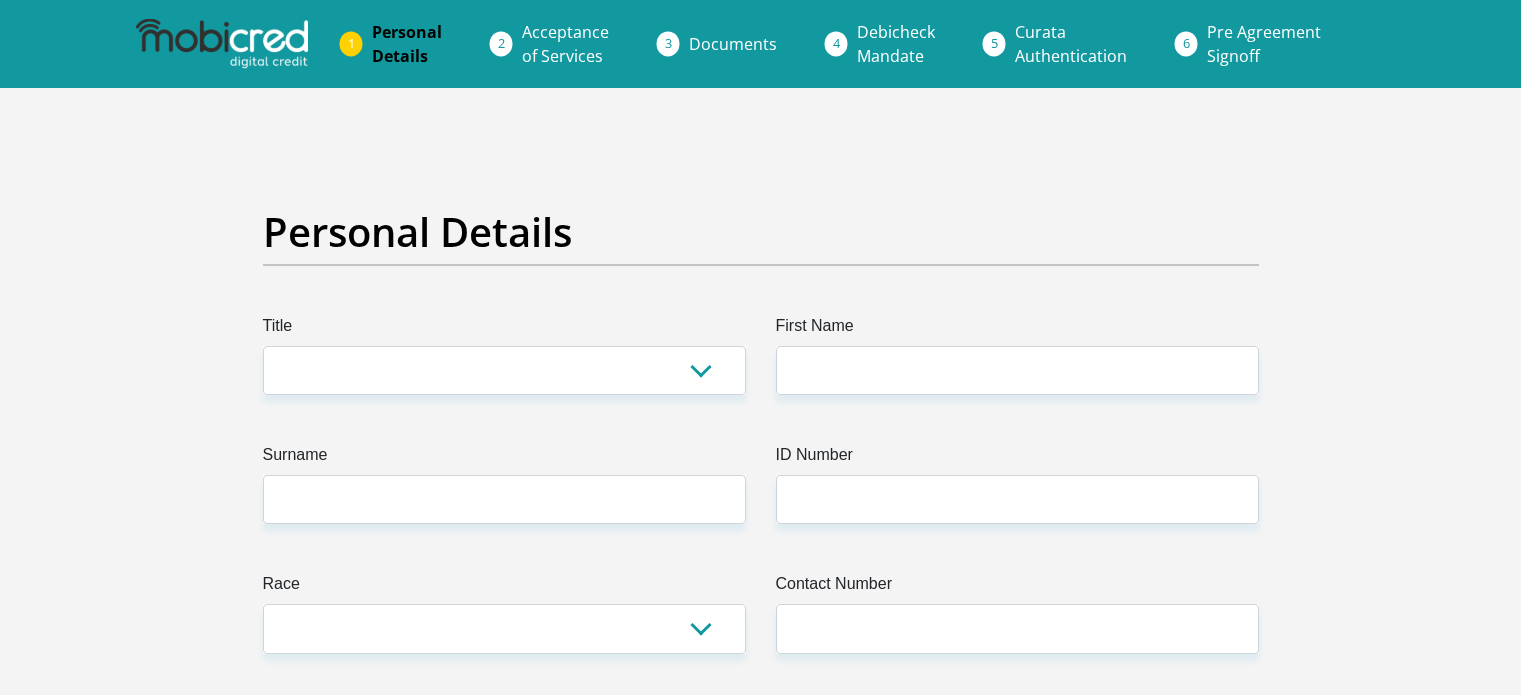 scroll, scrollTop: 0, scrollLeft: 0, axis: both 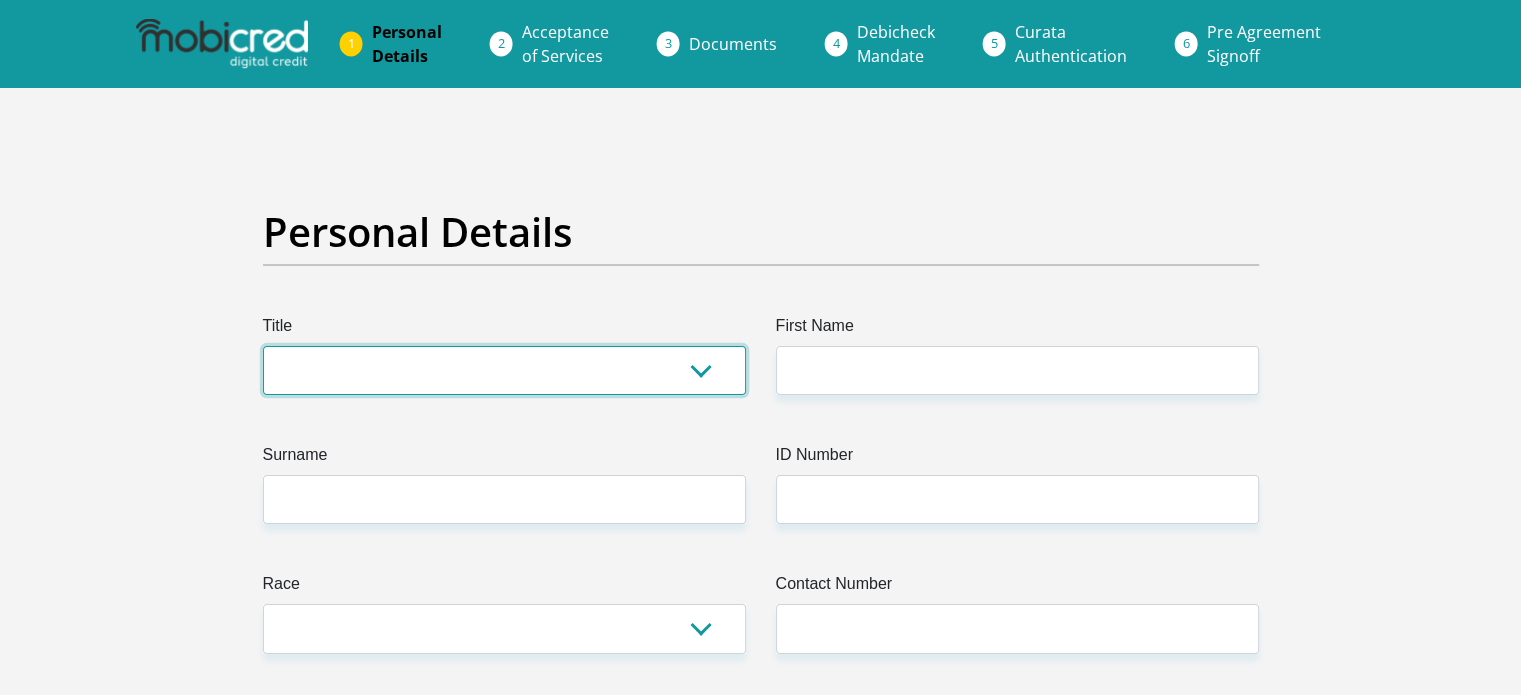 click on "Mr
Ms
Mrs
Dr
Other" at bounding box center (504, 370) 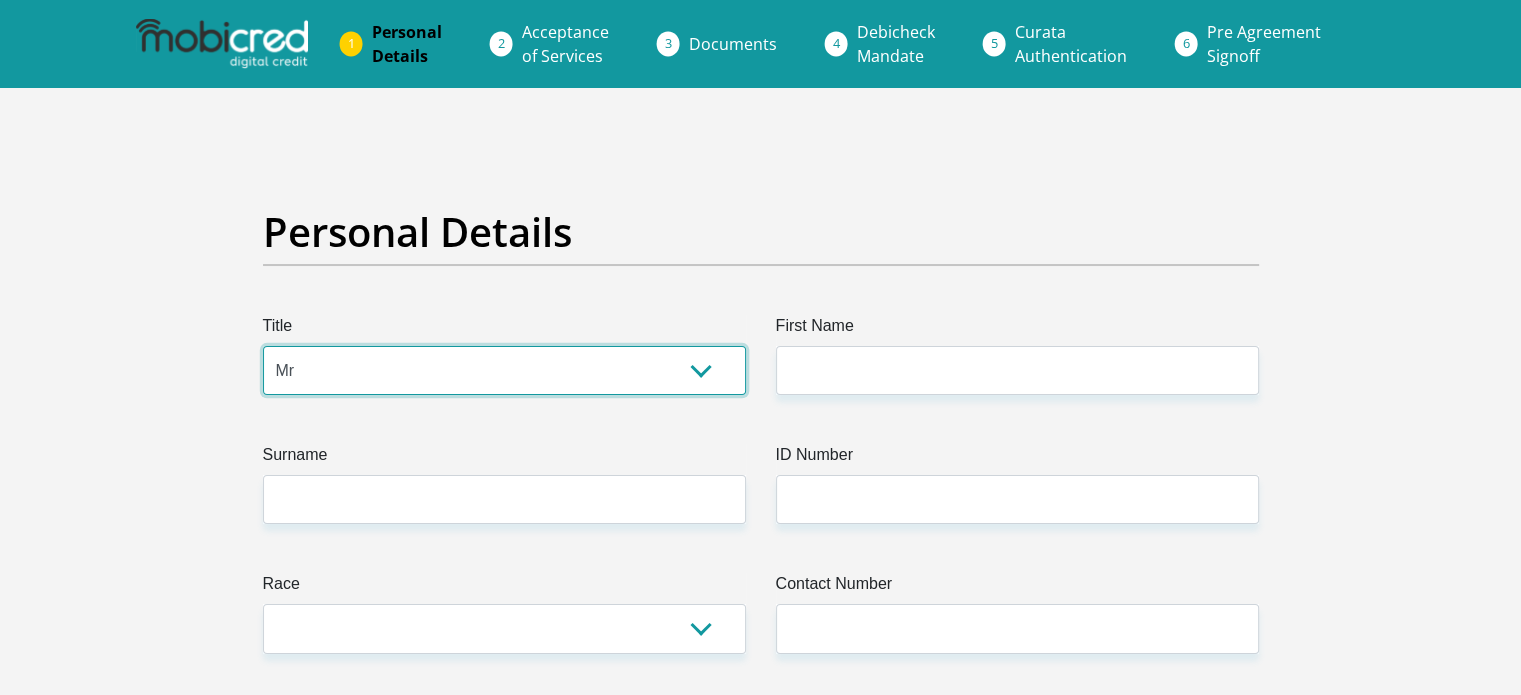 click on "Mr
Ms
Mrs
Dr
Other" at bounding box center (504, 370) 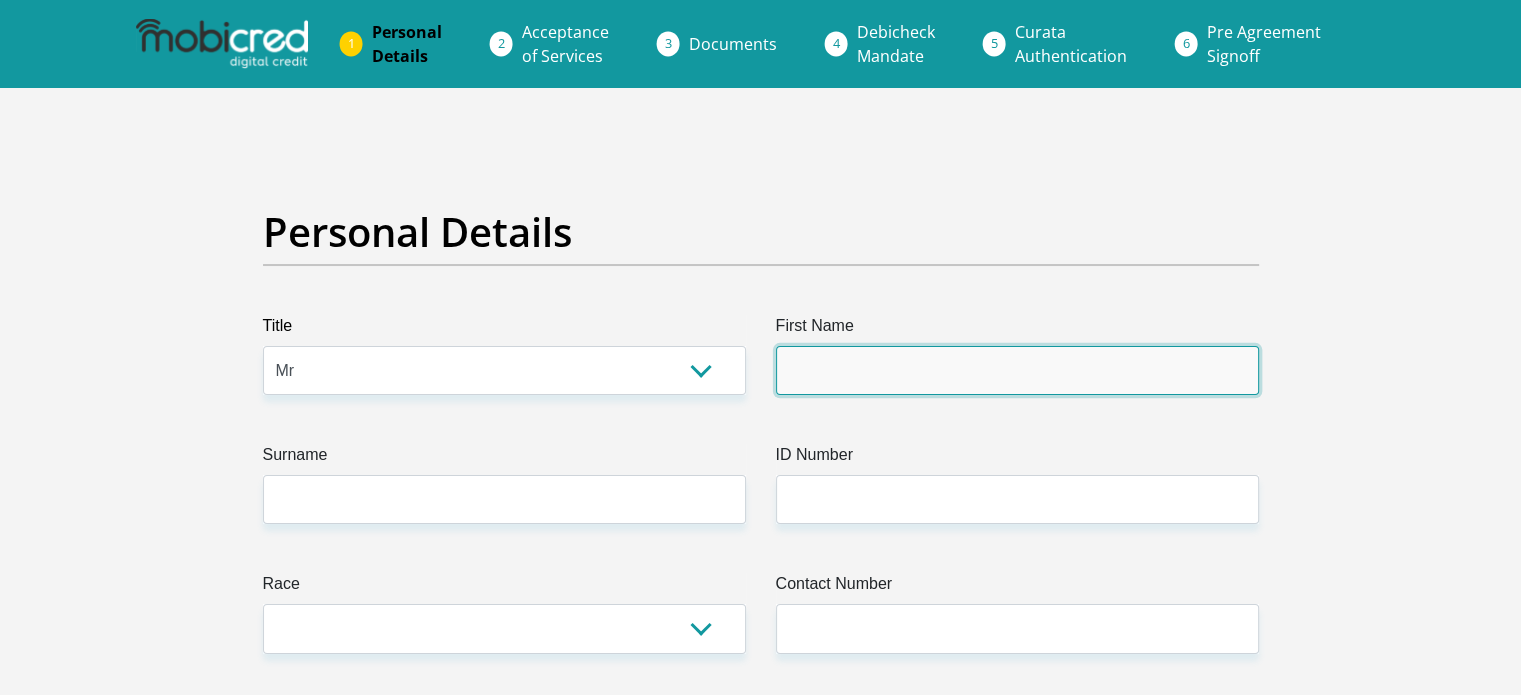 click on "First Name" at bounding box center [1017, 370] 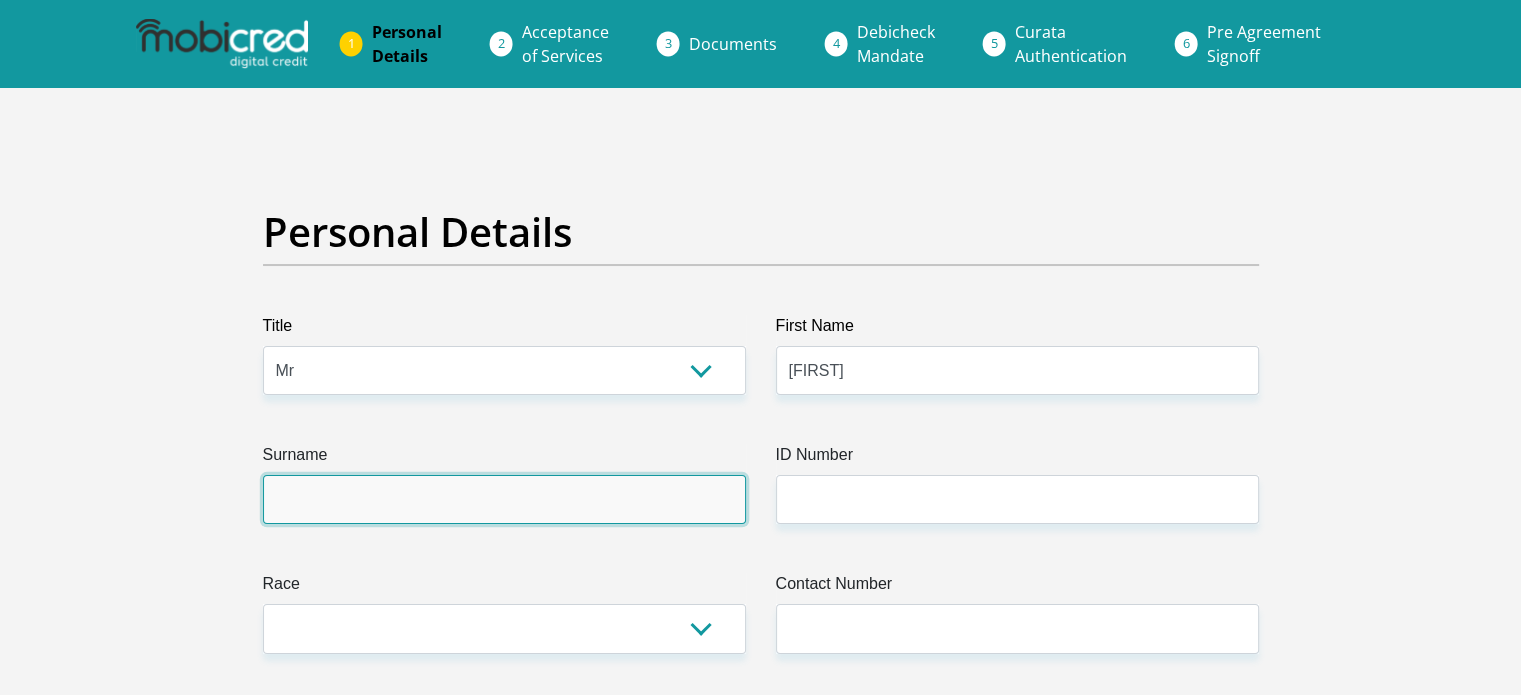 click on "Surname" at bounding box center (504, 499) 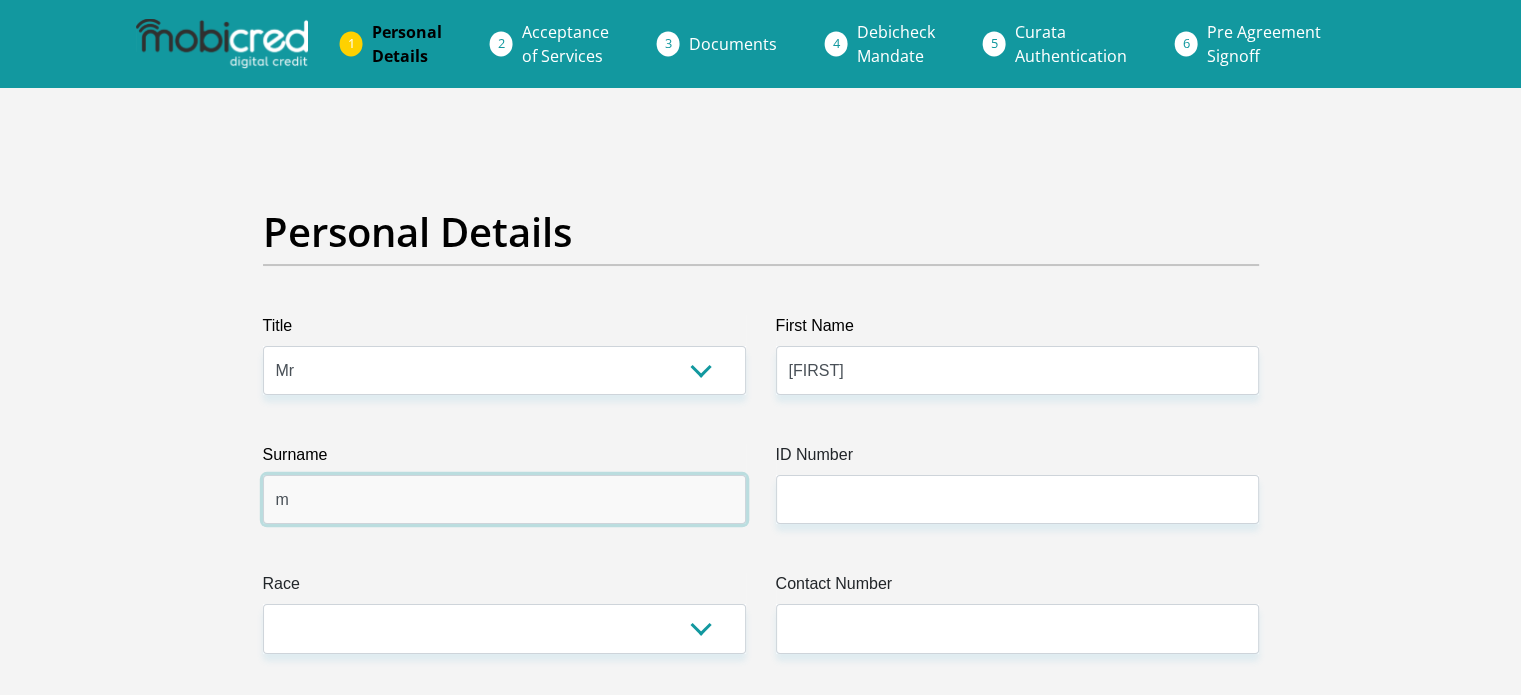 type on "[NAME]" 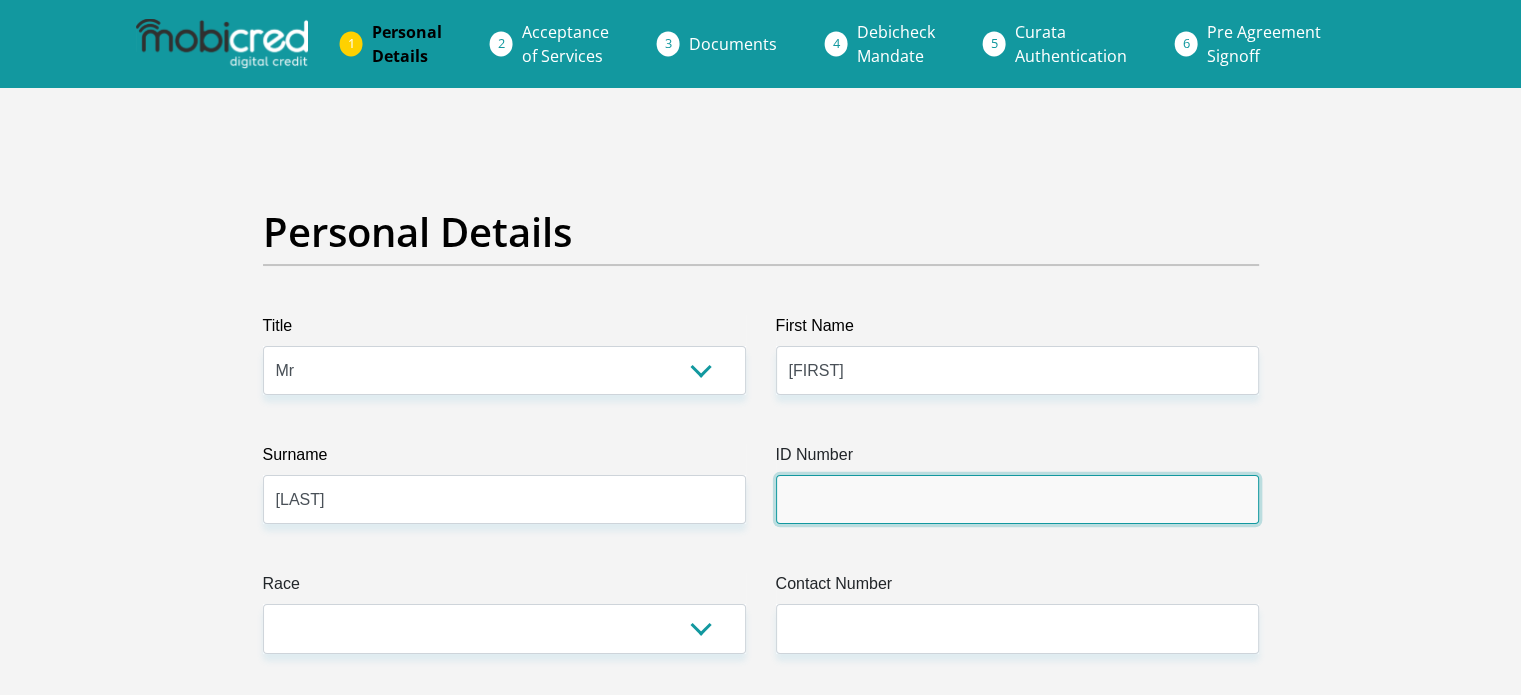 click on "ID Number" at bounding box center (1017, 499) 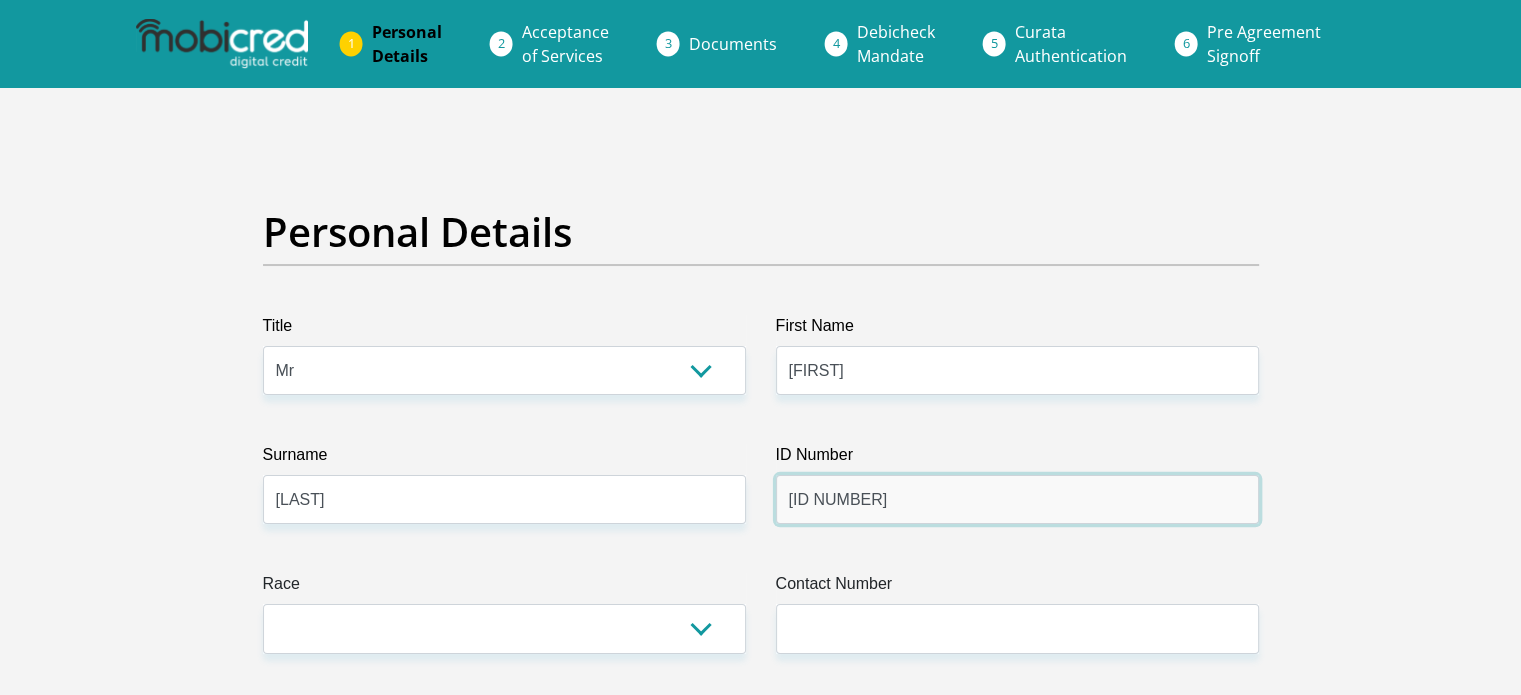 type on "7909265118088" 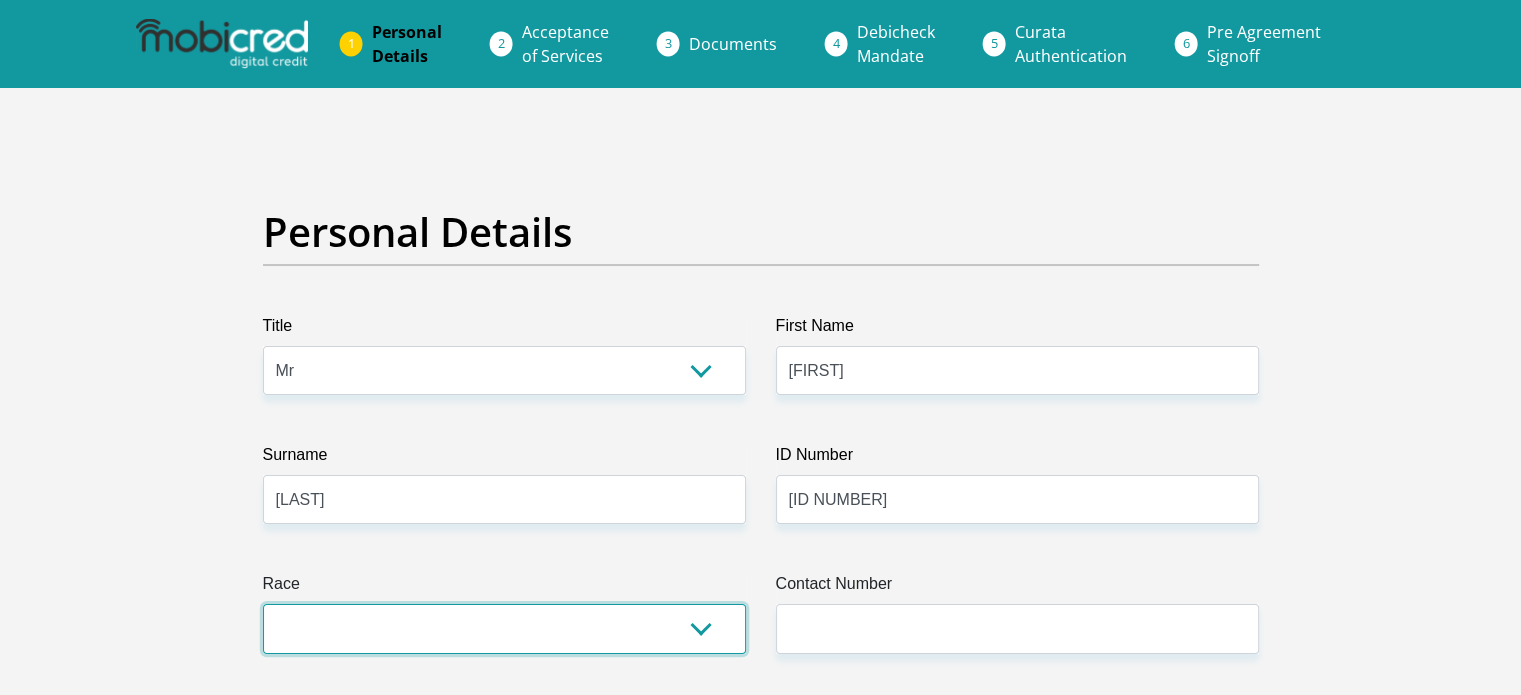 click on "Black
Coloured
Indian
White
Other" at bounding box center (504, 628) 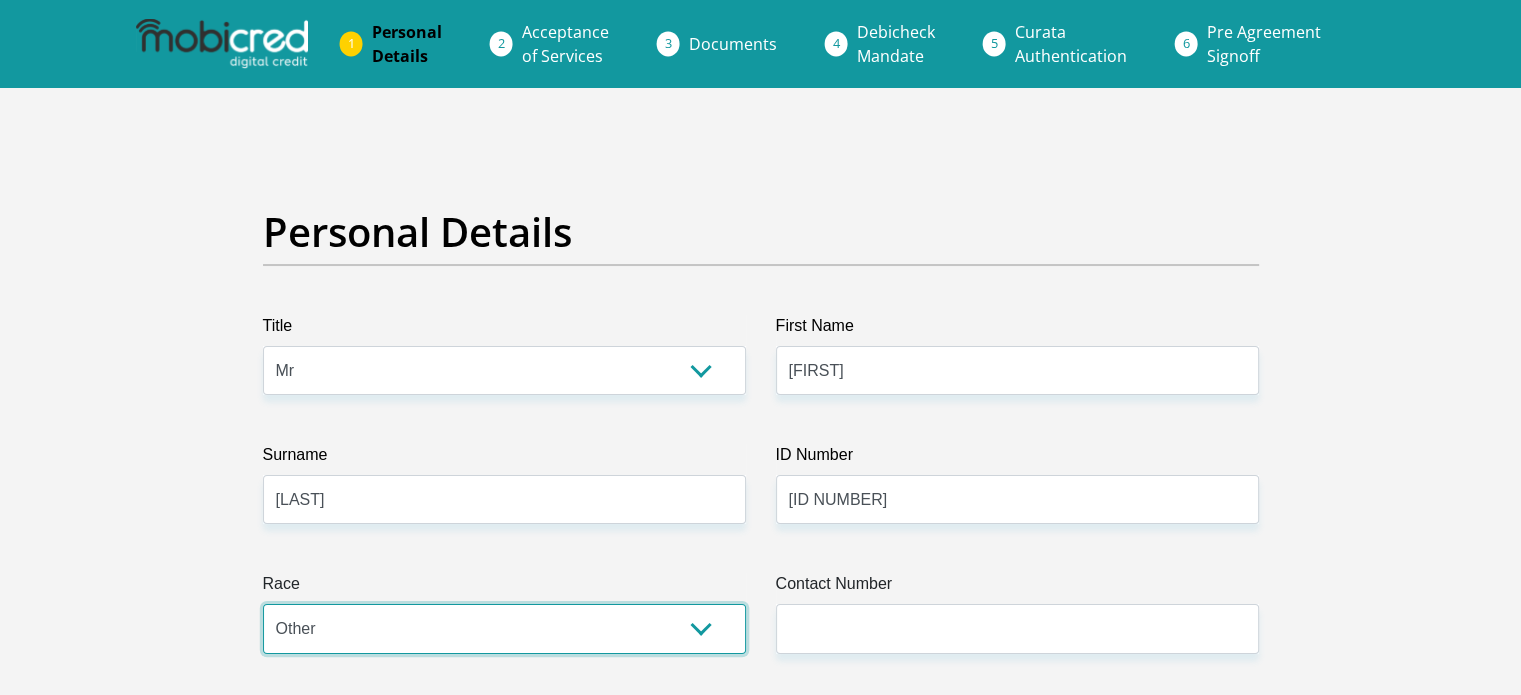 click on "Black
Coloured
Indian
White
Other" at bounding box center (504, 628) 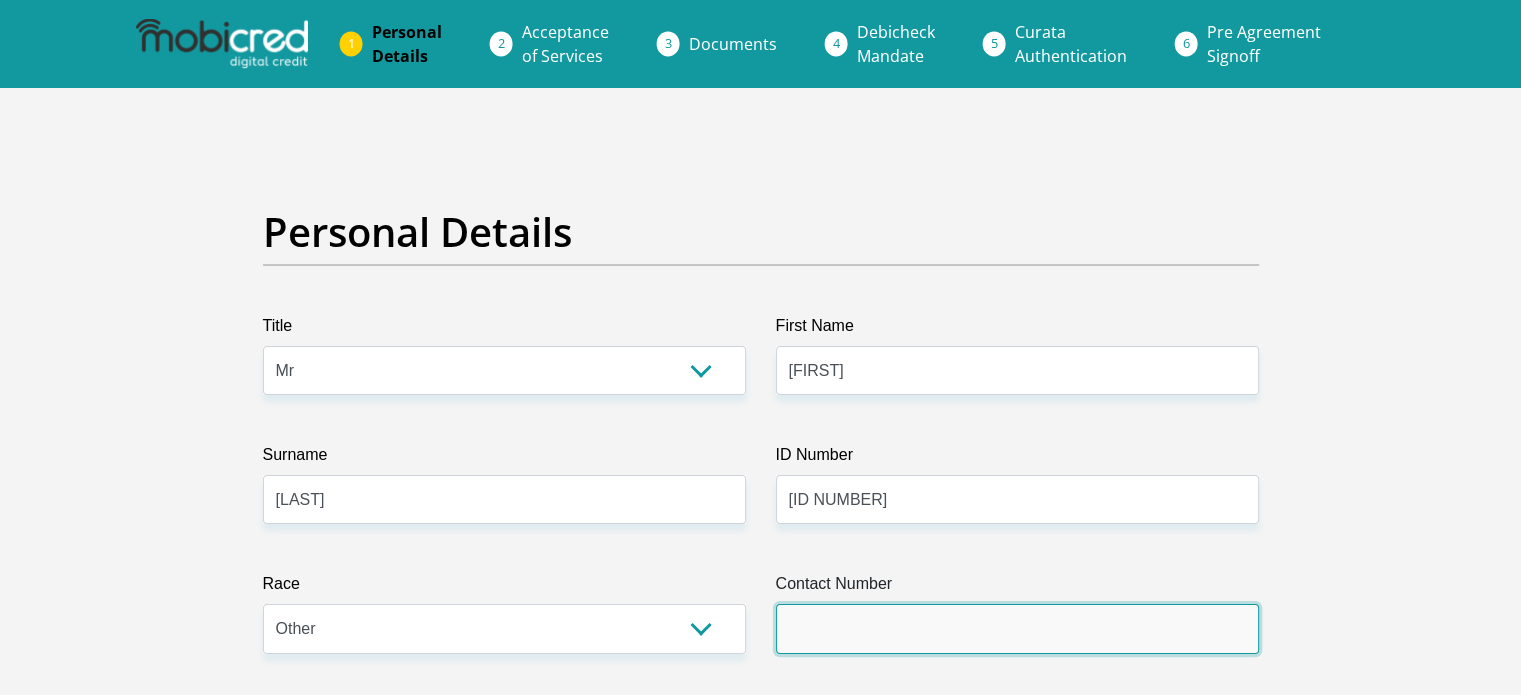 click on "Contact Number" at bounding box center (1017, 628) 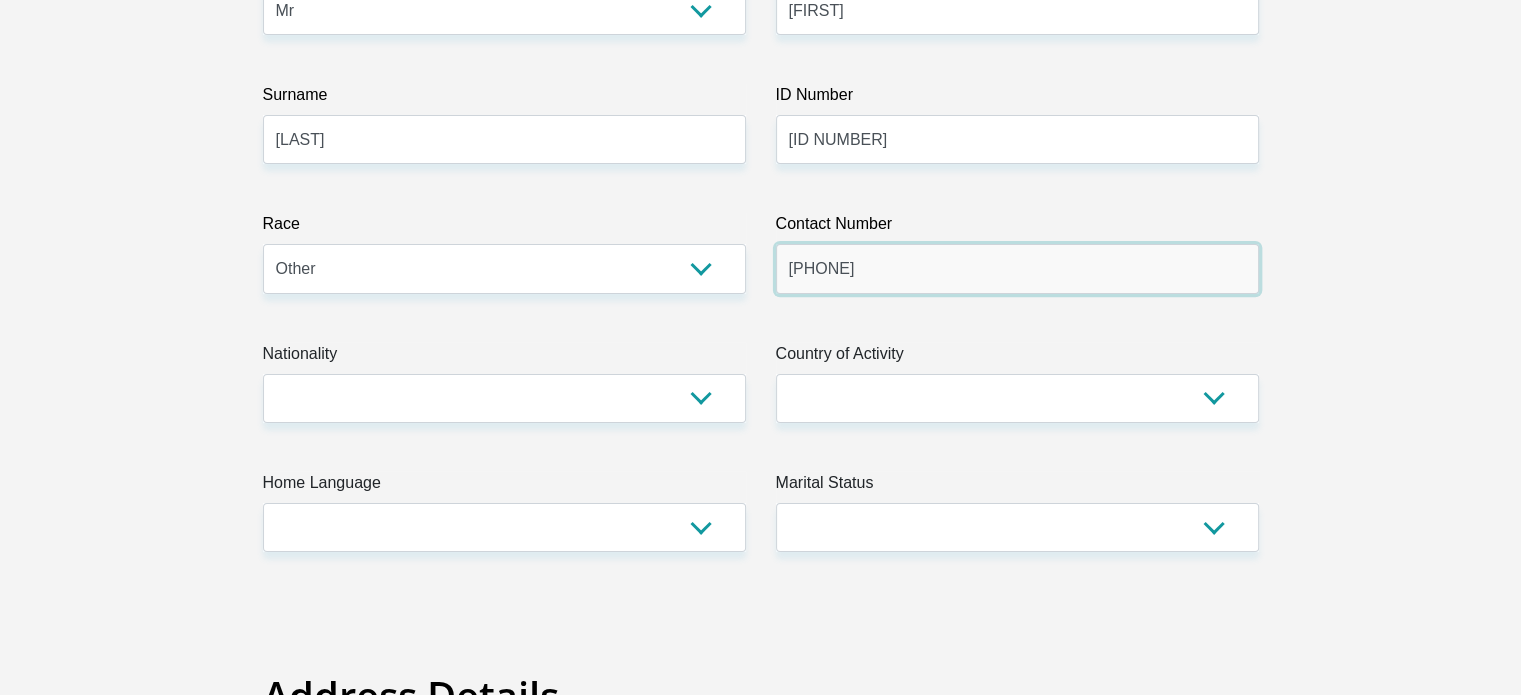 scroll, scrollTop: 520, scrollLeft: 0, axis: vertical 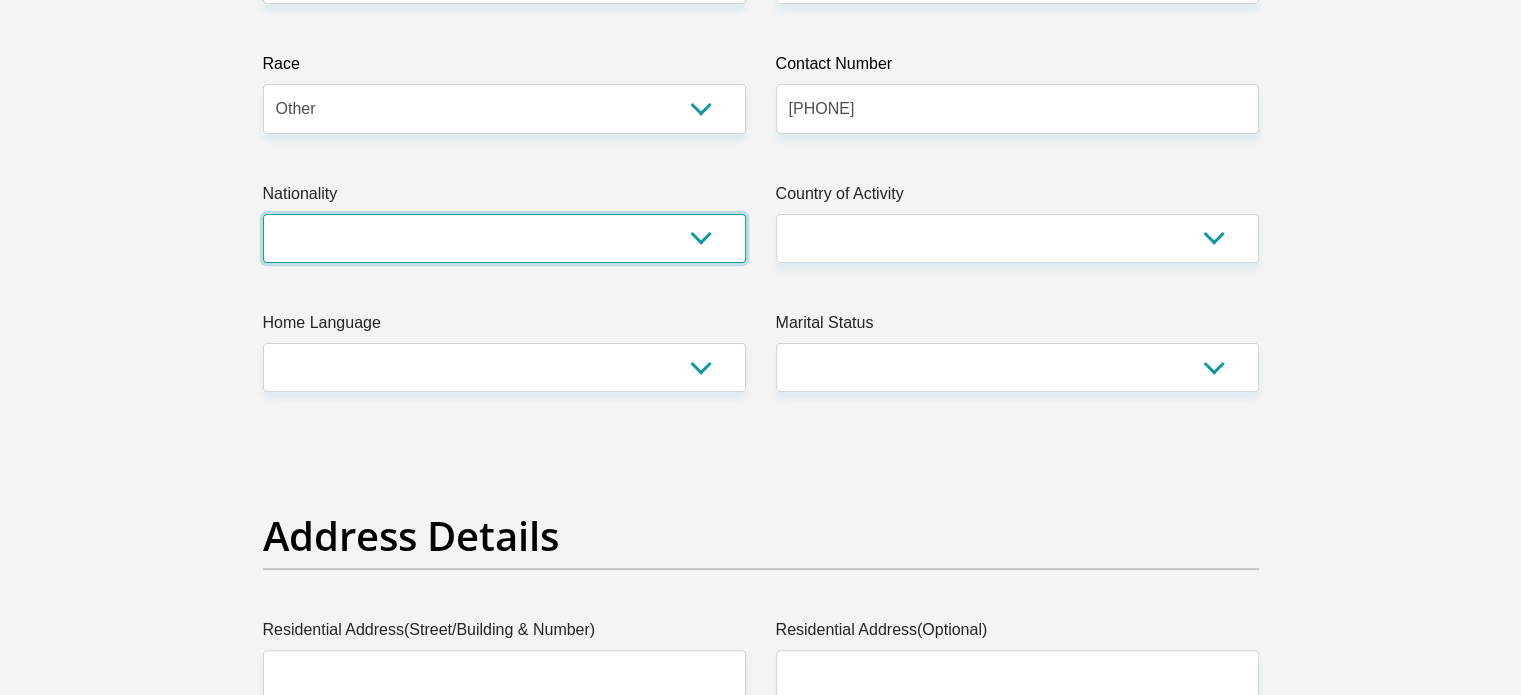 click on "South Africa
Afghanistan
Aland Islands
Albania
Algeria
America Samoa
American Virgin Islands
Andorra
Angola
Anguilla
Antarctica
Antigua and Barbuda
Argentina
Armenia
Aruba
Ascension Island
Australia
Austria
Azerbaijan
Bahamas
Bahrain
Bangladesh
Barbados
Chad" at bounding box center [504, 238] 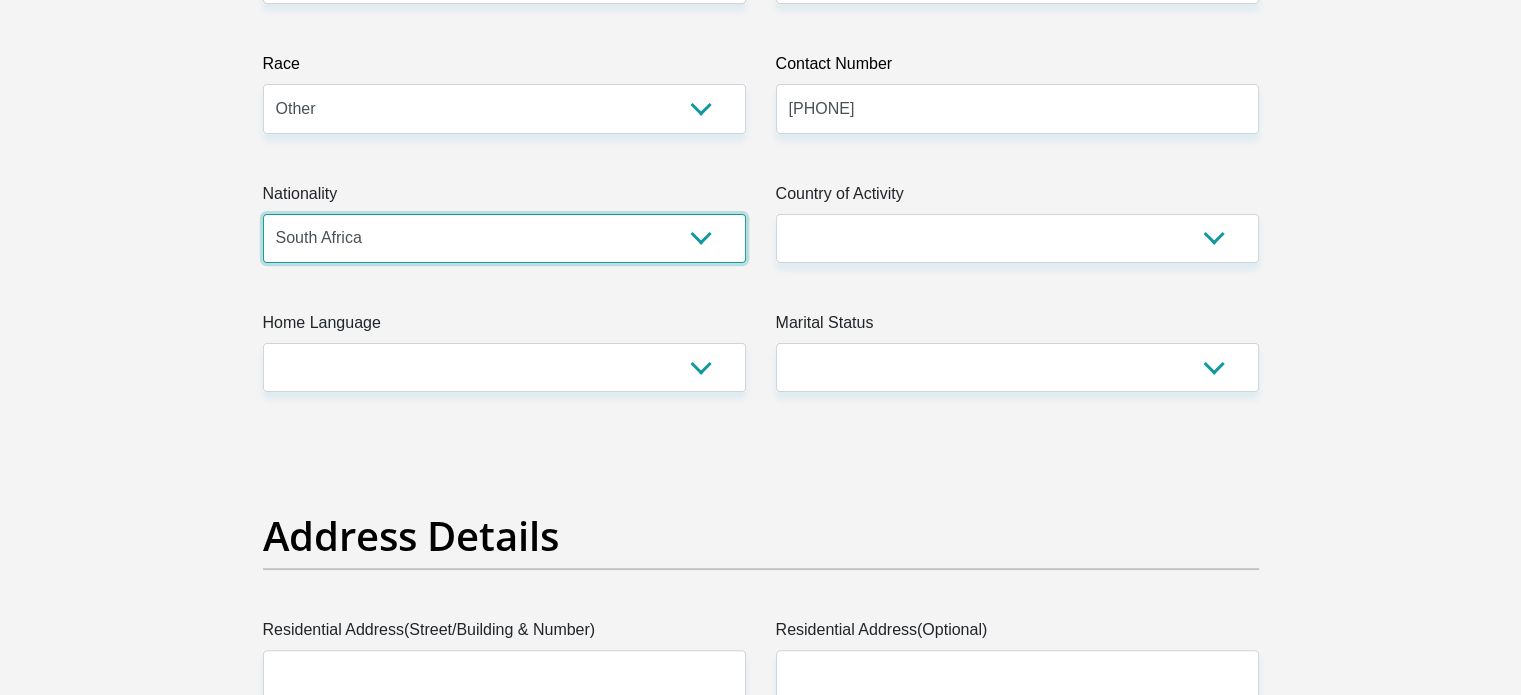 click on "South Africa
Afghanistan
Aland Islands
Albania
Algeria
America Samoa
American Virgin Islands
Andorra
Angola
Anguilla
Antarctica
Antigua and Barbuda
Argentina
Armenia
Aruba
Ascension Island
Australia
Austria
Azerbaijan
Bahamas
Bahrain
Bangladesh
Barbados
Chad" at bounding box center [504, 238] 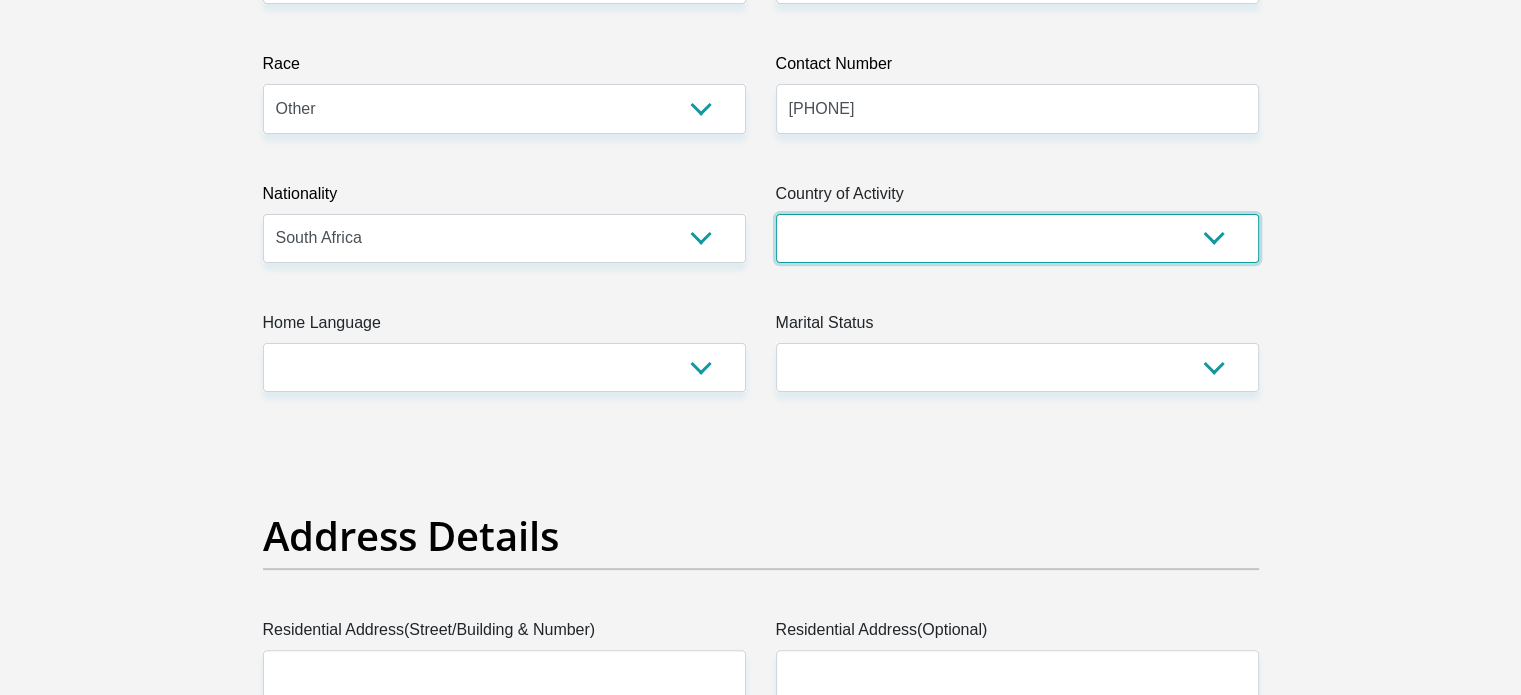 click on "South Africa
Afghanistan
Aland Islands
Albania
Algeria
America Samoa
American Virgin Islands
Andorra
Angola
Anguilla
Antarctica
Antigua and Barbuda
Argentina
Armenia
Aruba
Ascension Island
Australia
Austria
Azerbaijan
Chad" at bounding box center (1017, 238) 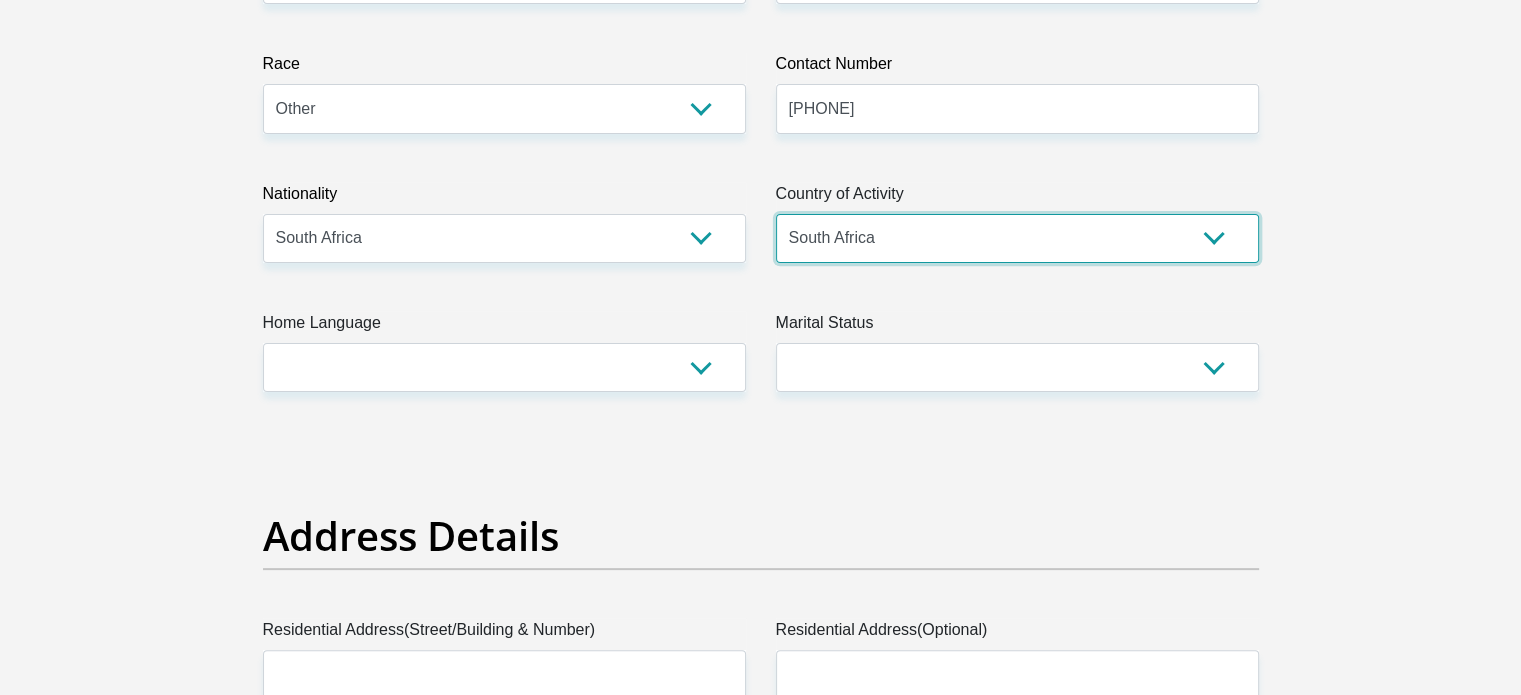 click on "South Africa
Afghanistan
Aland Islands
Albania
Algeria
America Samoa
American Virgin Islands
Andorra
Angola
Anguilla
Antarctica
Antigua and Barbuda
Argentina
Armenia
Aruba
Ascension Island
Australia
Austria
Azerbaijan
Chad" at bounding box center [1017, 238] 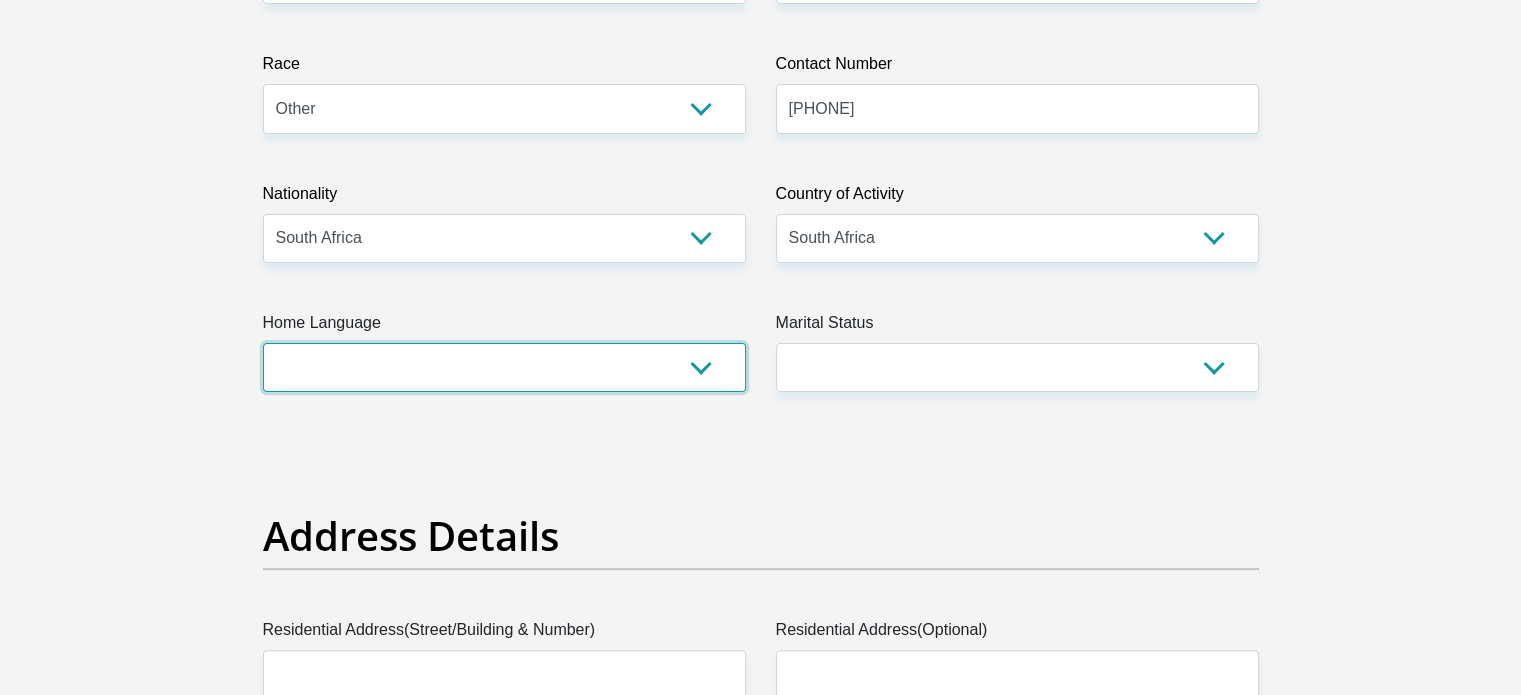 click on "Afrikaans
English
Sepedi
South Ndebele
Southern Sotho
Swati
Tsonga
Tswana
Venda
Xhosa
Zulu
Other" at bounding box center (504, 367) 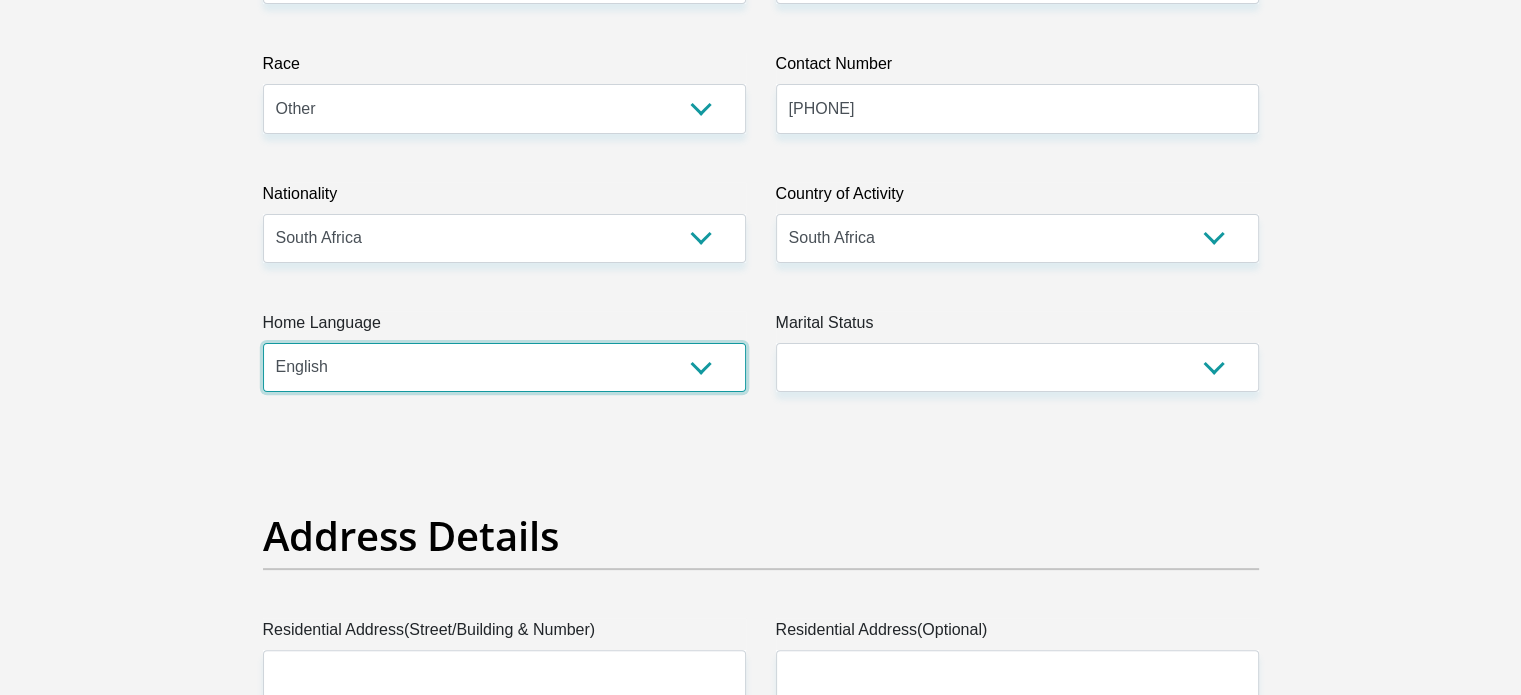 click on "Afrikaans
English
Sepedi
South Ndebele
Southern Sotho
Swati
Tsonga
Tswana
Venda
Xhosa
Zulu
Other" at bounding box center [504, 367] 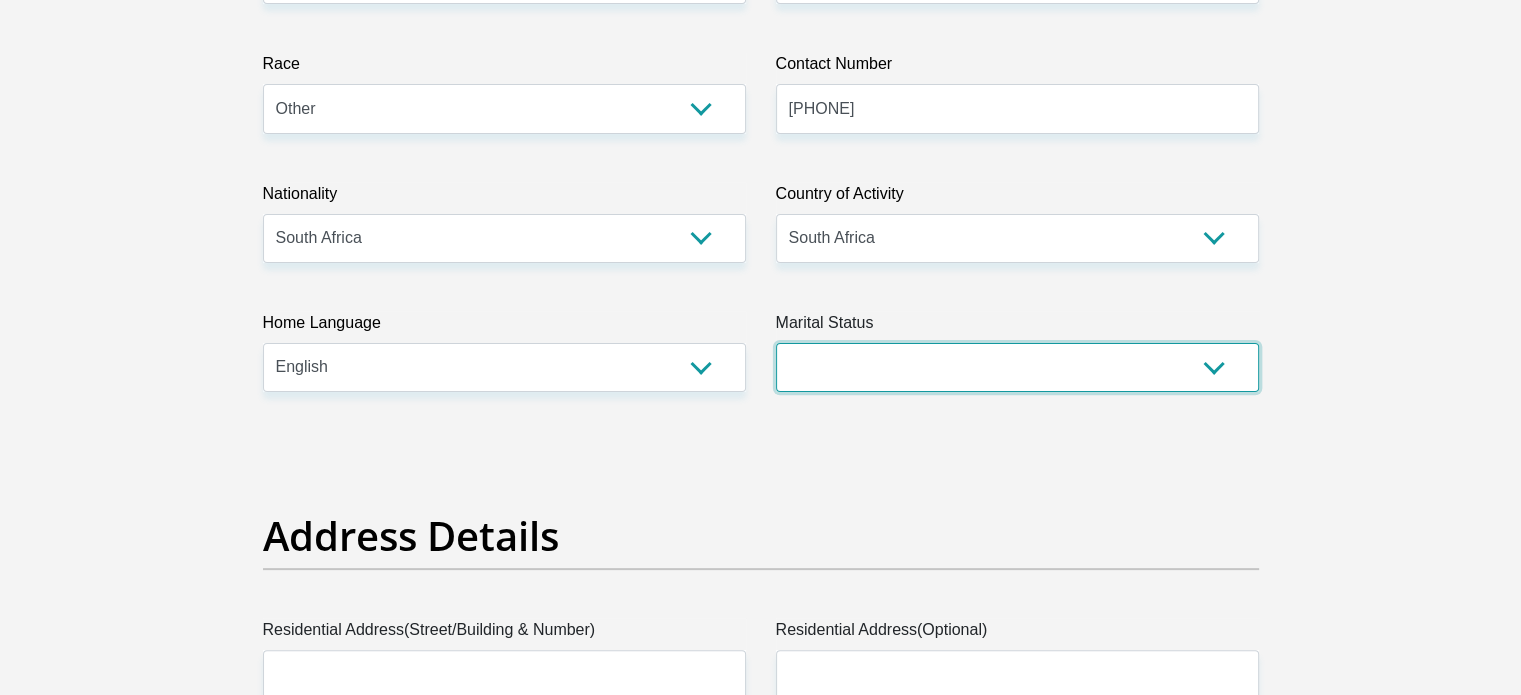 click on "Married ANC
Single
Divorced
Widowed
Married COP or Customary Law" at bounding box center (1017, 367) 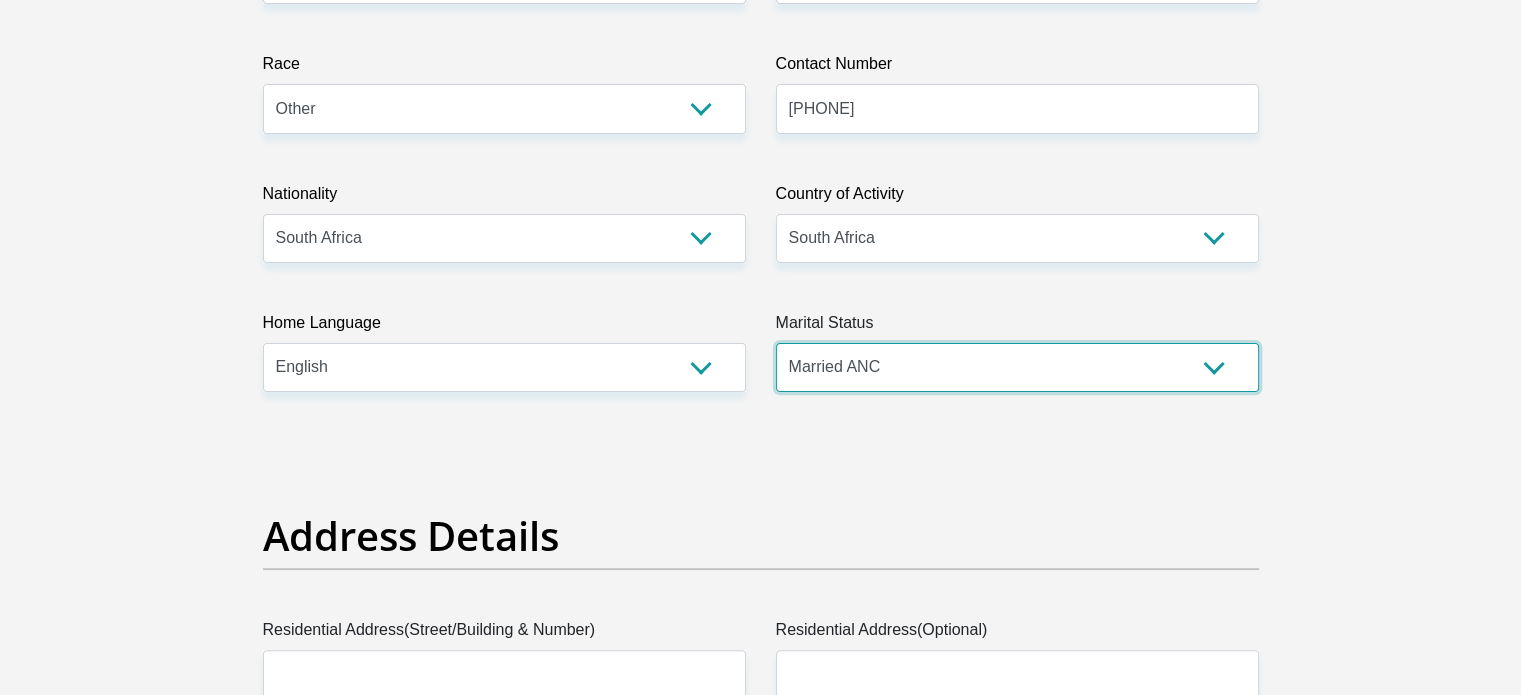 click on "Married ANC
Single
Divorced
Widowed
Married COP or Customary Law" at bounding box center (1017, 367) 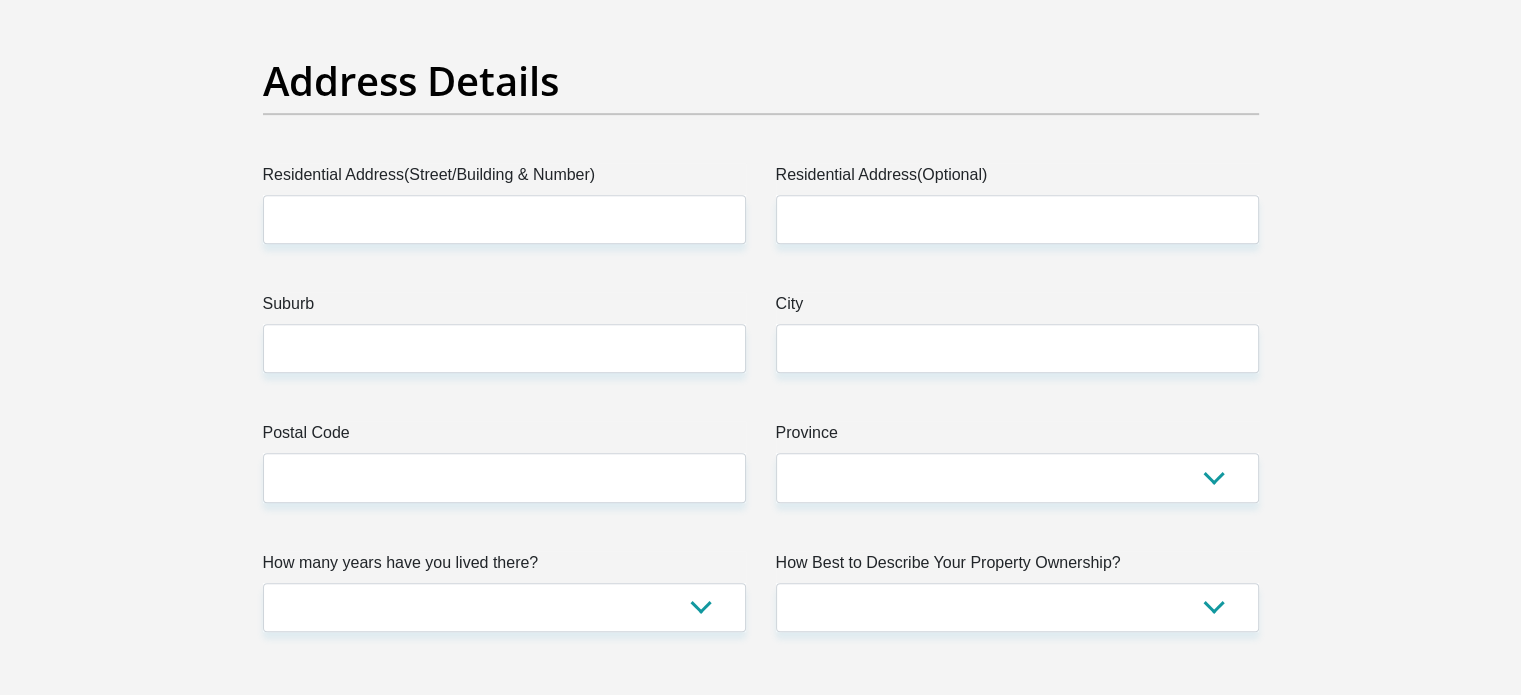 scroll, scrollTop: 984, scrollLeft: 0, axis: vertical 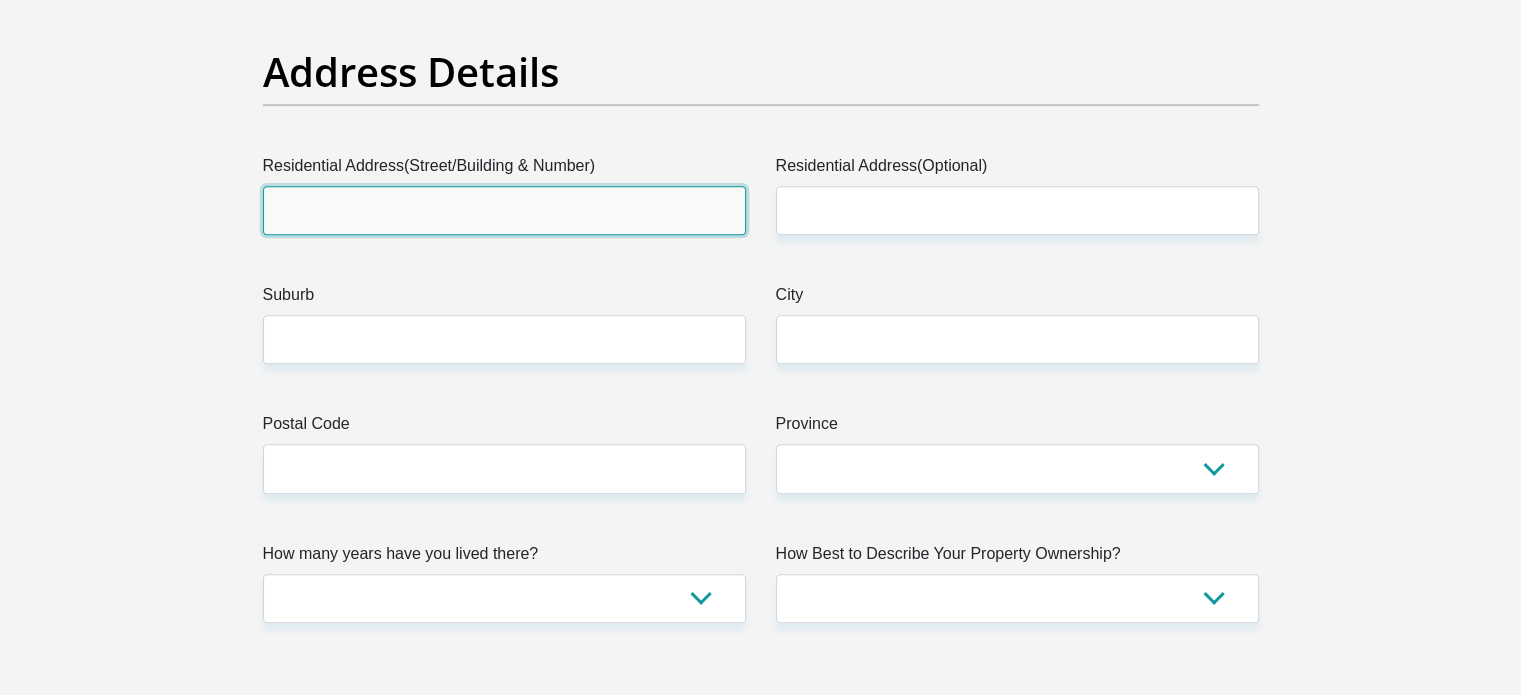 click on "Residential Address(Street/Building & Number)" at bounding box center (504, 210) 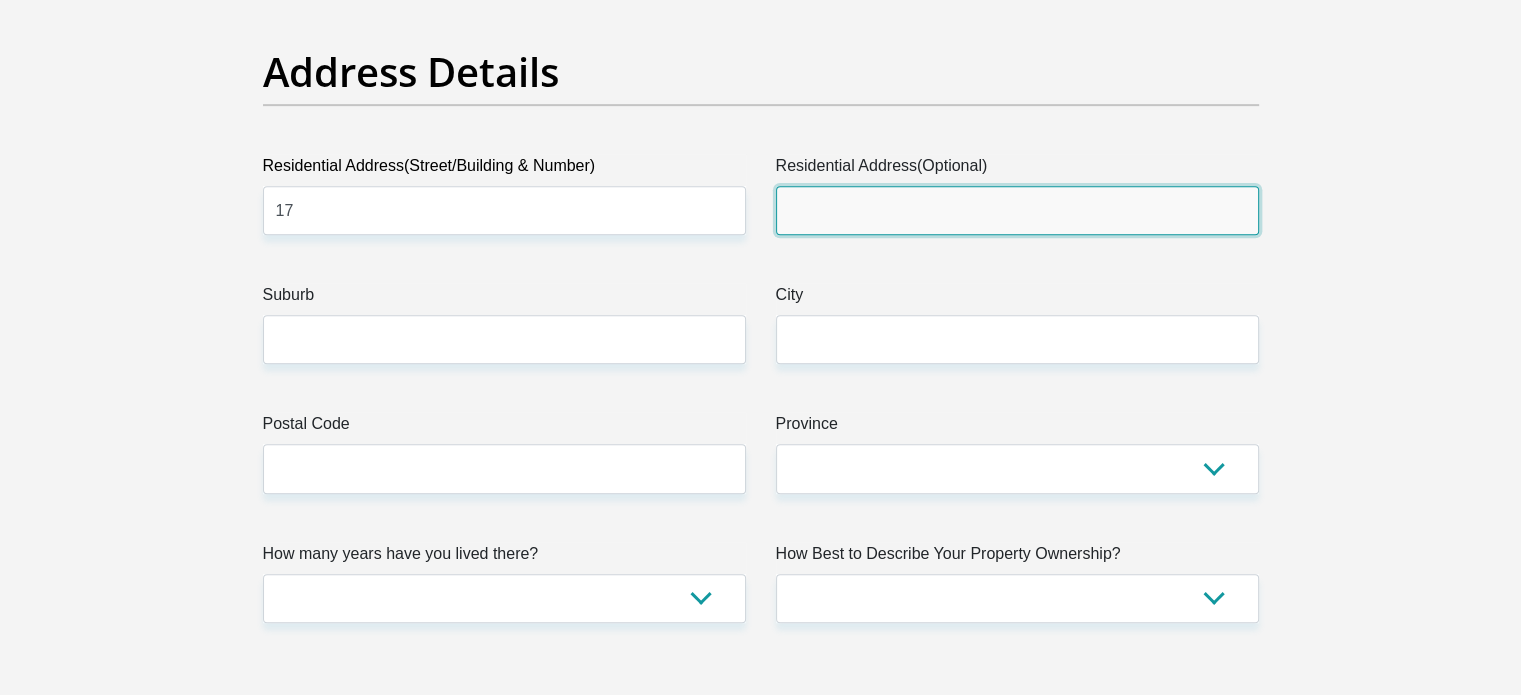 click on "Residential Address(Optional)" at bounding box center (1017, 210) 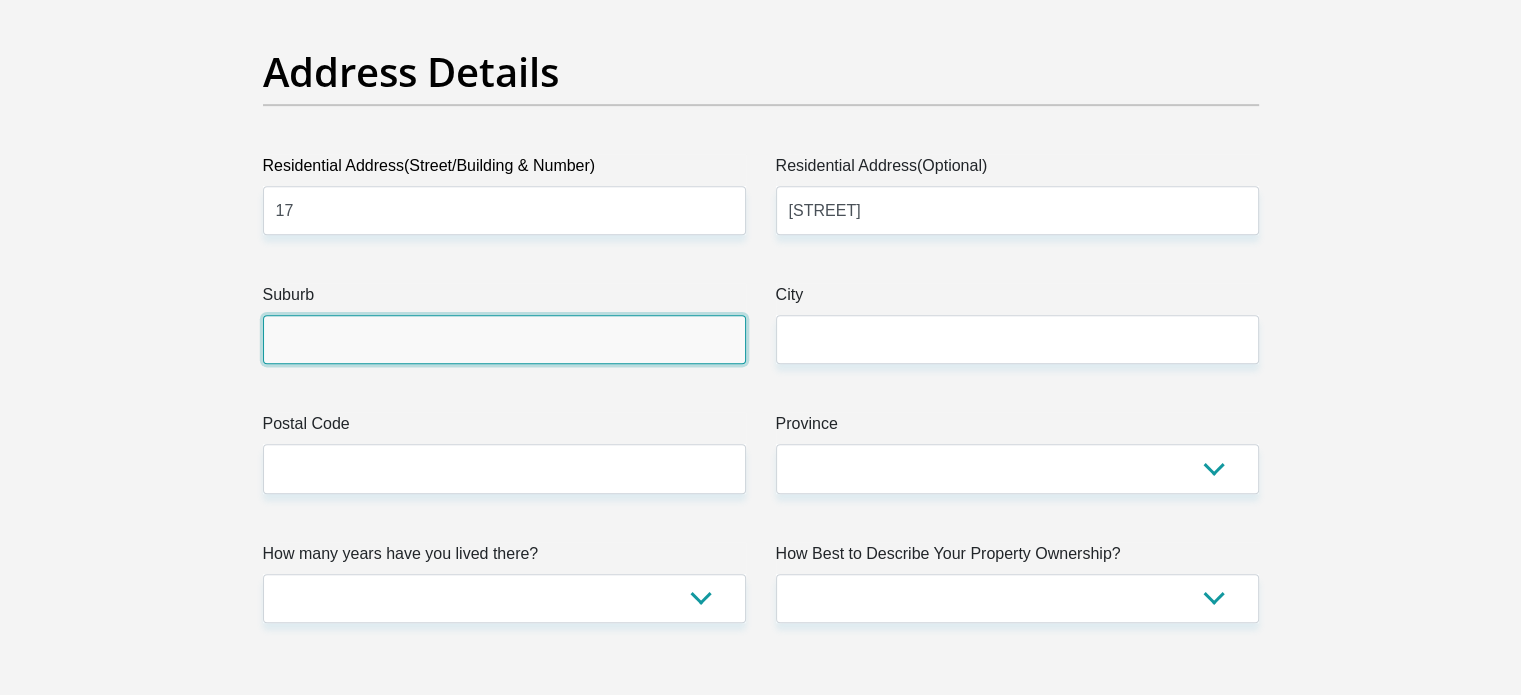 click on "Suburb" at bounding box center (504, 339) 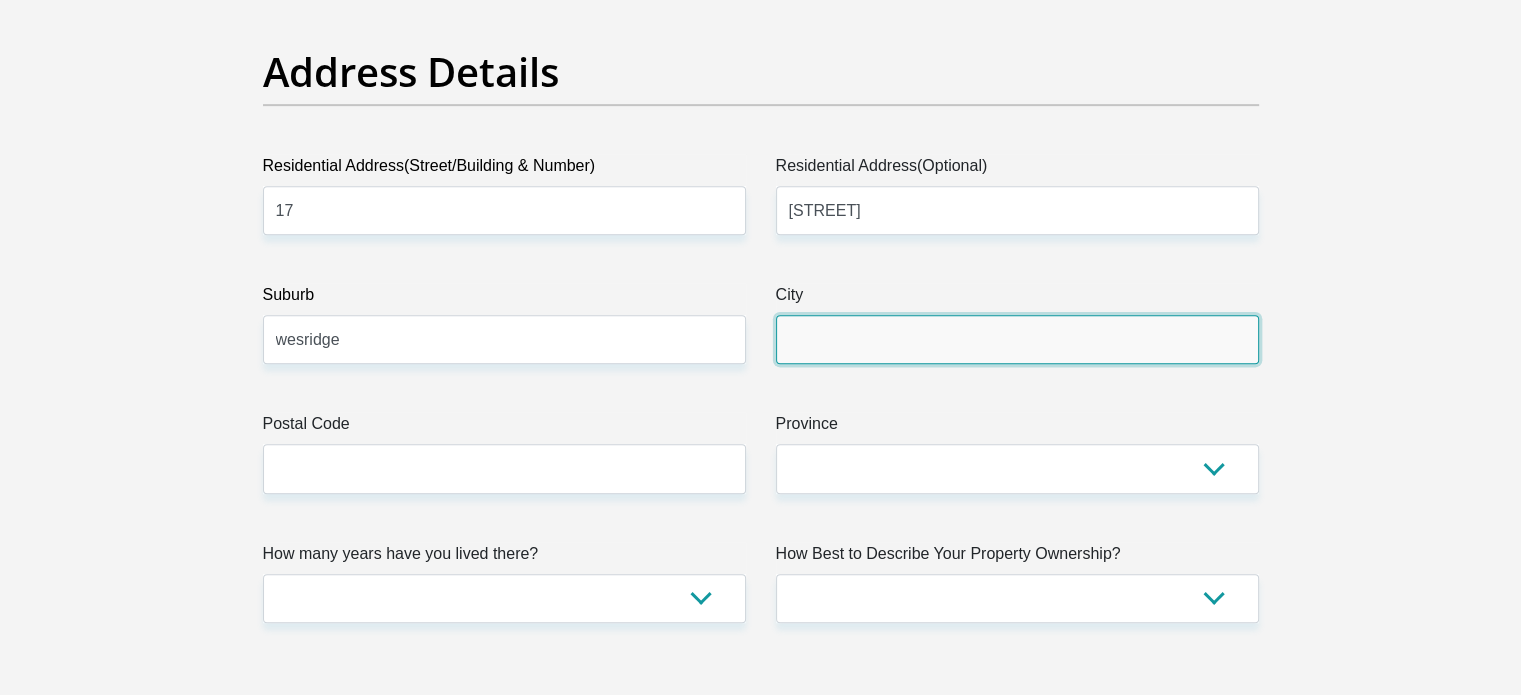 click on "City" at bounding box center (1017, 339) 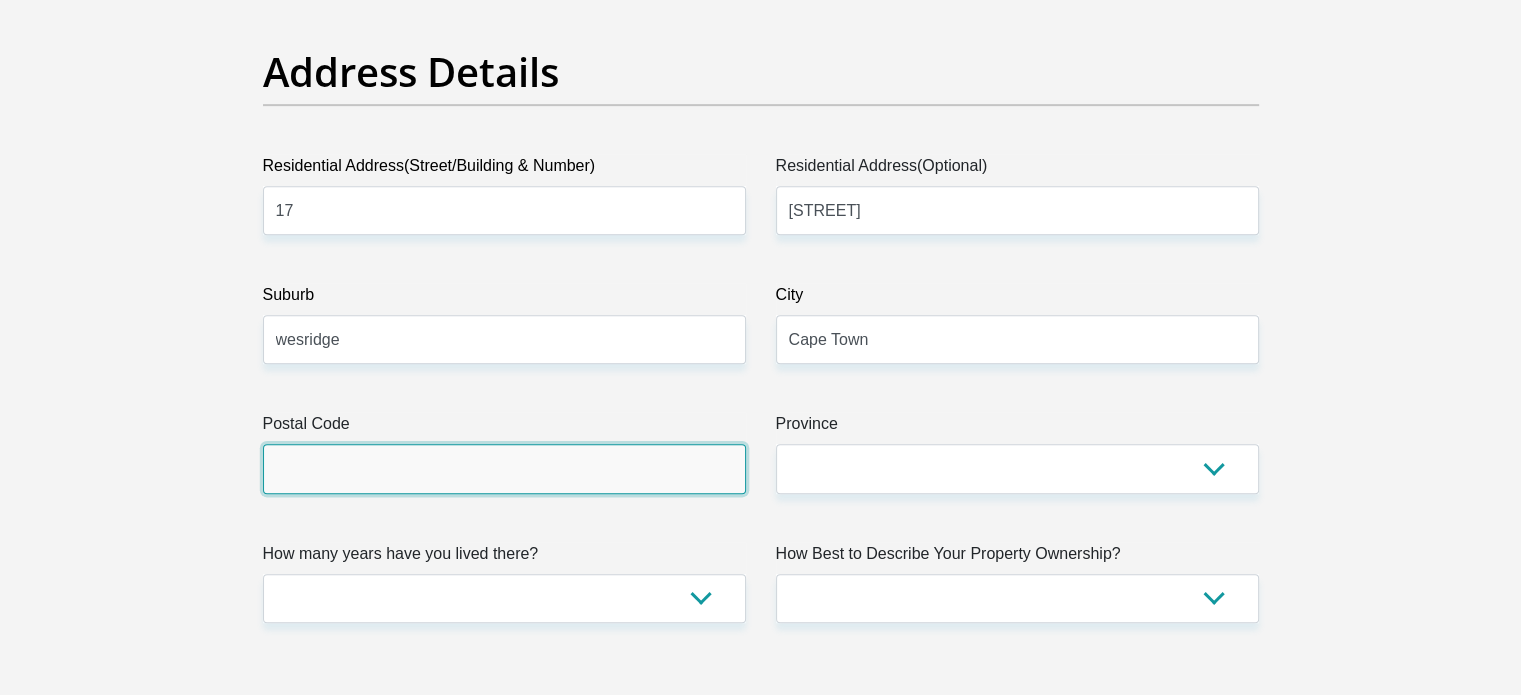 click on "Postal Code" at bounding box center [504, 468] 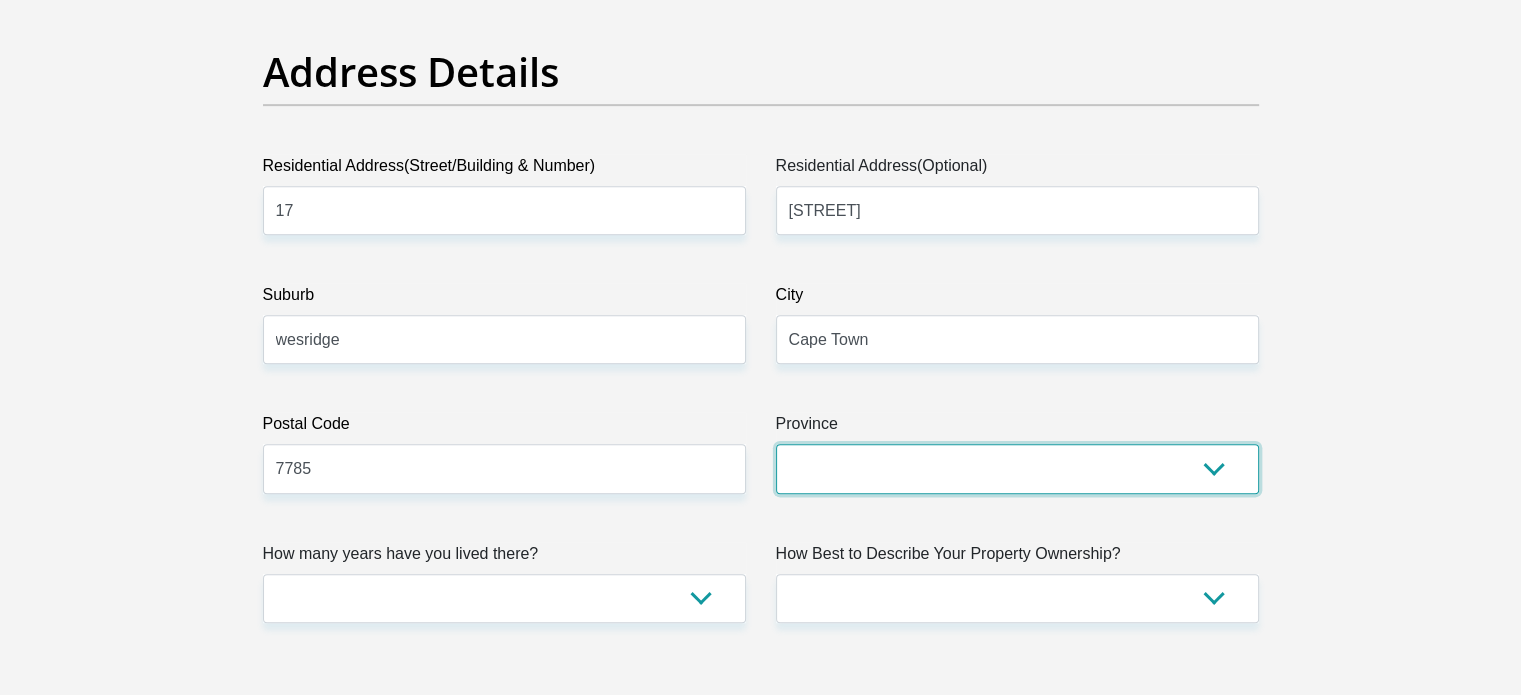 click on "Eastern Cape
Free State
Gauteng
KwaZulu-Natal
Limpopo
Mpumalanga
Northern Cape
North West
Western Cape" at bounding box center [1017, 468] 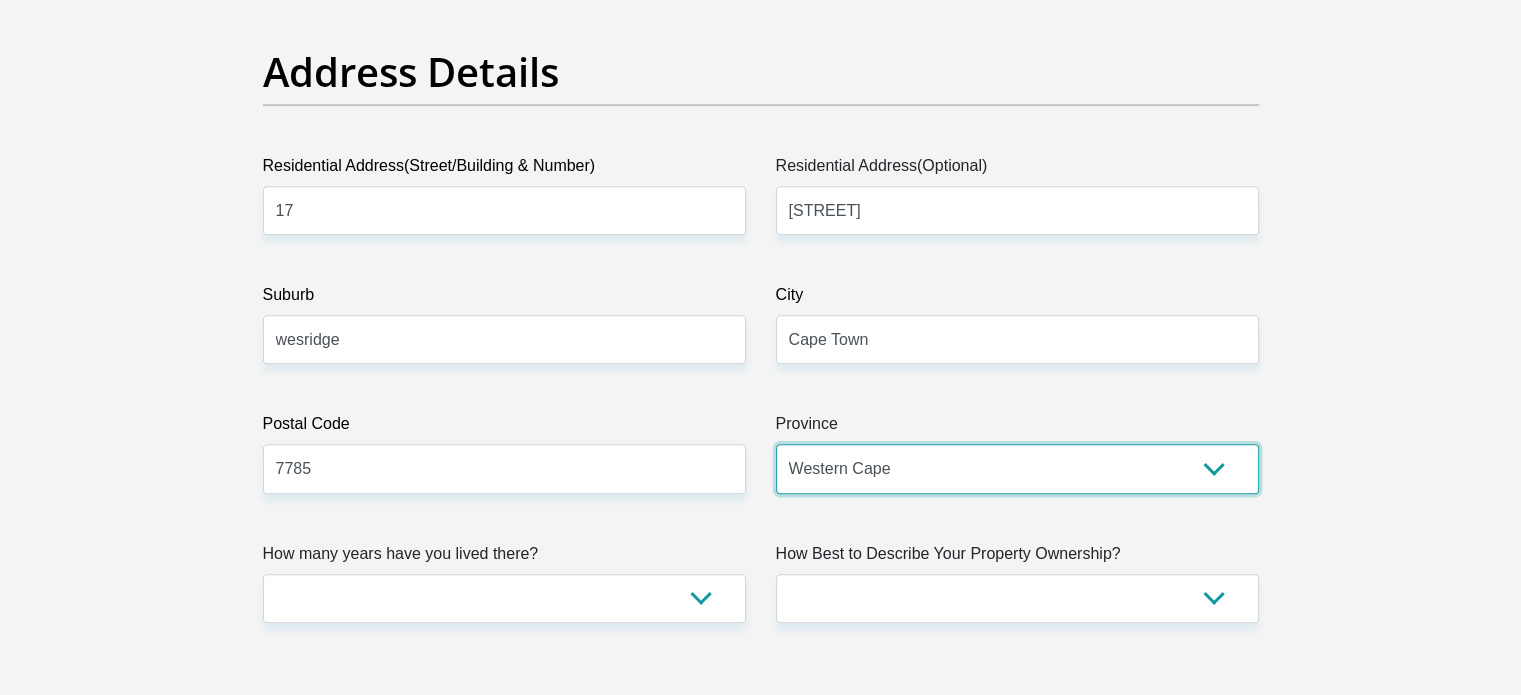 click on "Eastern Cape
Free State
Gauteng
KwaZulu-Natal
Limpopo
Mpumalanga
Northern Cape
North West
Western Cape" at bounding box center [1017, 468] 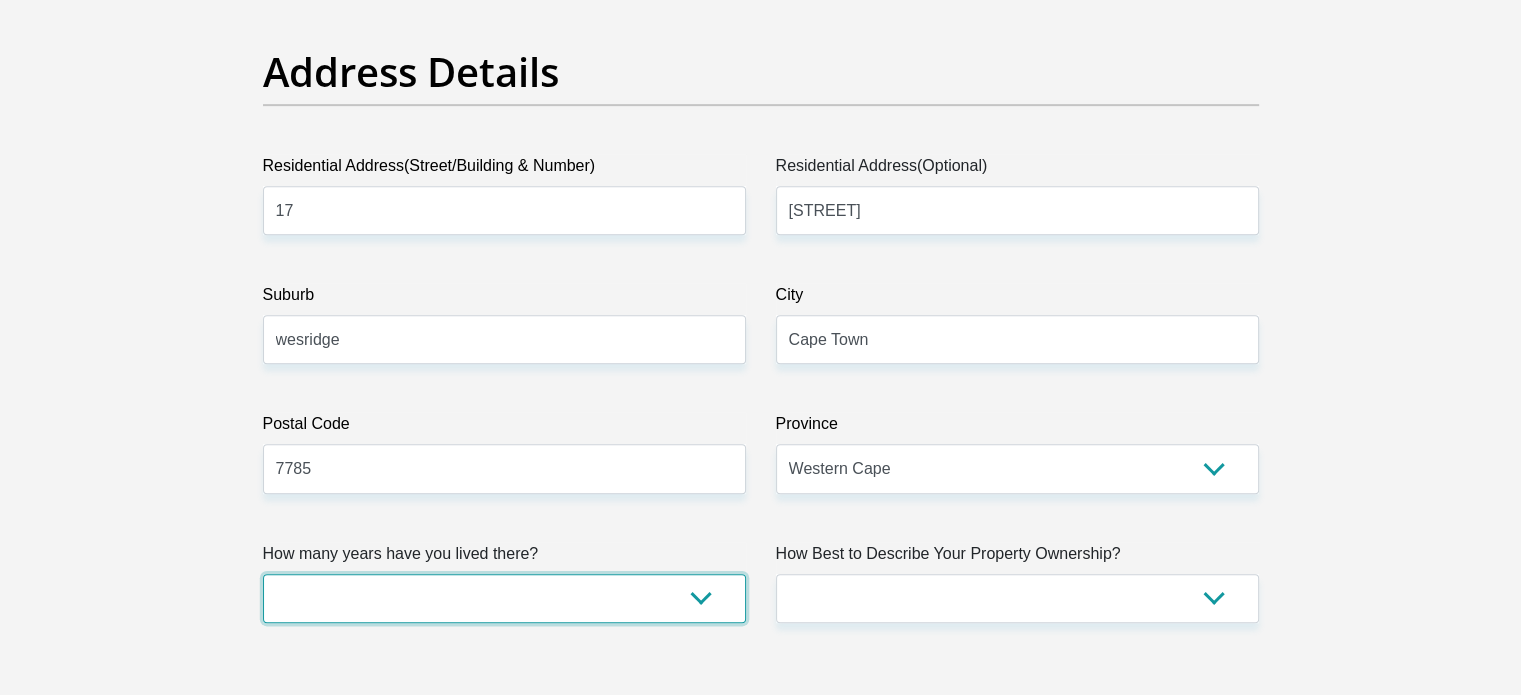 click on "less than 1 year
1-3 years
3-5 years
5+ years" at bounding box center [504, 598] 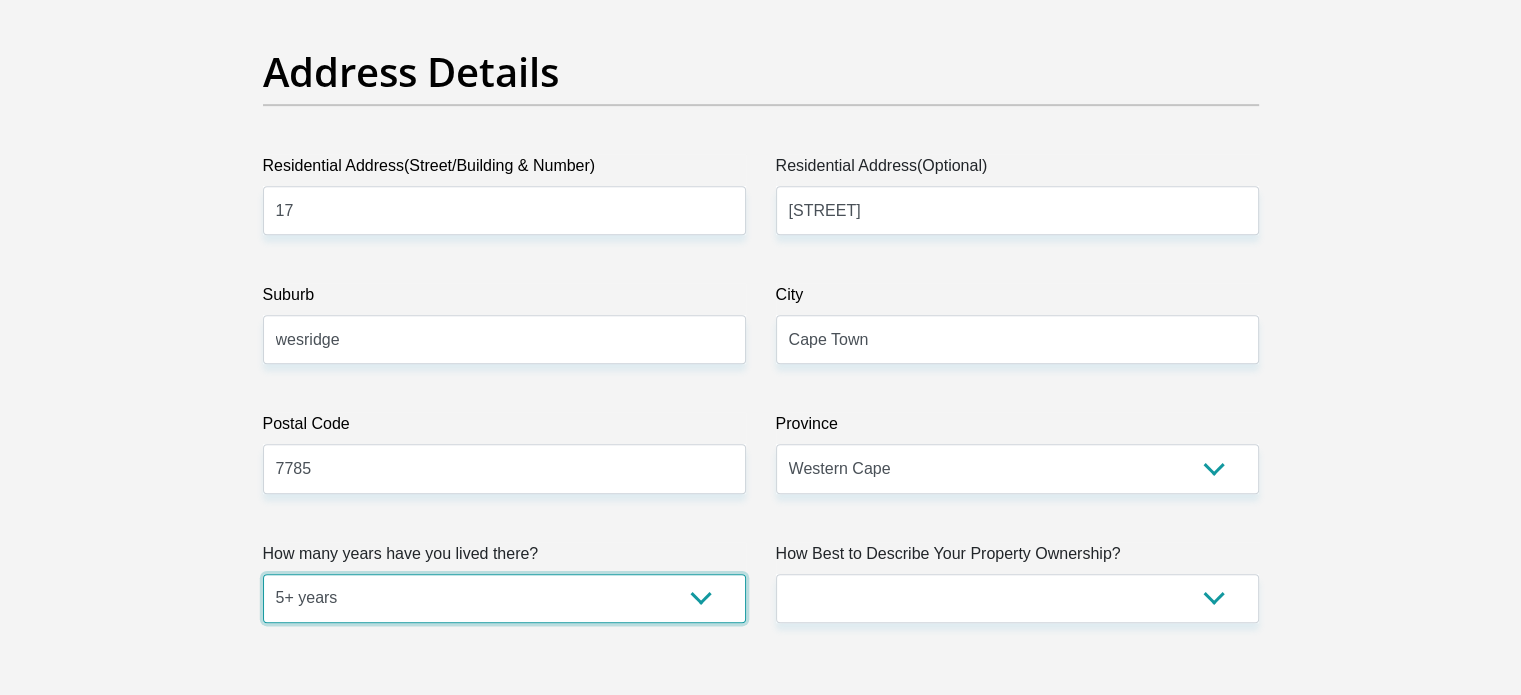 click on "less than 1 year
1-3 years
3-5 years
5+ years" at bounding box center [504, 598] 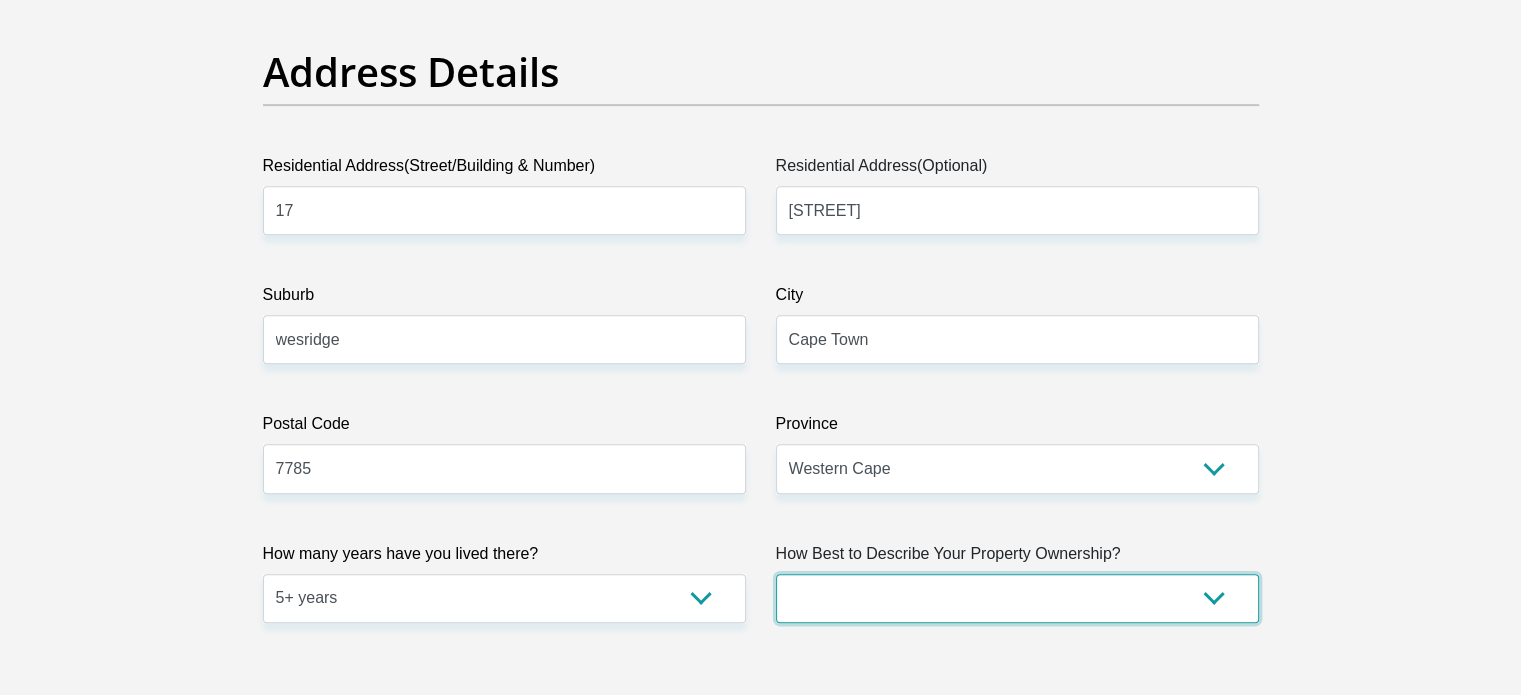 click on "Owned
Rented
Family Owned
Company Dwelling" at bounding box center [1017, 598] 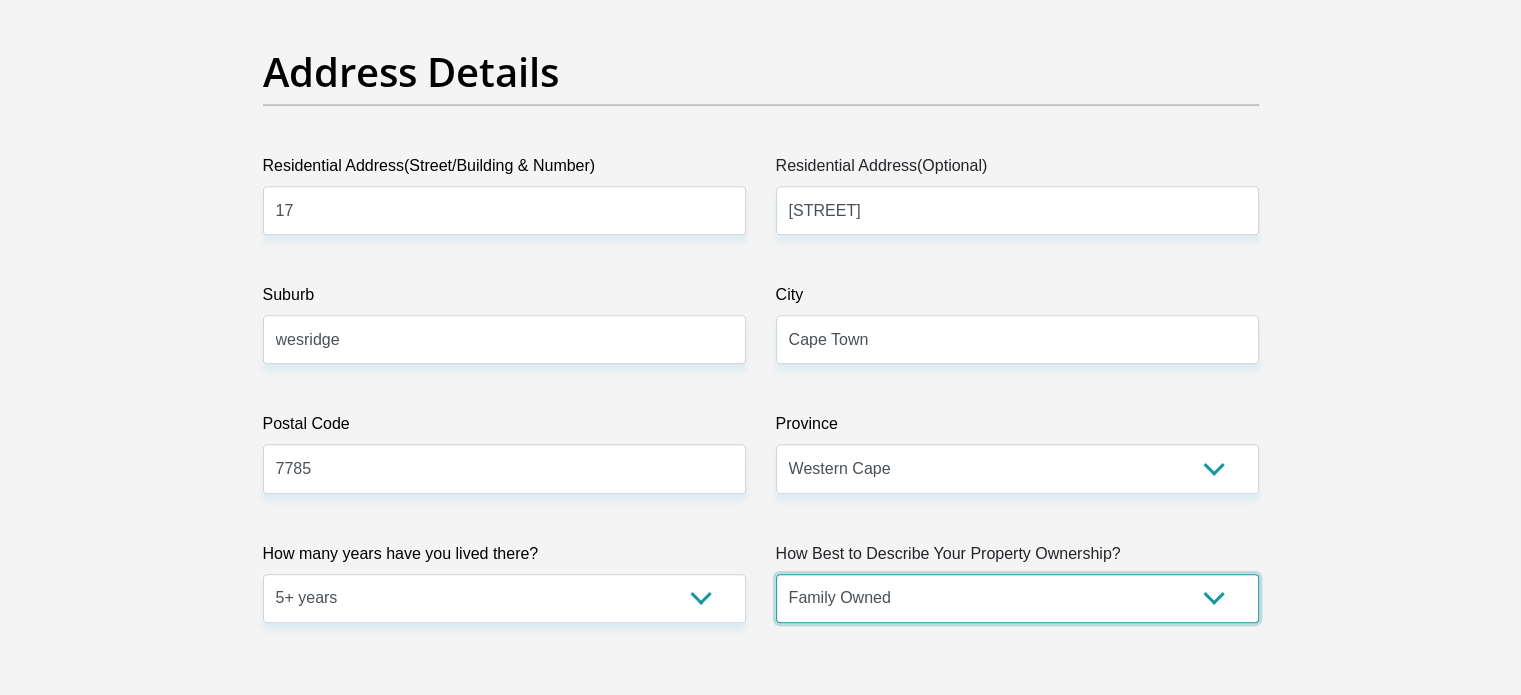click on "Owned
Rented
Family Owned
Company Dwelling" at bounding box center (1017, 598) 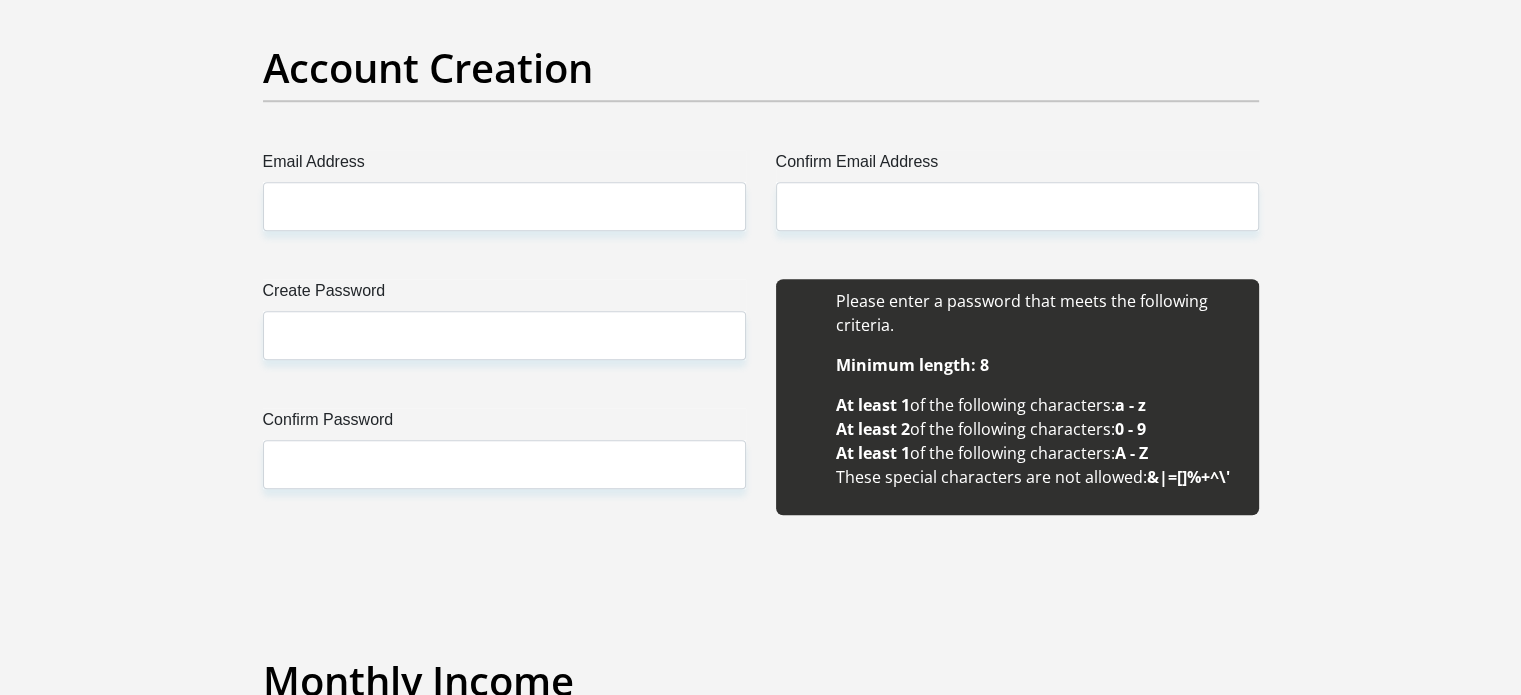 scroll, scrollTop: 1779, scrollLeft: 0, axis: vertical 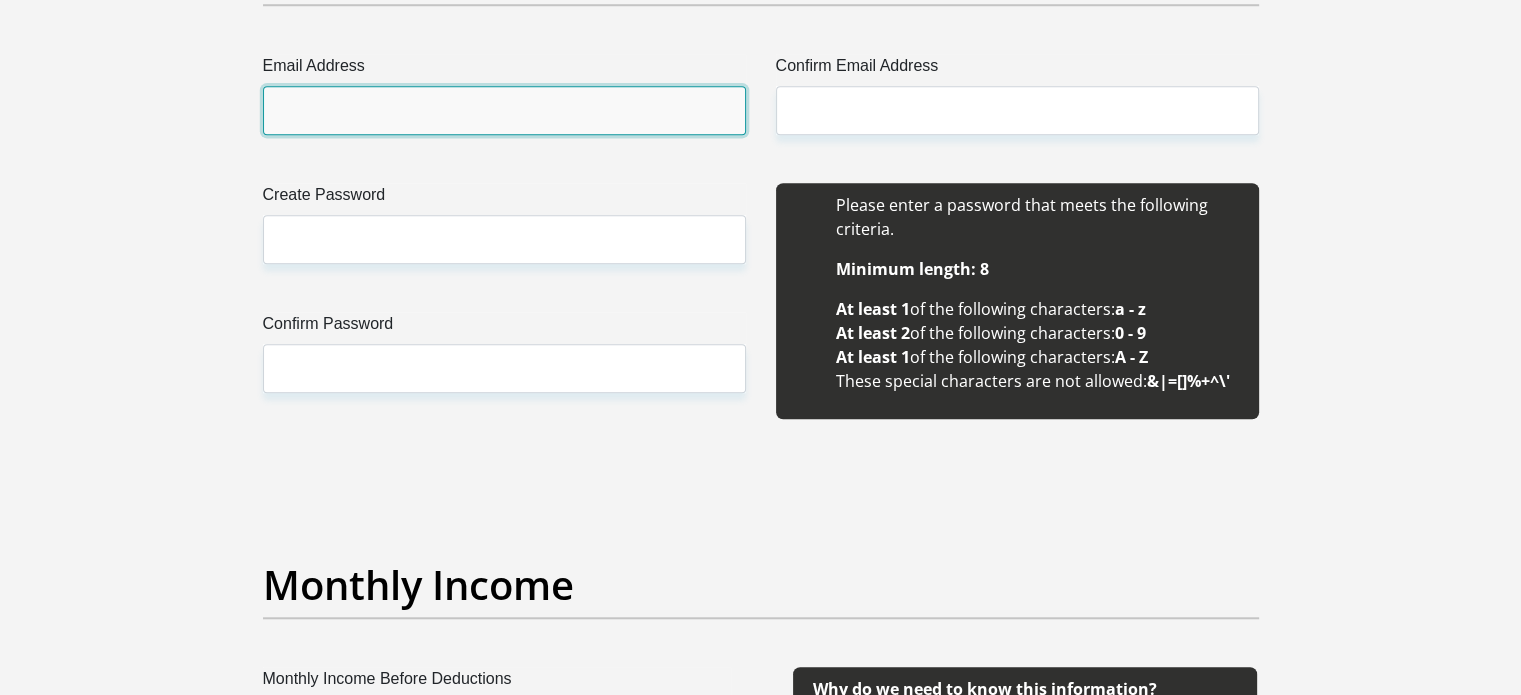 click on "Email Address" at bounding box center [504, 110] 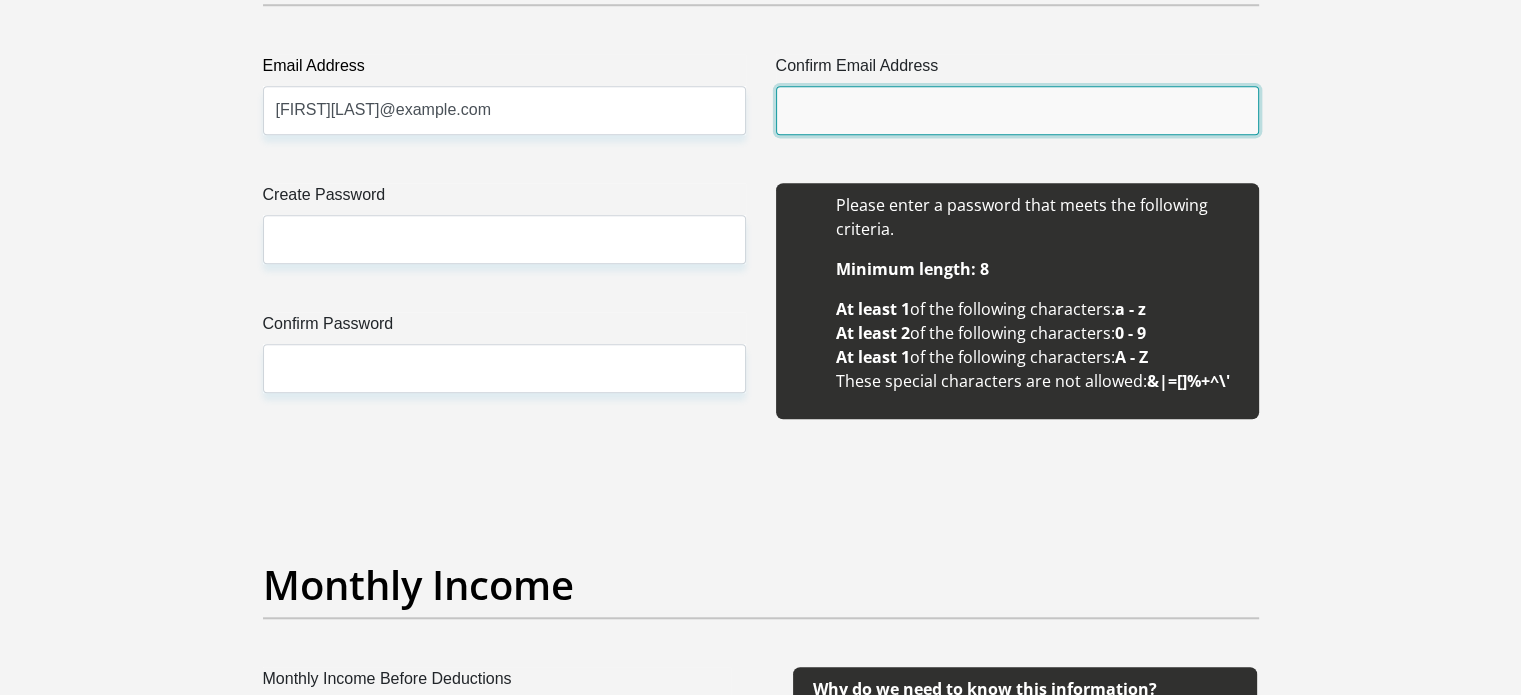 click on "Confirm Email Address" at bounding box center (1017, 110) 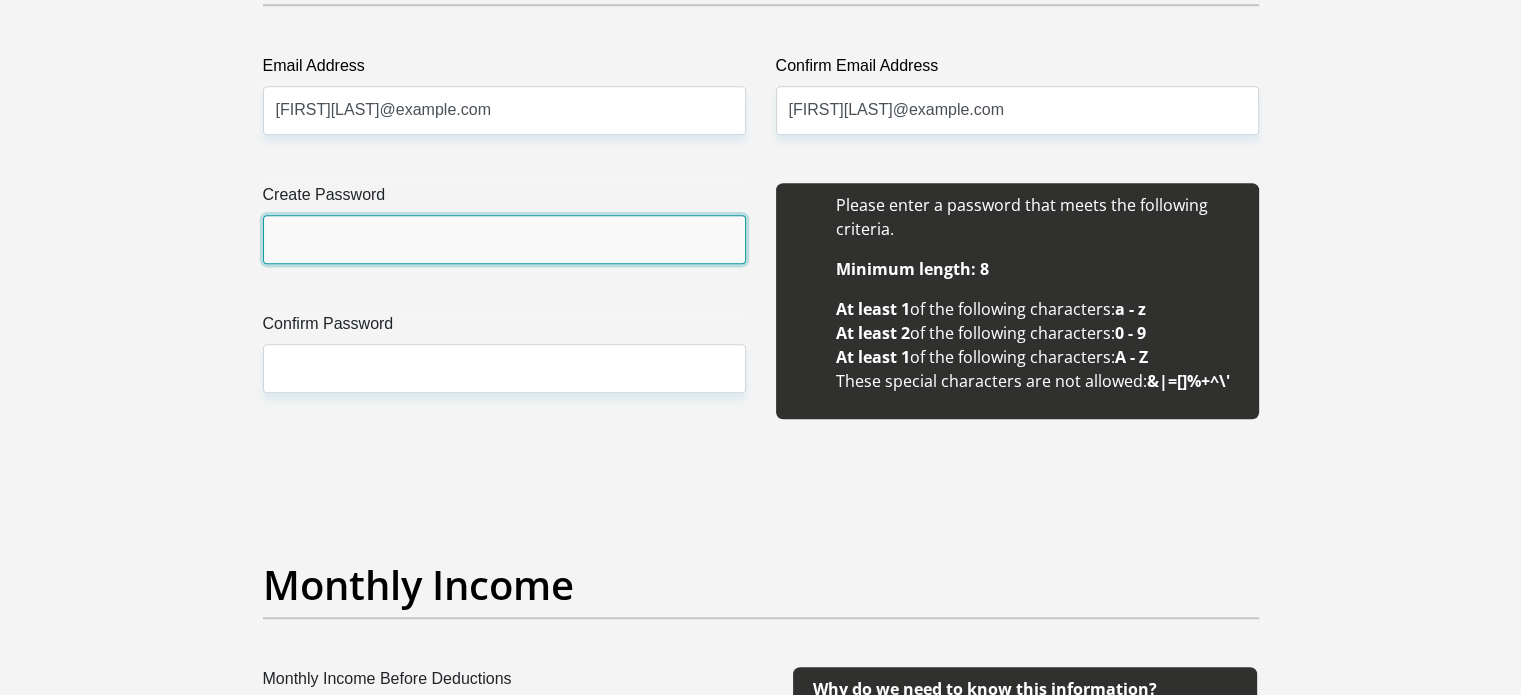 click on "Create Password" at bounding box center [504, 239] 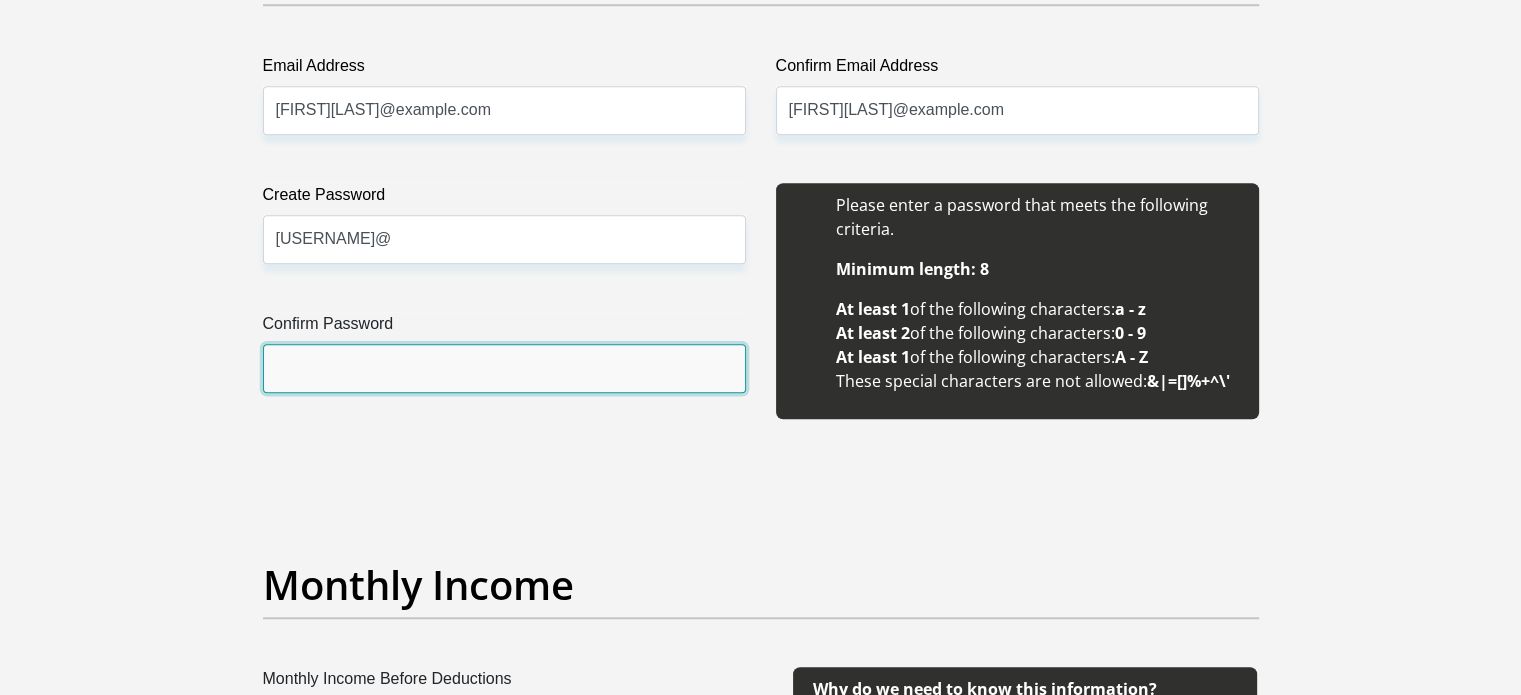 click on "Confirm Password" at bounding box center (504, 368) 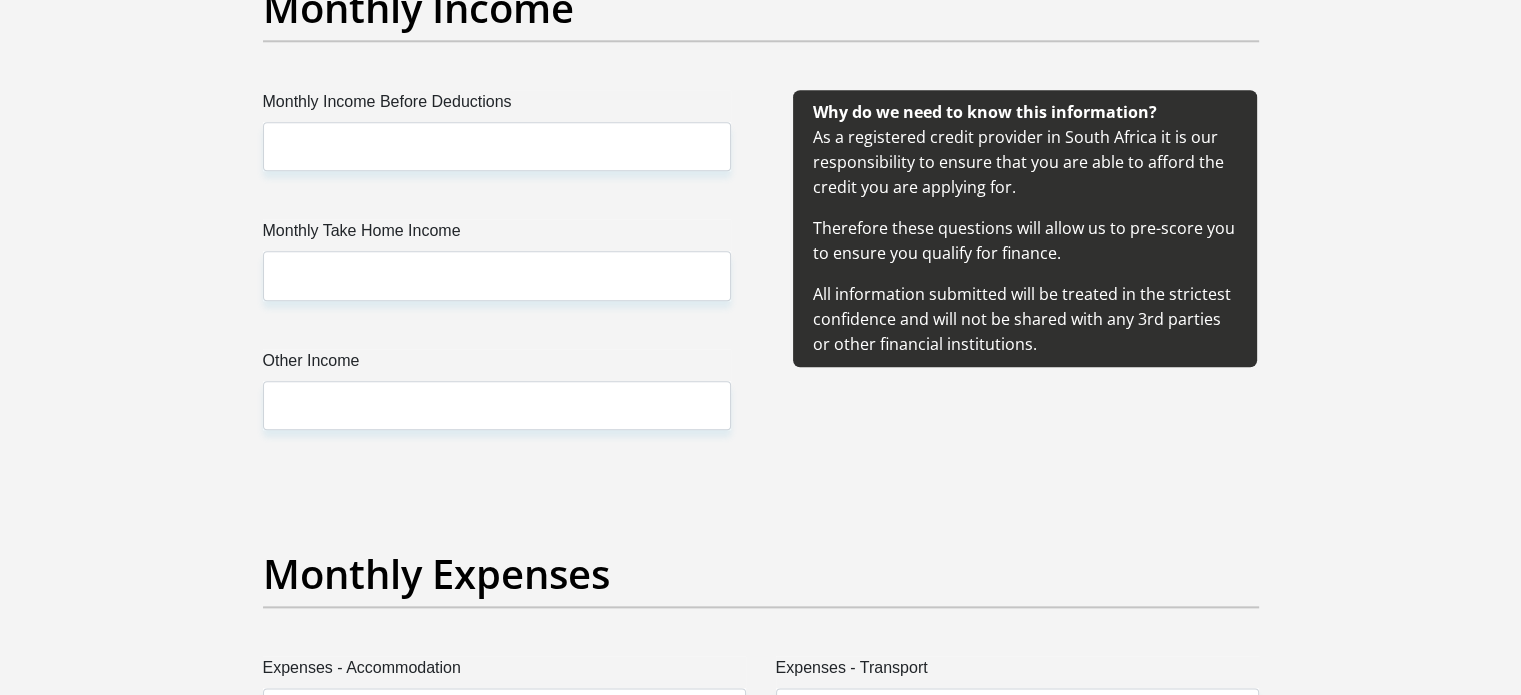 scroll, scrollTop: 2392, scrollLeft: 0, axis: vertical 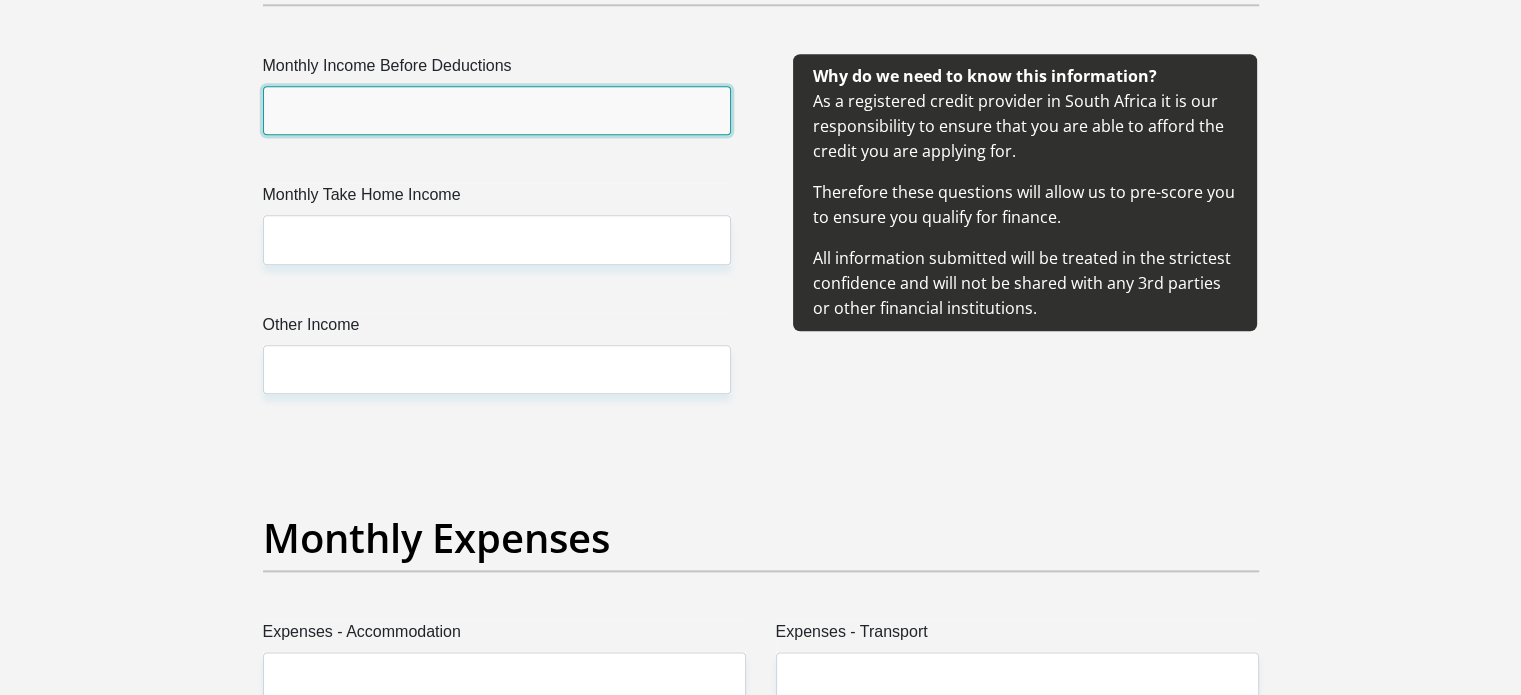 click on "Monthly Income Before Deductions" at bounding box center [497, 110] 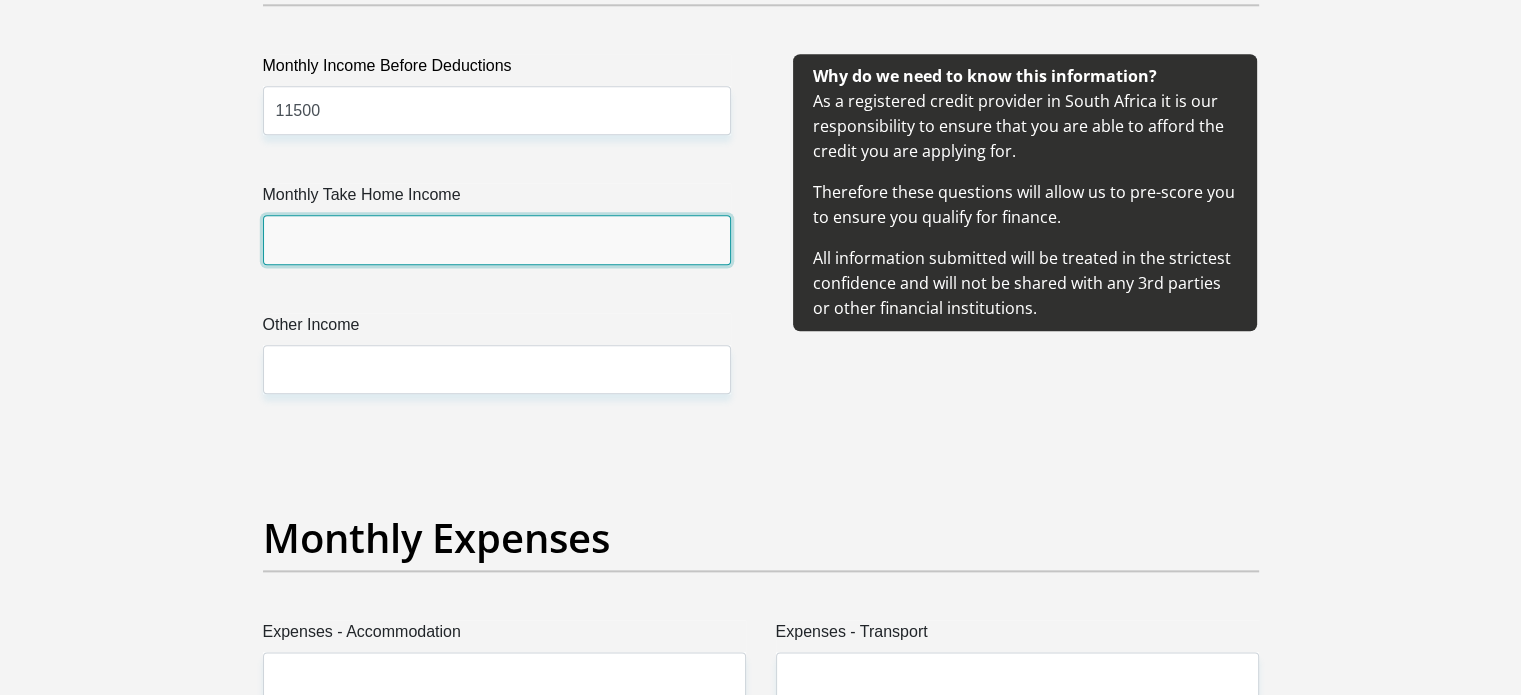click on "Monthly Take Home Income" at bounding box center (497, 239) 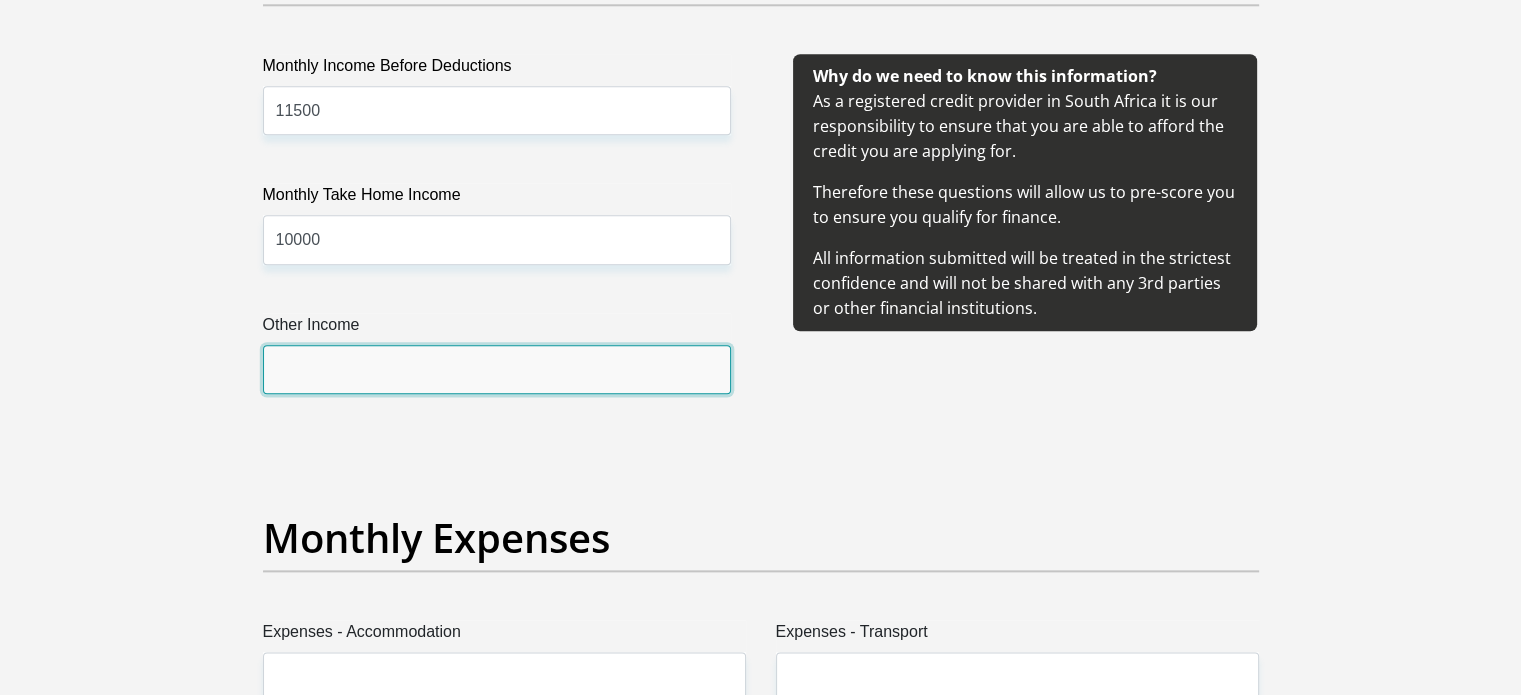 click on "Other Income" at bounding box center (497, 369) 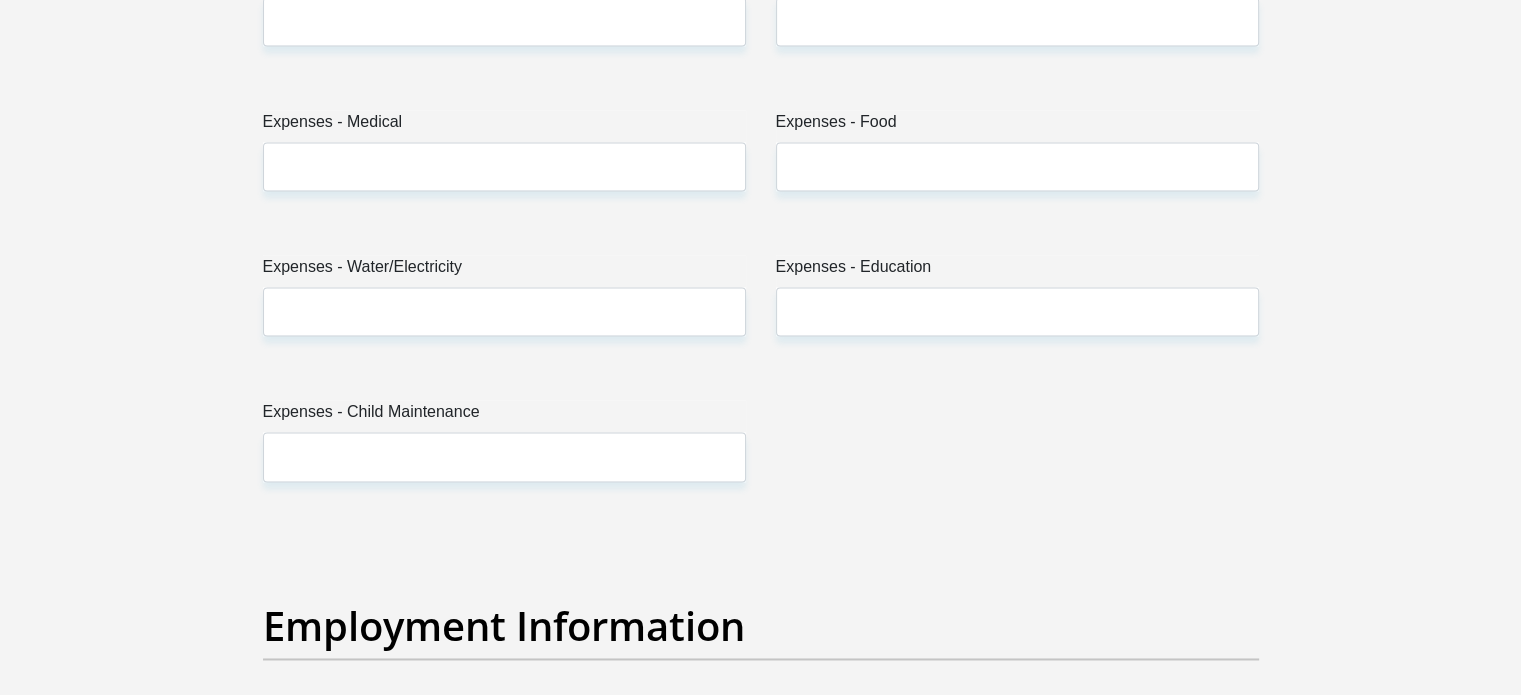 scroll, scrollTop: 2953, scrollLeft: 0, axis: vertical 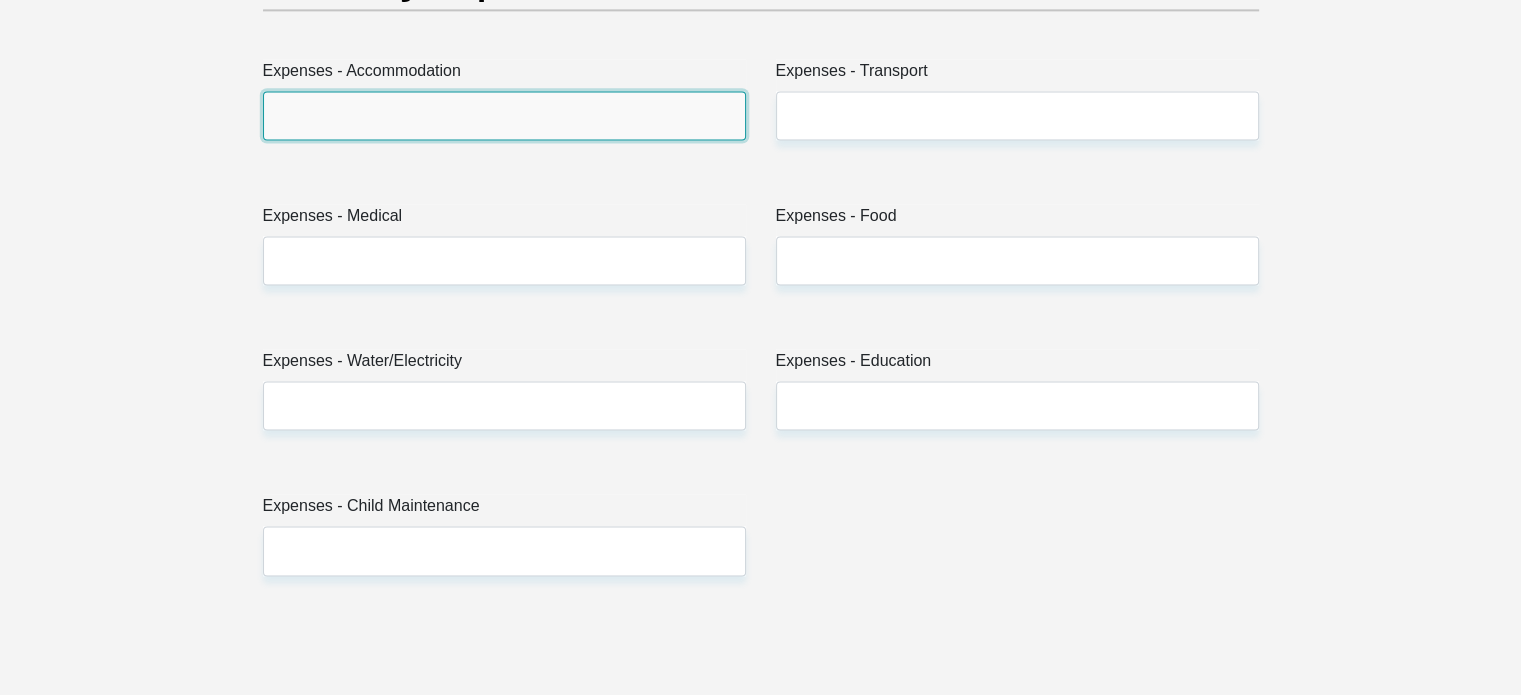 click on "Expenses - Accommodation" at bounding box center [504, 115] 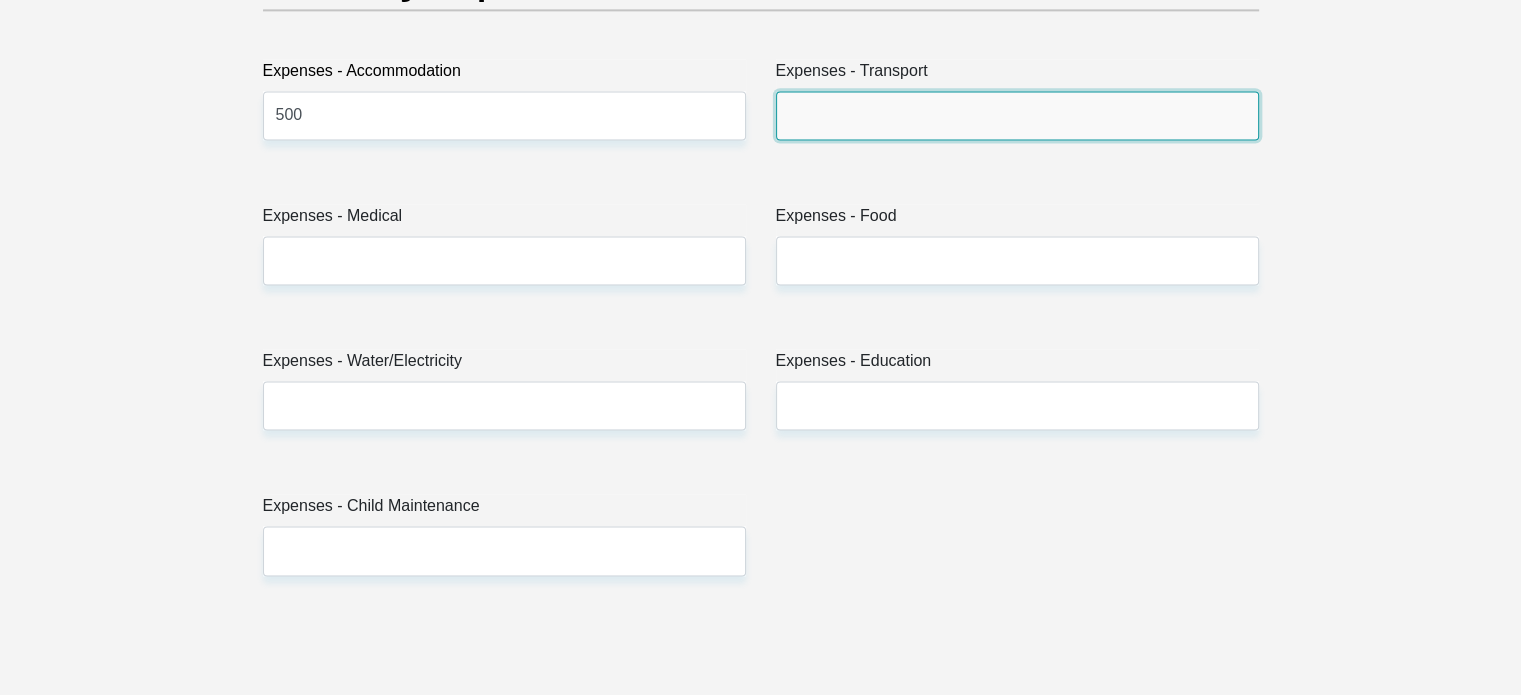 click on "Expenses - Transport" at bounding box center (1017, 115) 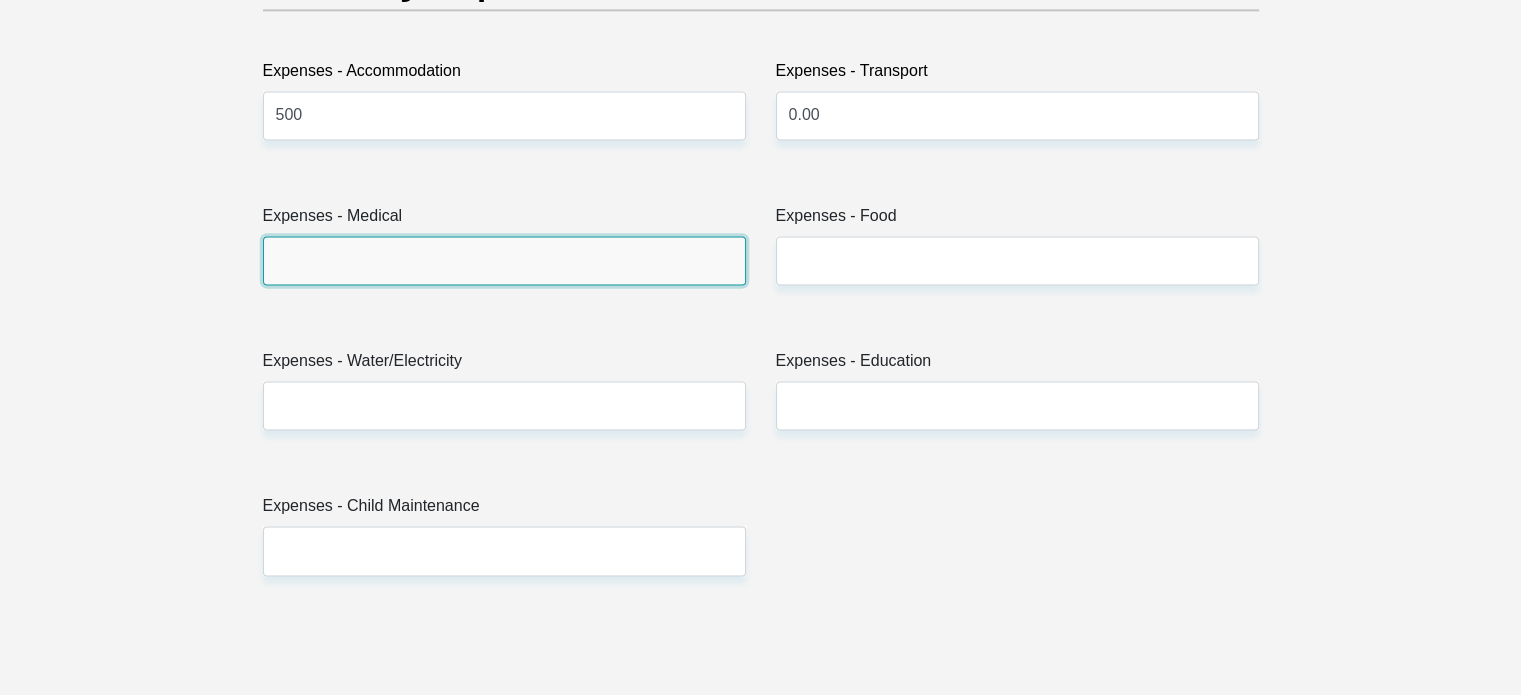 click on "Expenses - Medical" at bounding box center (504, 260) 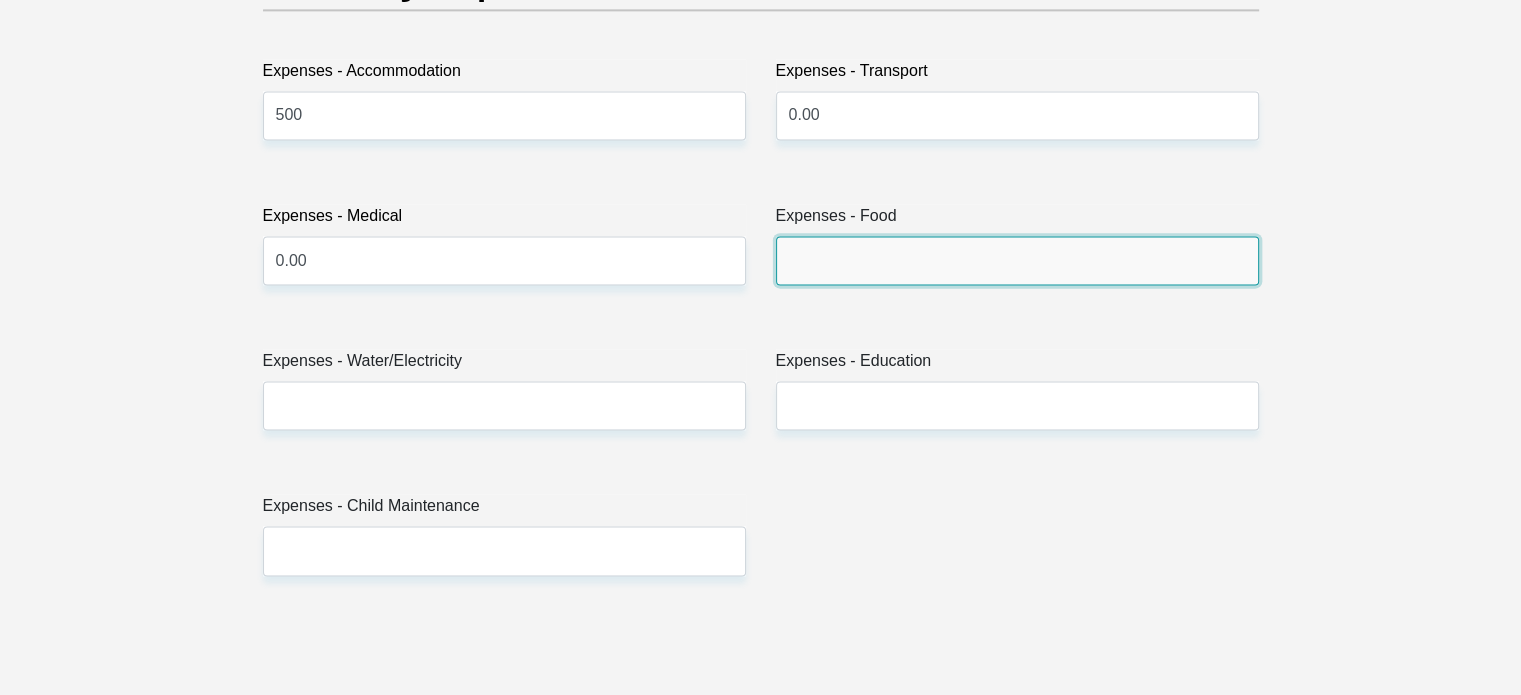 click on "Expenses - Food" at bounding box center [1017, 260] 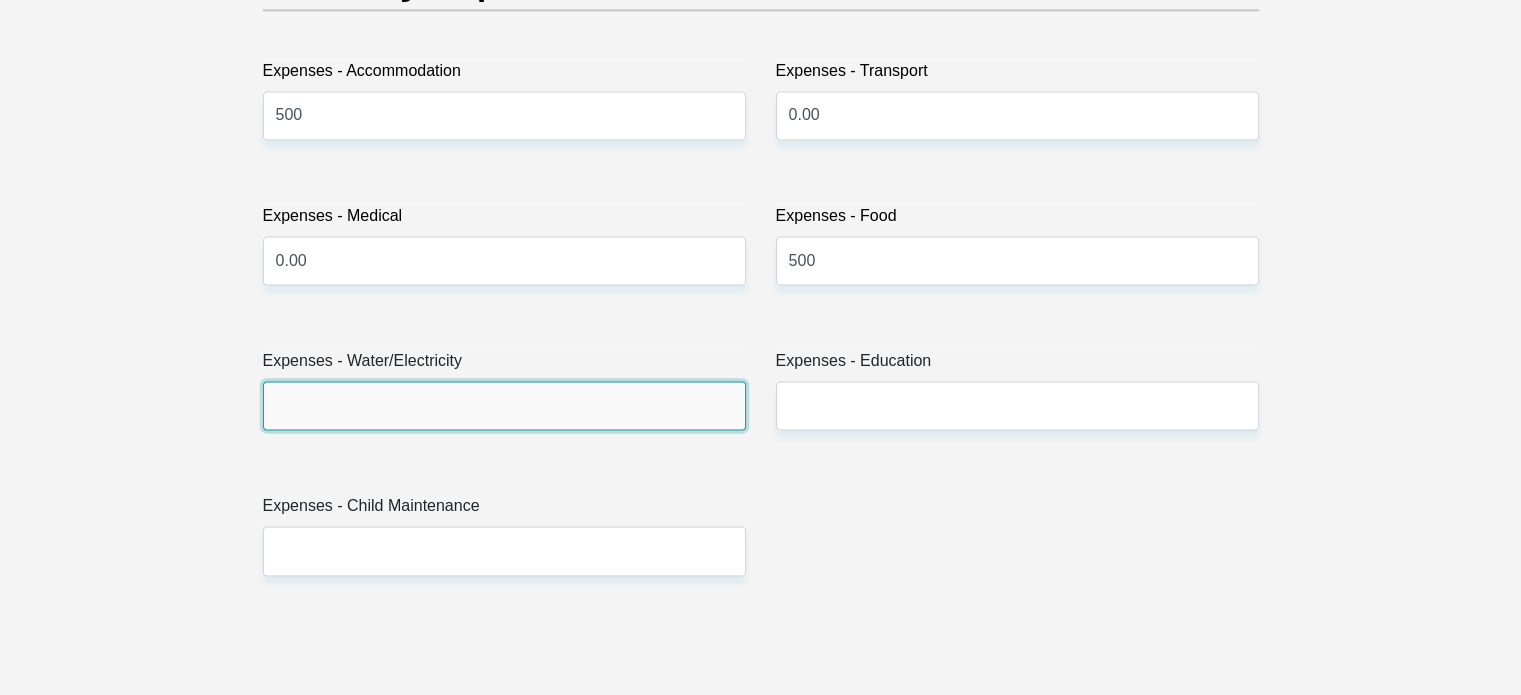 click on "Expenses - Water/Electricity" at bounding box center [504, 405] 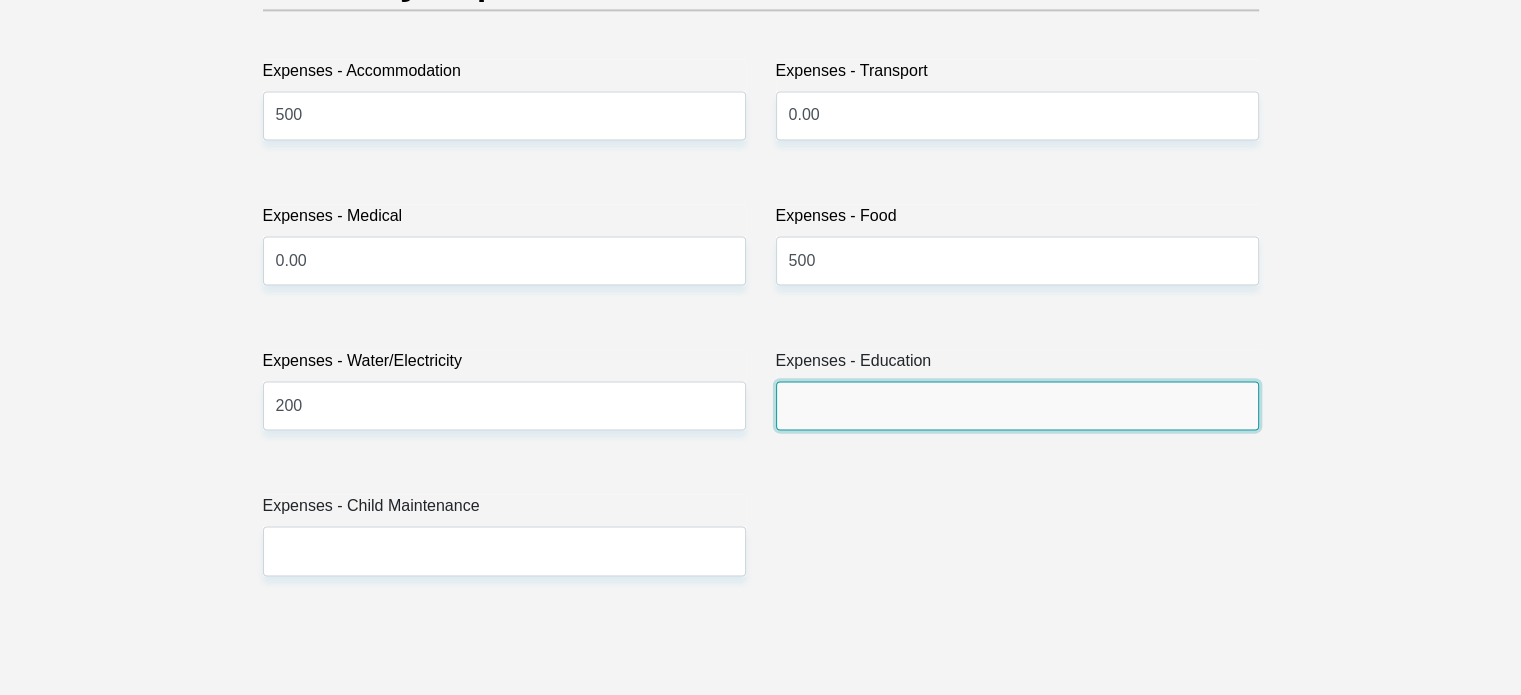 click on "Expenses - Education" at bounding box center [1017, 405] 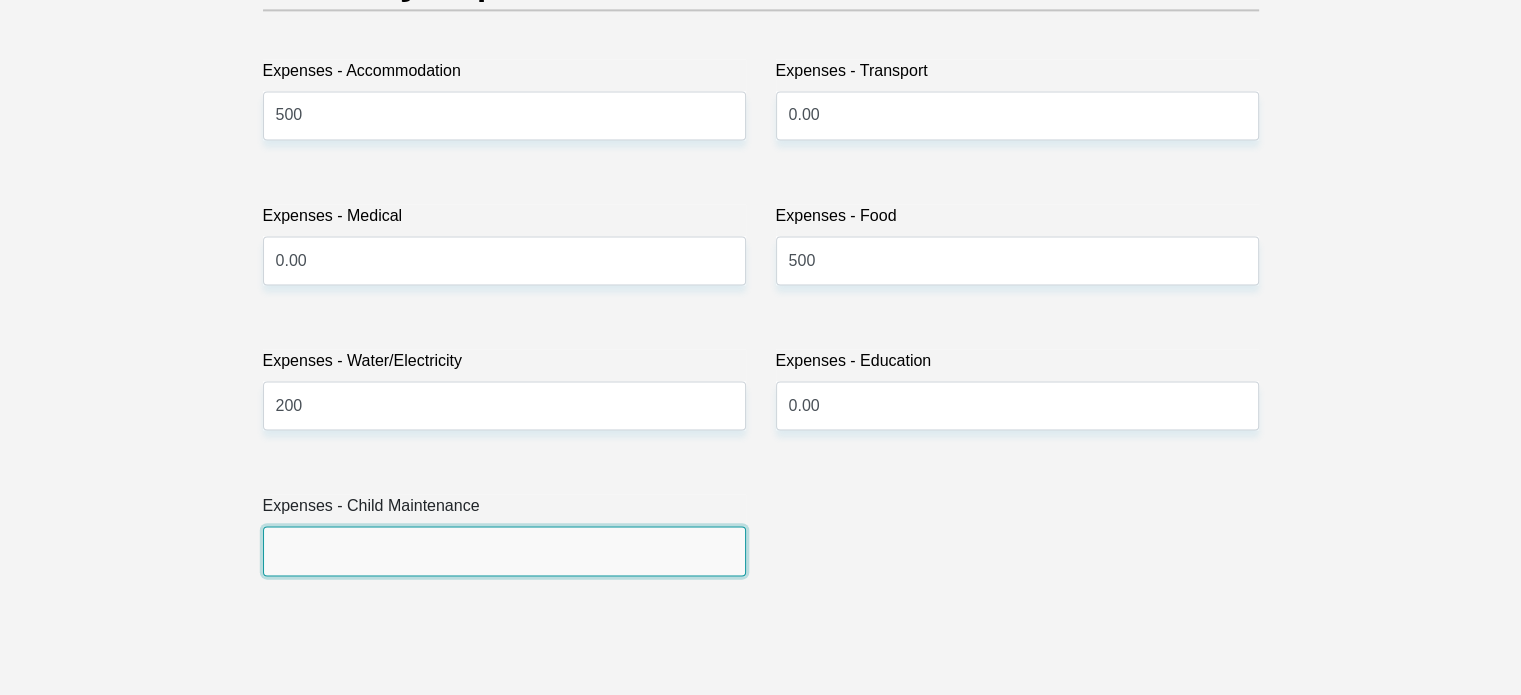 click on "Expenses - Child Maintenance" at bounding box center (504, 550) 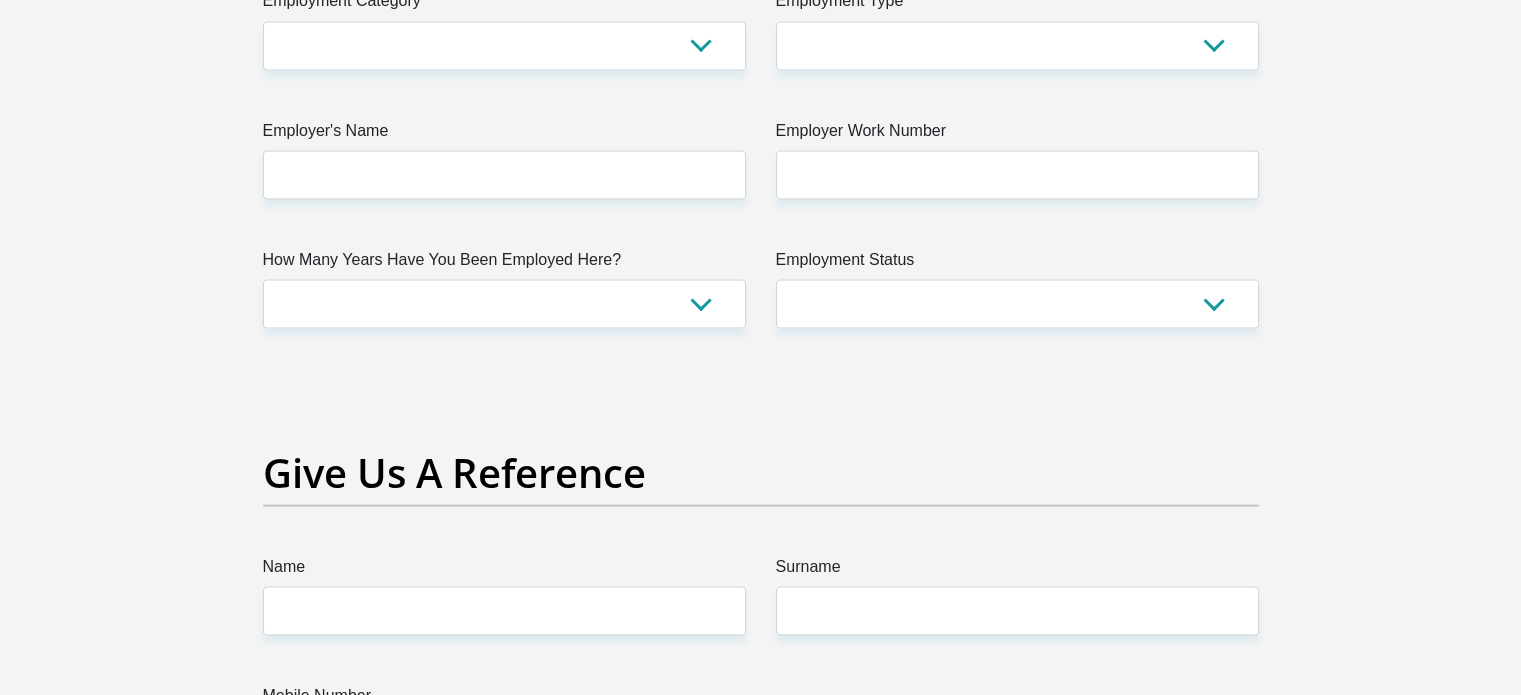 scroll, scrollTop: 3653, scrollLeft: 0, axis: vertical 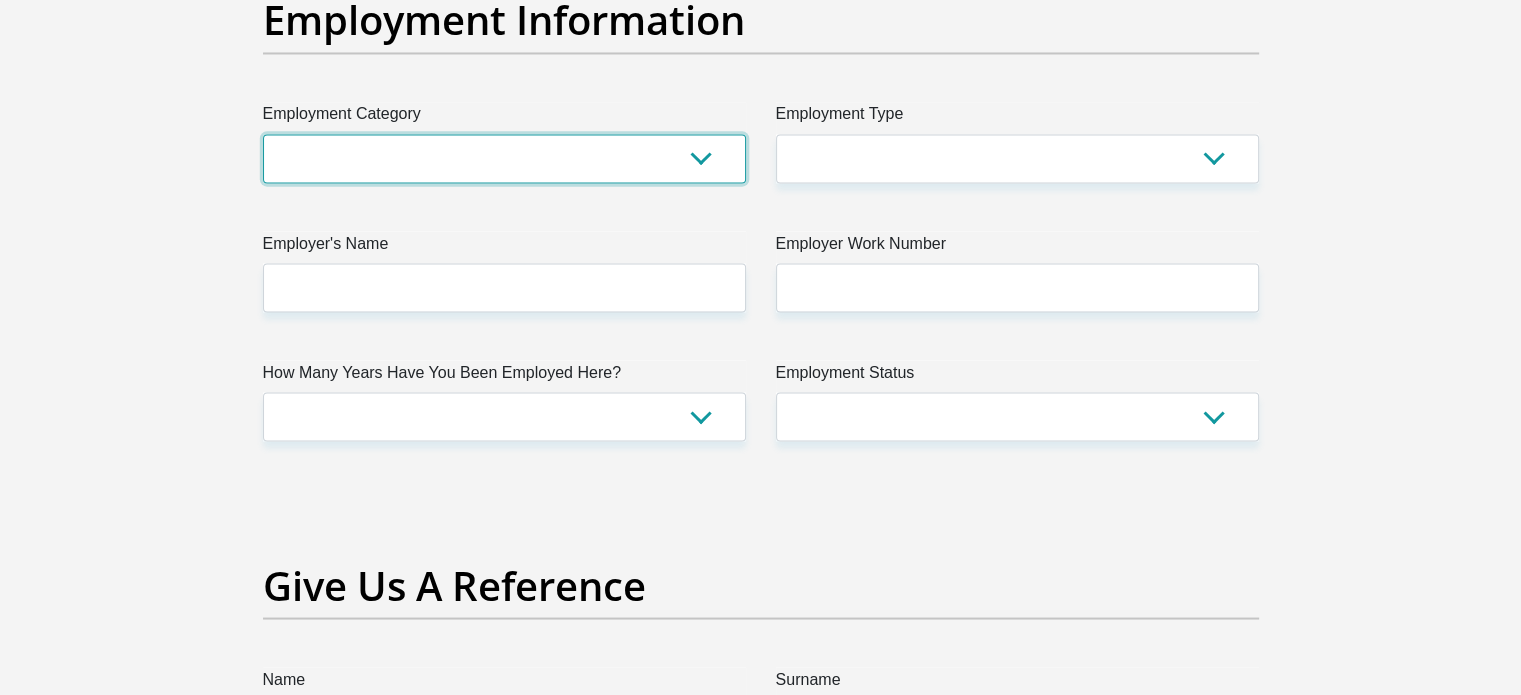 click on "AGRICULTURE
ALCOHOL & TOBACCO
CONSTRUCTION MATERIALS
METALLURGY
EQUIPMENT FOR RENEWABLE ENERGY
SPECIALIZED CONTRACTORS
CAR
GAMING (INCL. INTERNET
OTHER WHOLESALE
UNLICENSED PHARMACEUTICALS
CURRENCY EXCHANGE HOUSES
OTHER FINANCIAL INSTITUTIONS & INSURANCE
REAL ESTATE AGENTS
OIL & GAS
OTHER MATERIALS (E.G. IRON ORE)
PRECIOUS STONES & PRECIOUS METALS
POLITICAL ORGANIZATIONS
RELIGIOUS ORGANIZATIONS(NOT SECTS)
ACTI. HAVING BUSINESS DEAL WITH PUBLIC ADMINISTRATION
LAUNDROMATS" at bounding box center (504, 158) 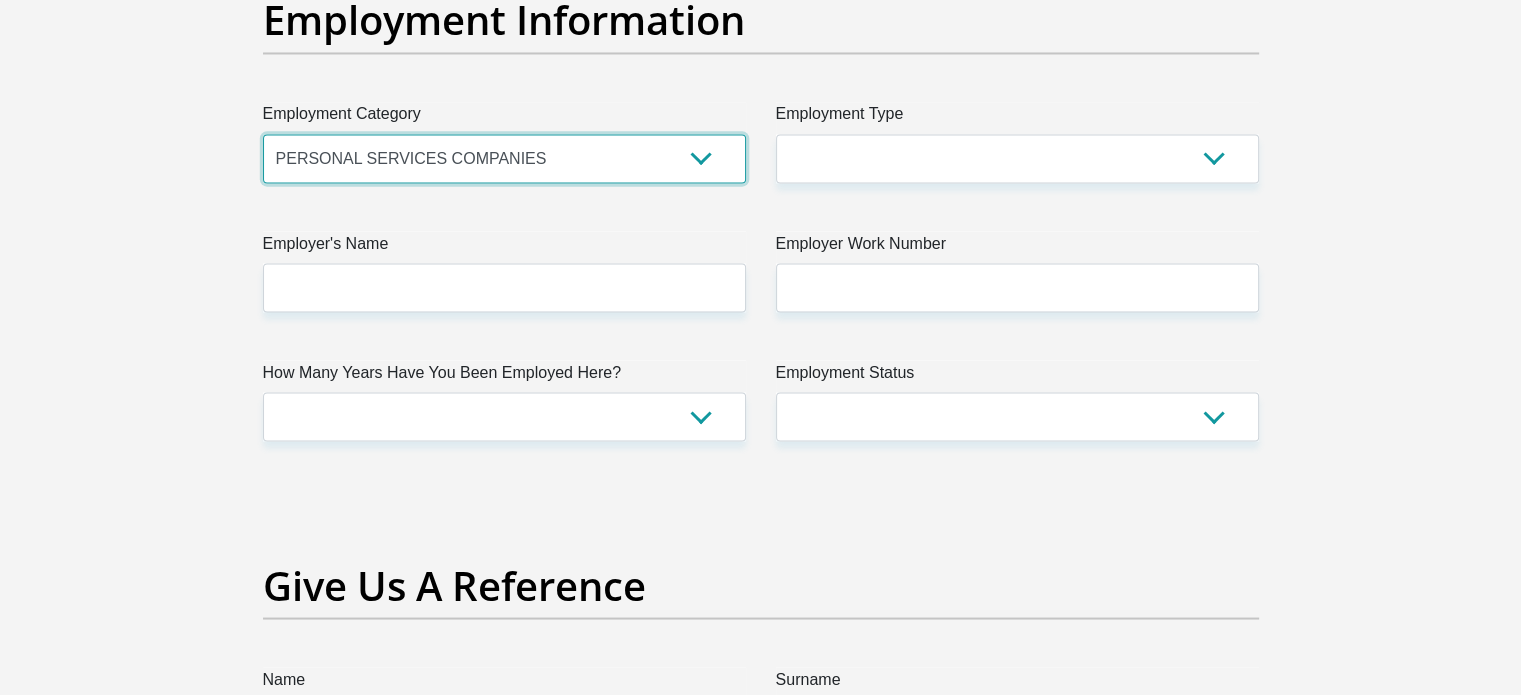 click on "AGRICULTURE
ALCOHOL & TOBACCO
CONSTRUCTION MATERIALS
METALLURGY
EQUIPMENT FOR RENEWABLE ENERGY
SPECIALIZED CONTRACTORS
CAR
GAMING (INCL. INTERNET
OTHER WHOLESALE
UNLICENSED PHARMACEUTICALS
CURRENCY EXCHANGE HOUSES
OTHER FINANCIAL INSTITUTIONS & INSURANCE
REAL ESTATE AGENTS
OIL & GAS
OTHER MATERIALS (E.G. IRON ORE)
PRECIOUS STONES & PRECIOUS METALS
POLITICAL ORGANIZATIONS
RELIGIOUS ORGANIZATIONS(NOT SECTS)
ACTI. HAVING BUSINESS DEAL WITH PUBLIC ADMINISTRATION
LAUNDROMATS" at bounding box center (504, 158) 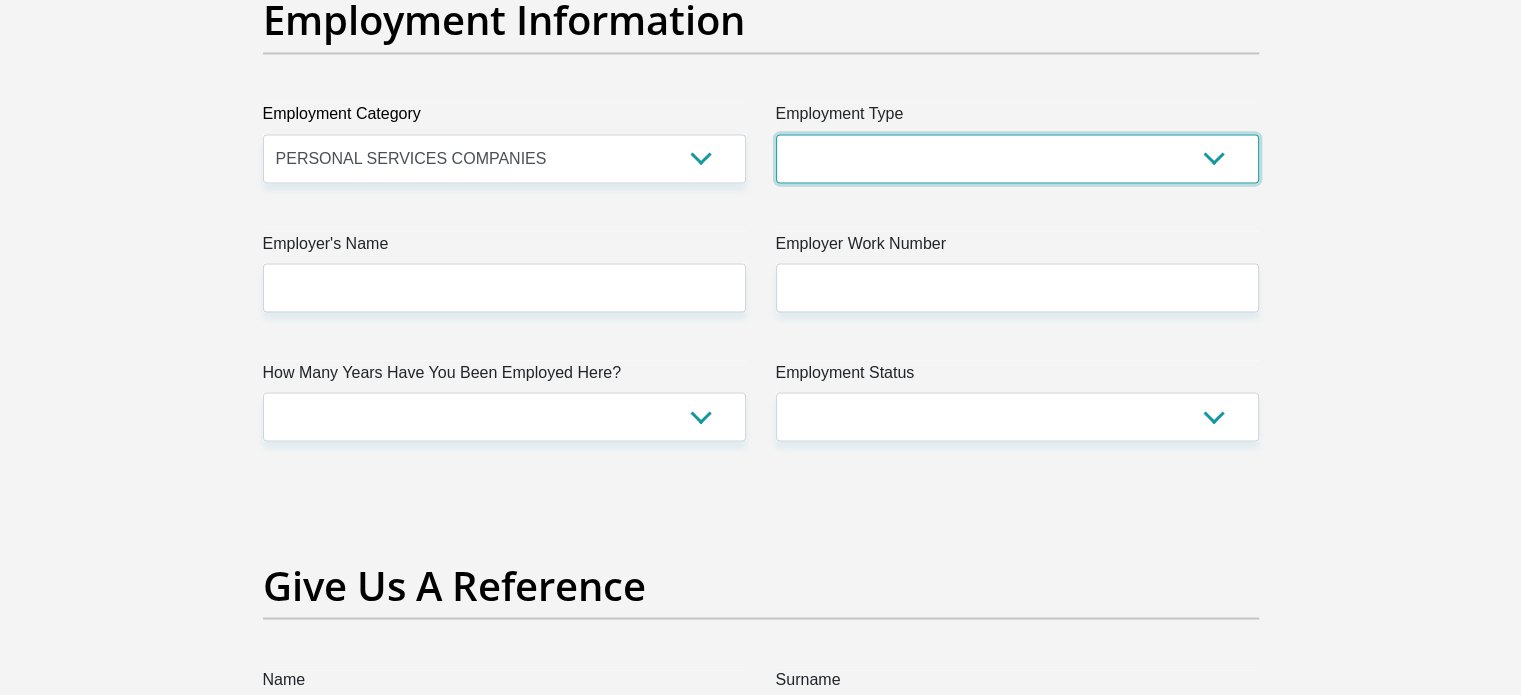 click on "College/Lecturer
Craft Seller
Creative
Driver
Executive
Farmer
Forces - Non Commissioned
Forces - Officer
Hawker
Housewife
Labourer
Licenced Professional
Manager
Miner
Non Licenced Professional
Office Staff/Clerk
Outside Worker
Pensioner
Permanent Teacher
Production/Manufacturing
Sales
Self-Employed
Semi-Professional Worker
Service Industry  Social Worker  Student" at bounding box center [1017, 158] 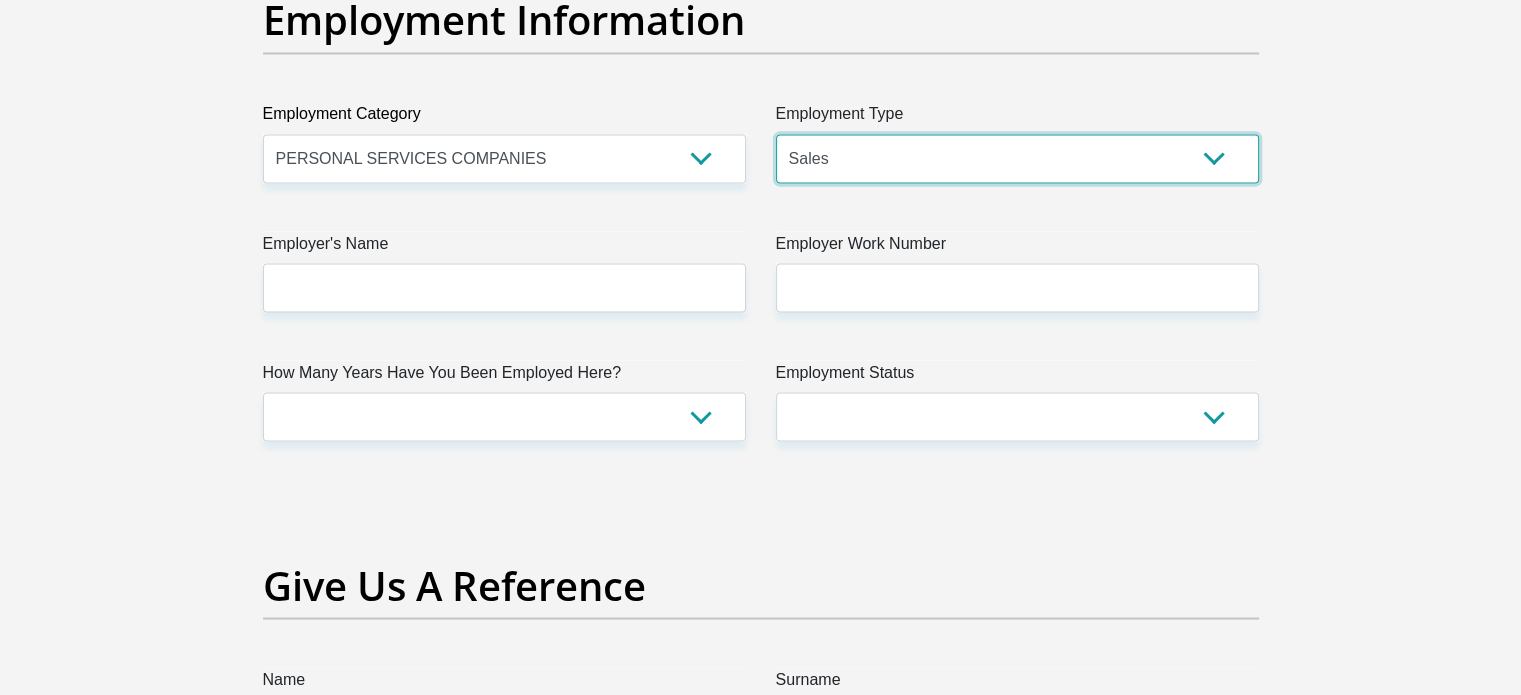 click on "College/Lecturer
Craft Seller
Creative
Driver
Executive
Farmer
Forces - Non Commissioned
Forces - Officer
Hawker
Housewife
Labourer
Licenced Professional
Manager
Miner
Non Licenced Professional
Office Staff/Clerk
Outside Worker
Pensioner
Permanent Teacher
Production/Manufacturing
Sales
Self-Employed
Semi-Professional Worker
Service Industry  Social Worker  Student" at bounding box center (1017, 158) 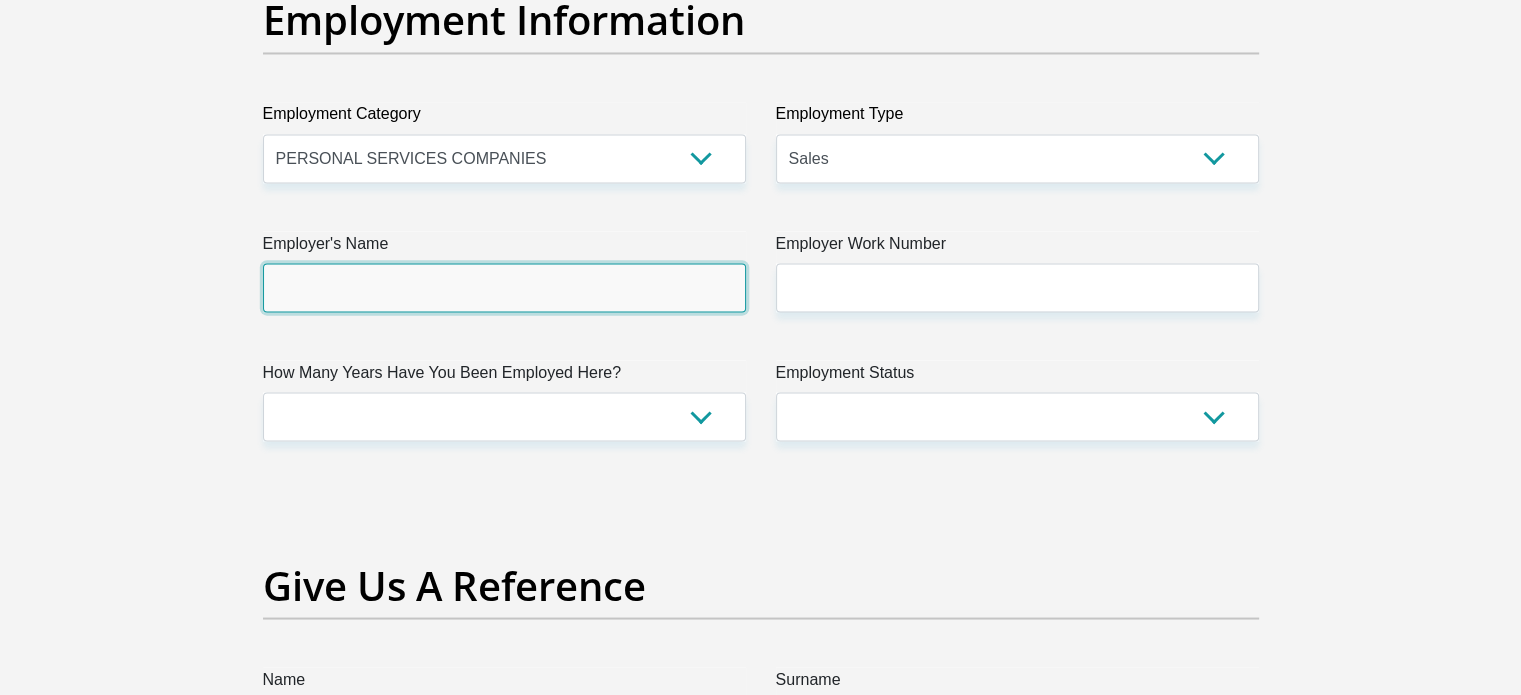 click on "Employer's Name" at bounding box center [504, 287] 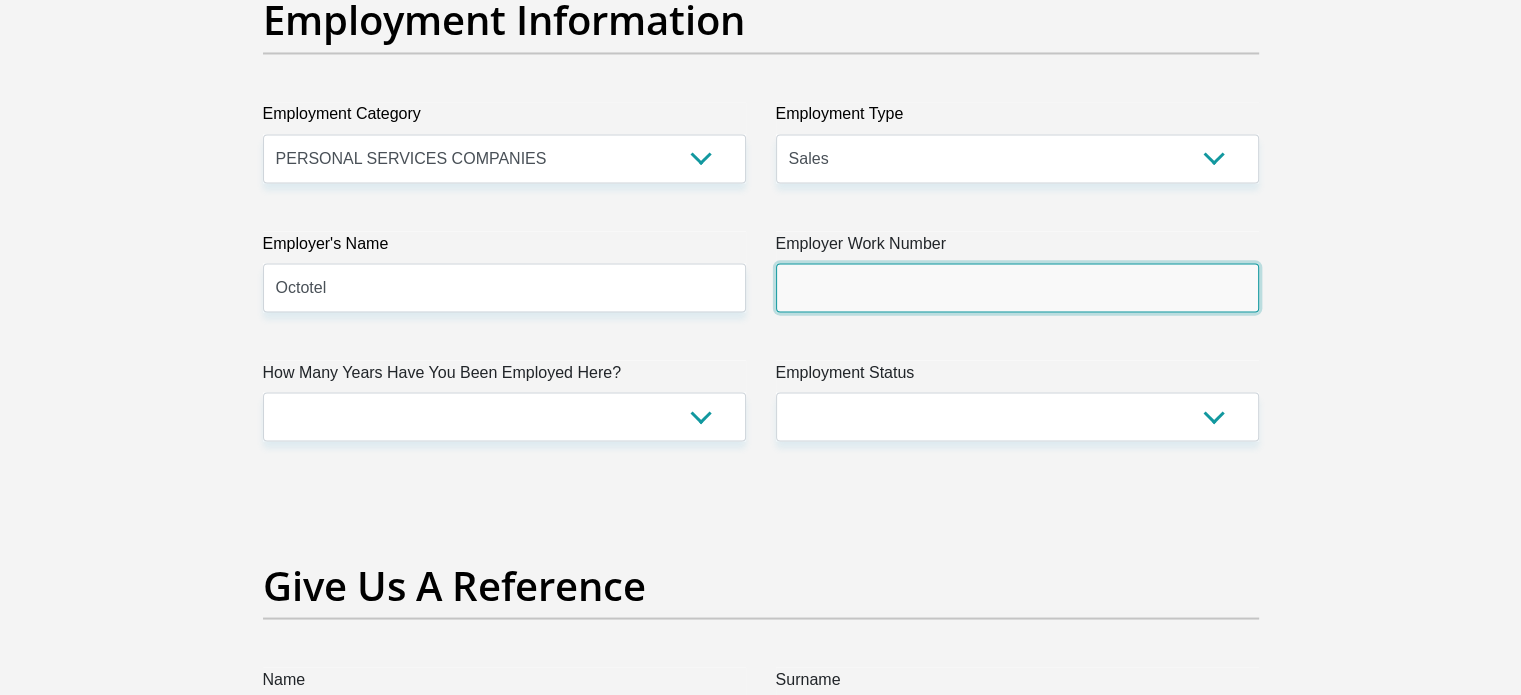click on "Employer Work Number" at bounding box center [1017, 287] 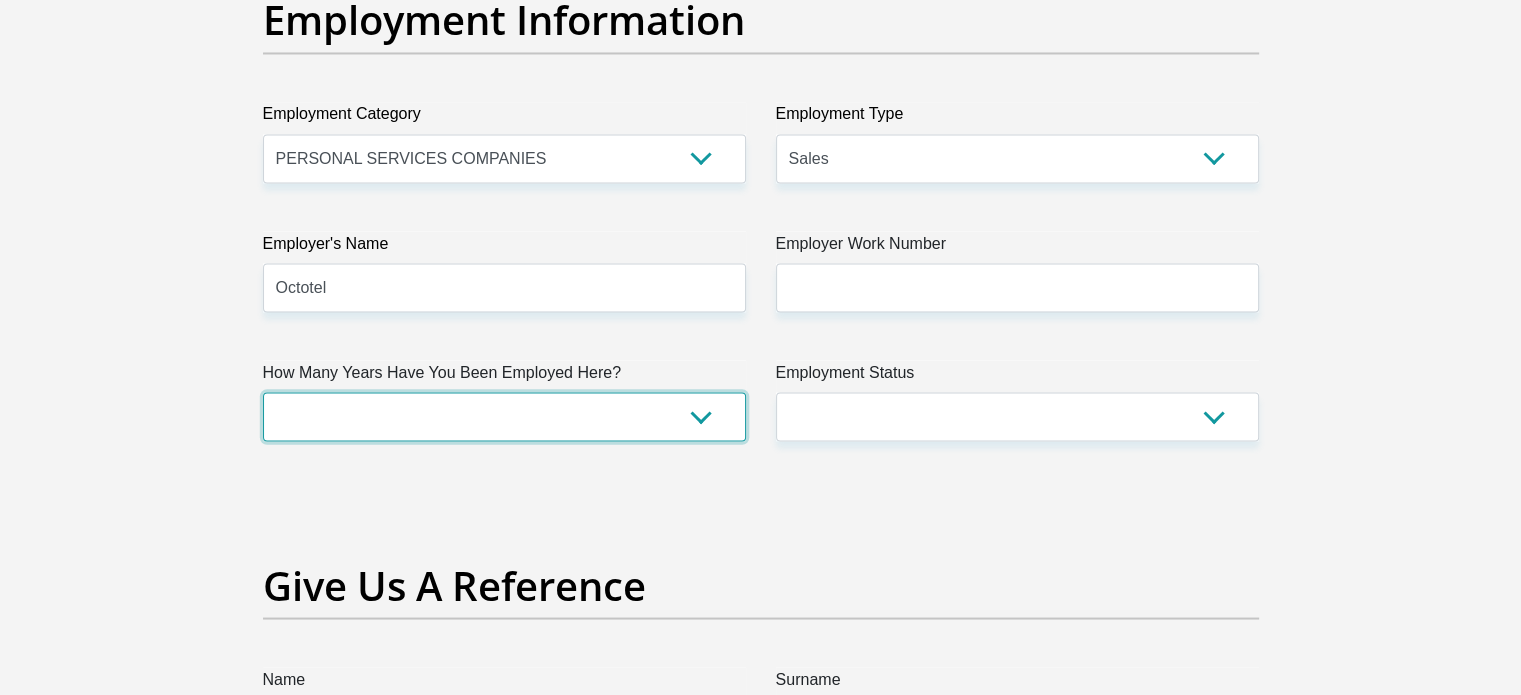 click on "less than 1 year
1-3 years
3-5 years
5+ years" at bounding box center (504, 416) 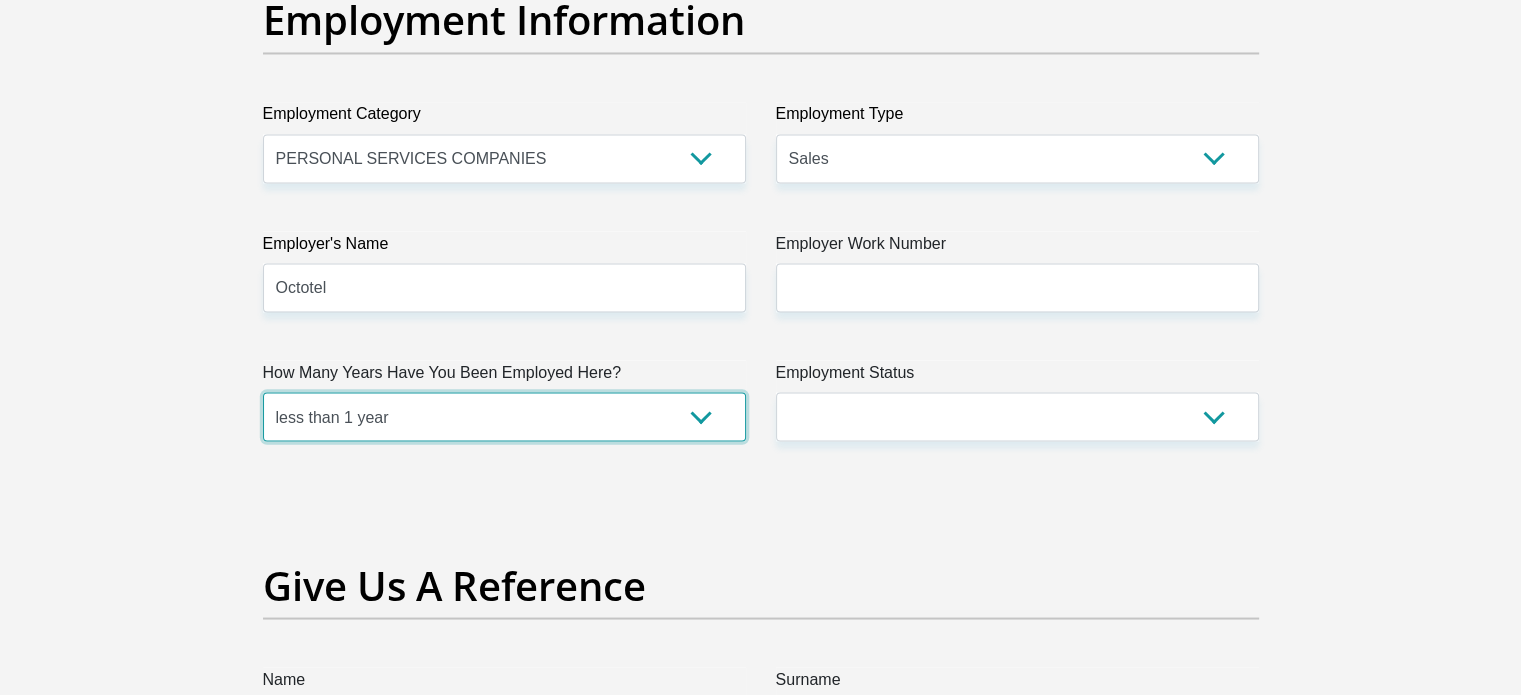 click on "less than 1 year
1-3 years
3-5 years
5+ years" at bounding box center (504, 416) 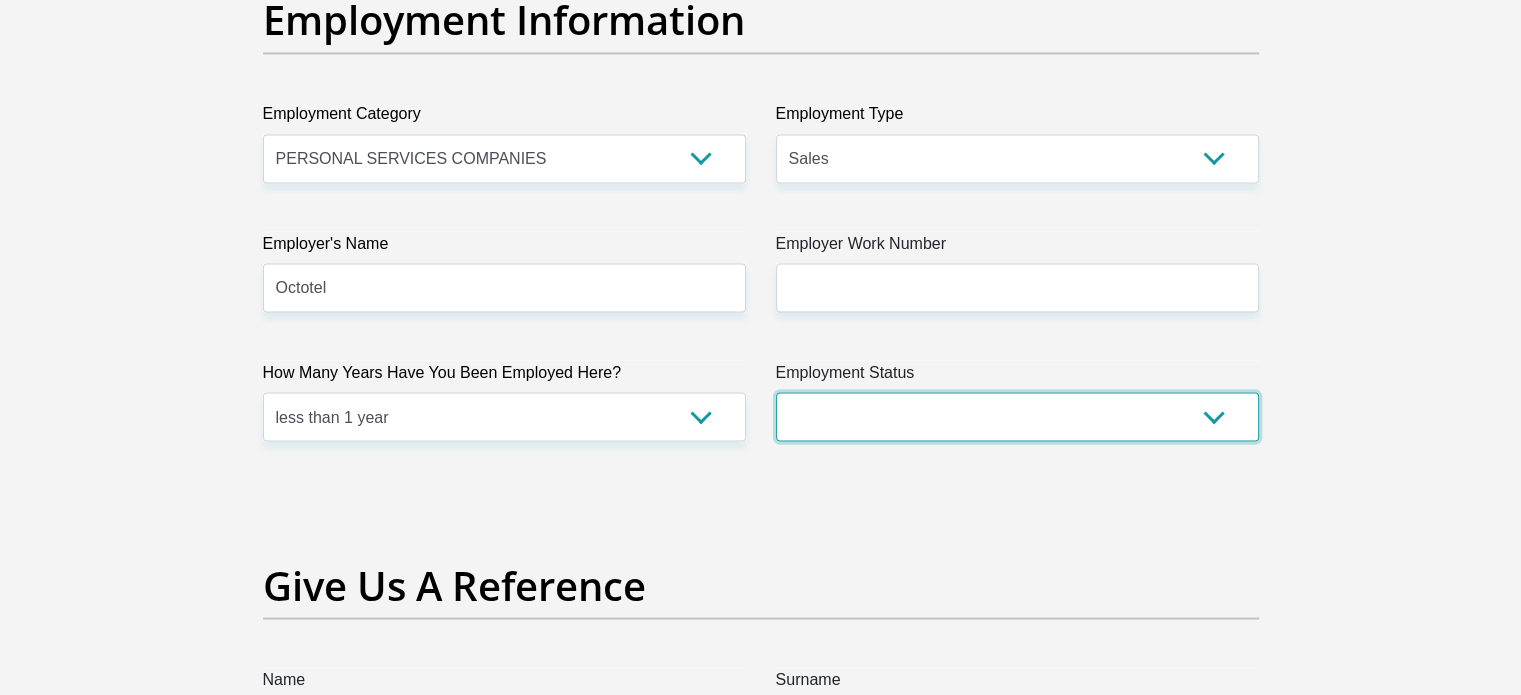 click on "Permanent/Full-time
Part-time/Casual
Contract Worker
Self-Employed
Housewife
Retired
Student
Medically Boarded
Disability
Unemployed" at bounding box center (1017, 416) 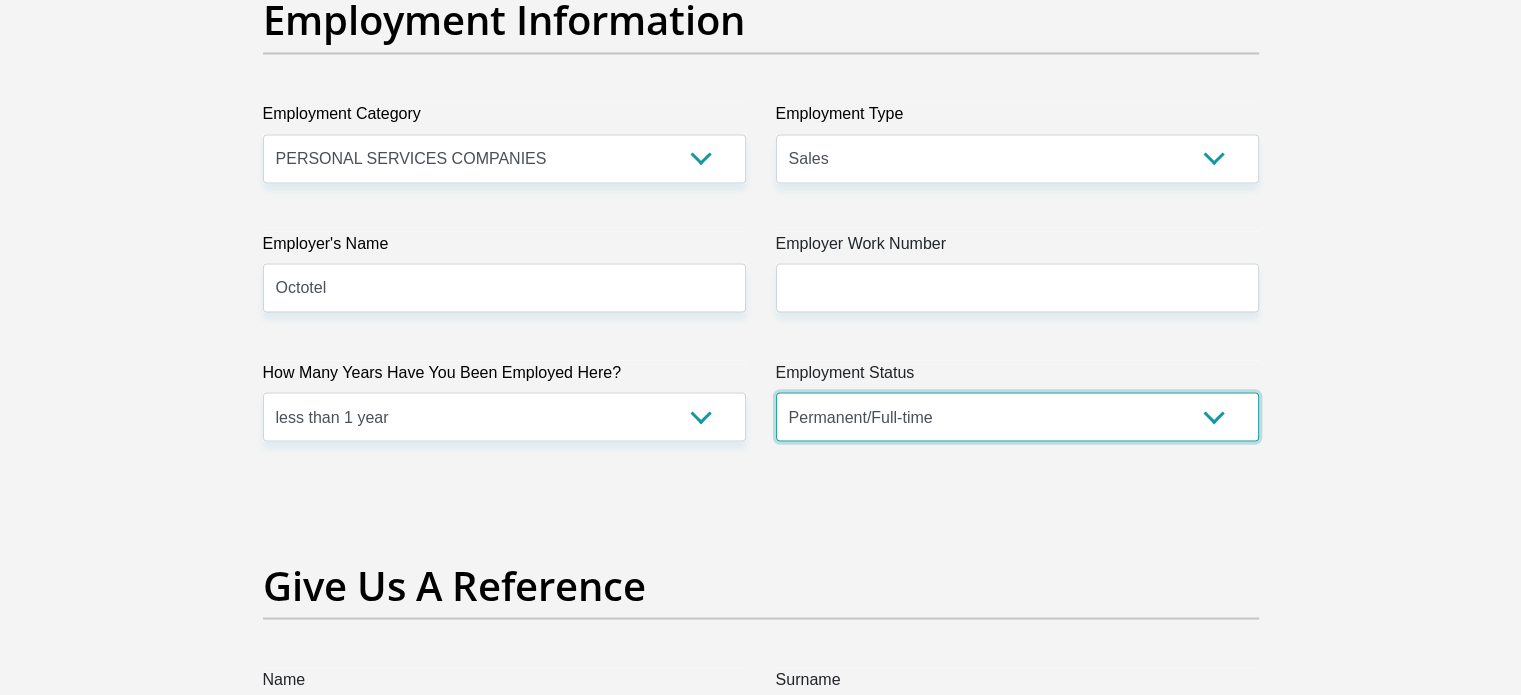 click on "Permanent/Full-time
Part-time/Casual
Contract Worker
Self-Employed
Housewife
Retired
Student
Medically Boarded
Disability
Unemployed" at bounding box center (1017, 416) 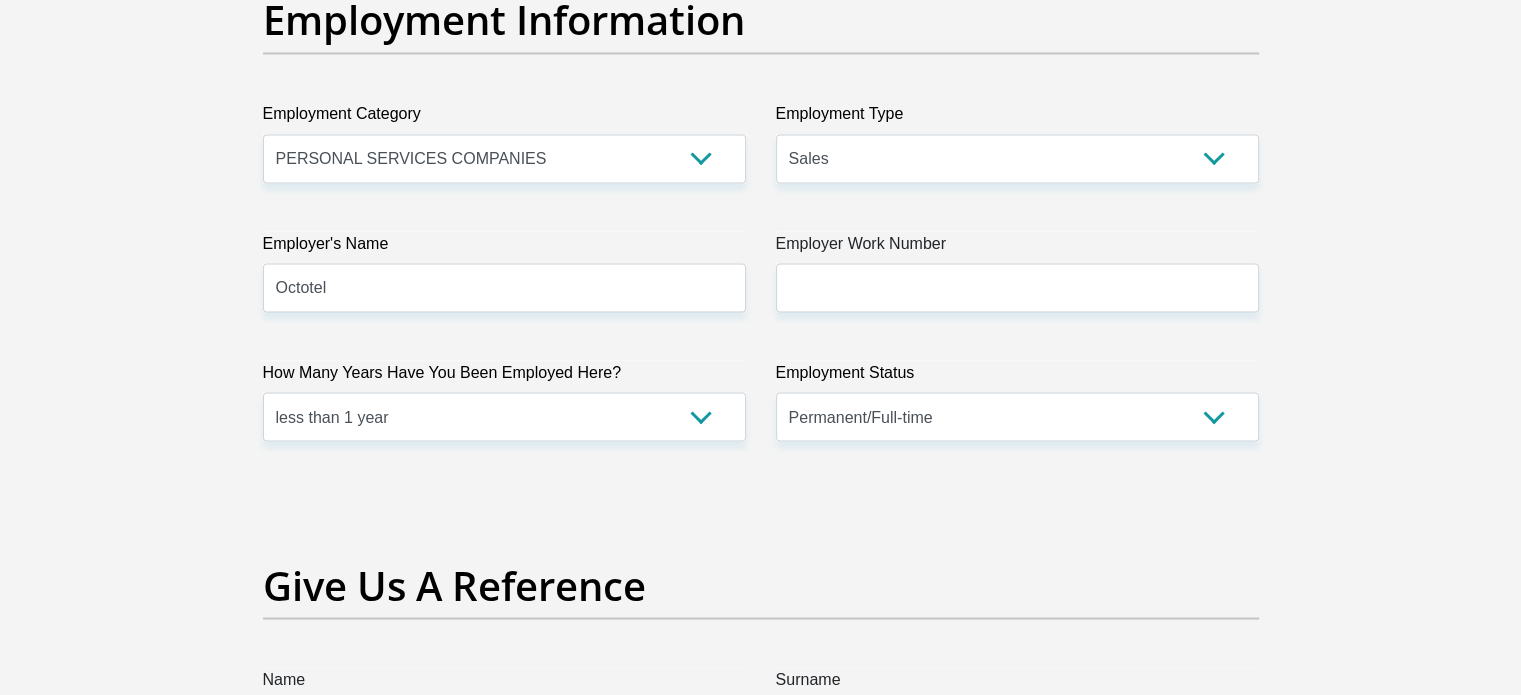 click on "Title
Mr
Ms
Mrs
Dr
Other
First Name
valentino
Surname
moosajee
ID Number
7909265118088
Please input valid ID number
Race
Black
Coloured
Indian
White
Other
Contact Number
0659110498
Please input valid contact number
Nationality
South Africa
Afghanistan
Aland Islands  Albania  Aruba" at bounding box center [761, -86] 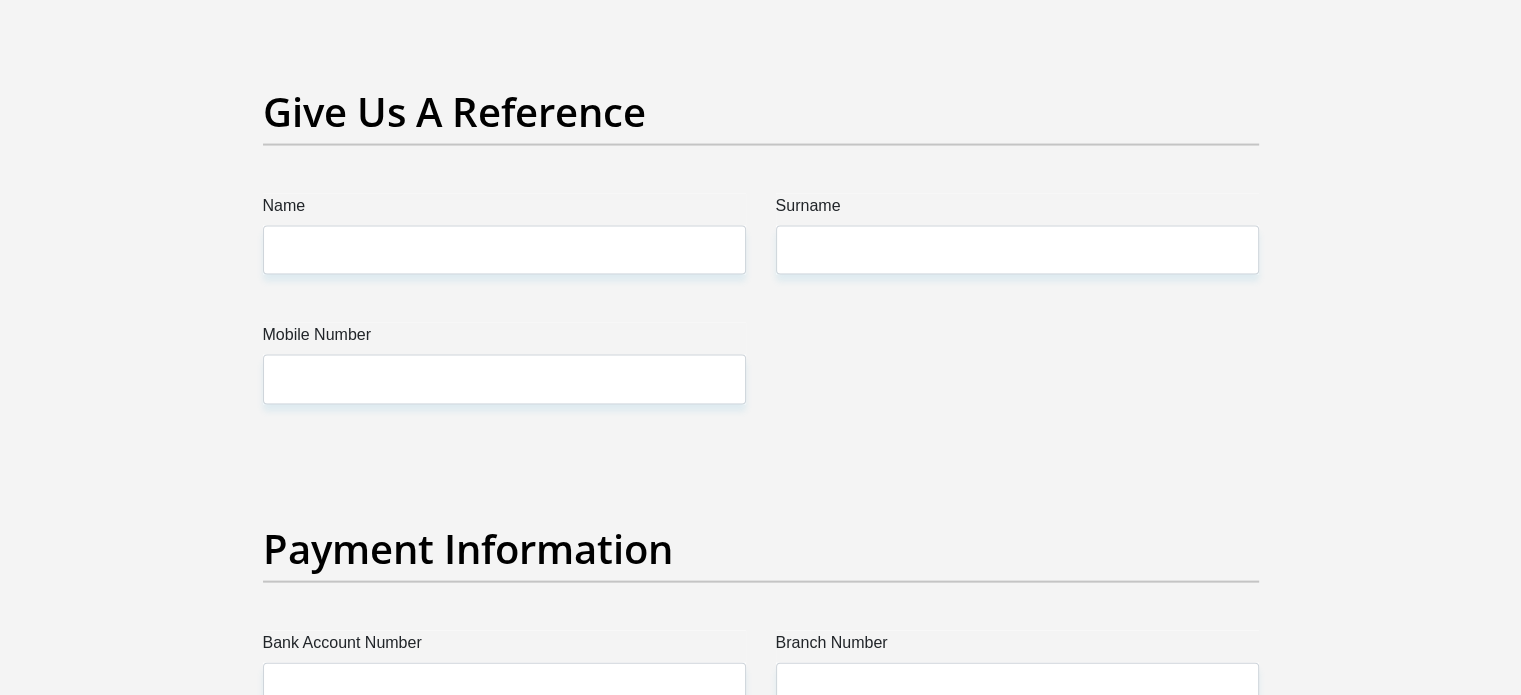 scroll, scrollTop: 4239, scrollLeft: 0, axis: vertical 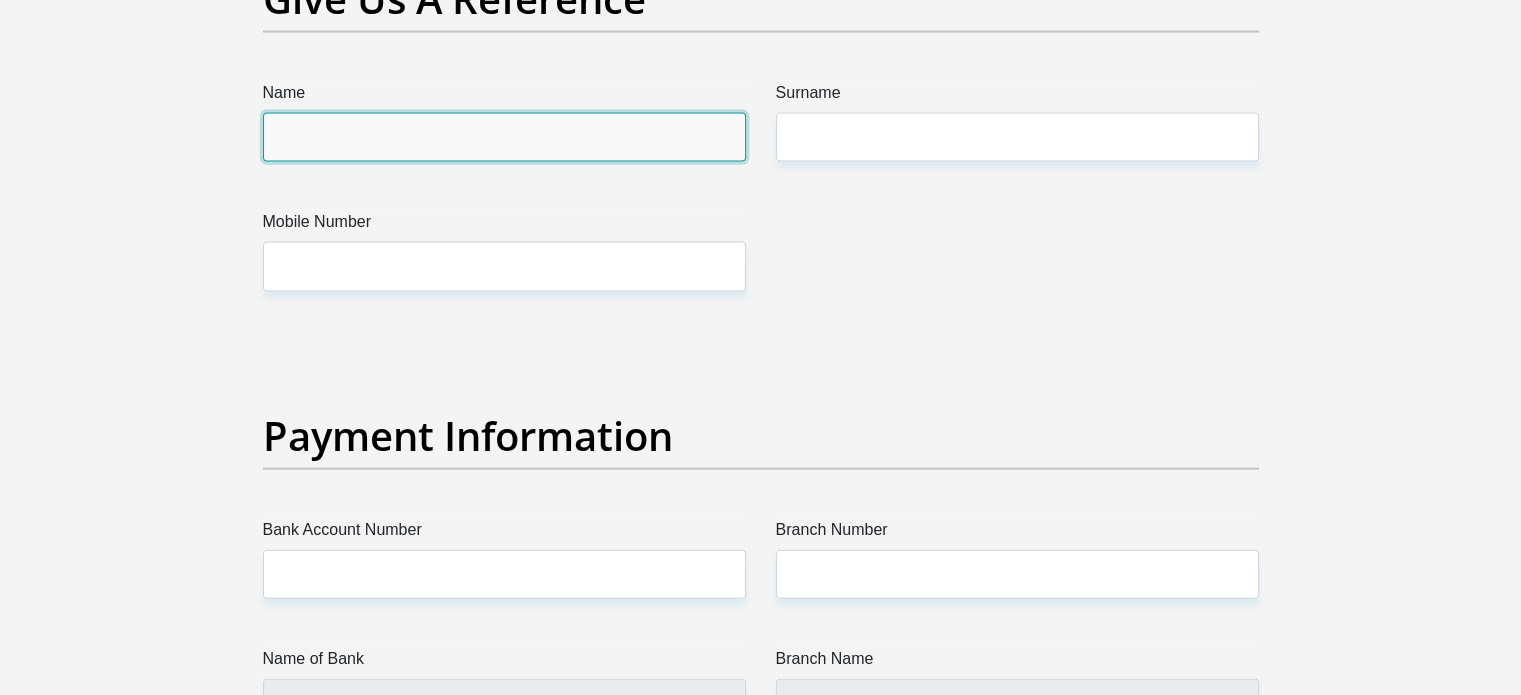 click on "Name" at bounding box center (504, 137) 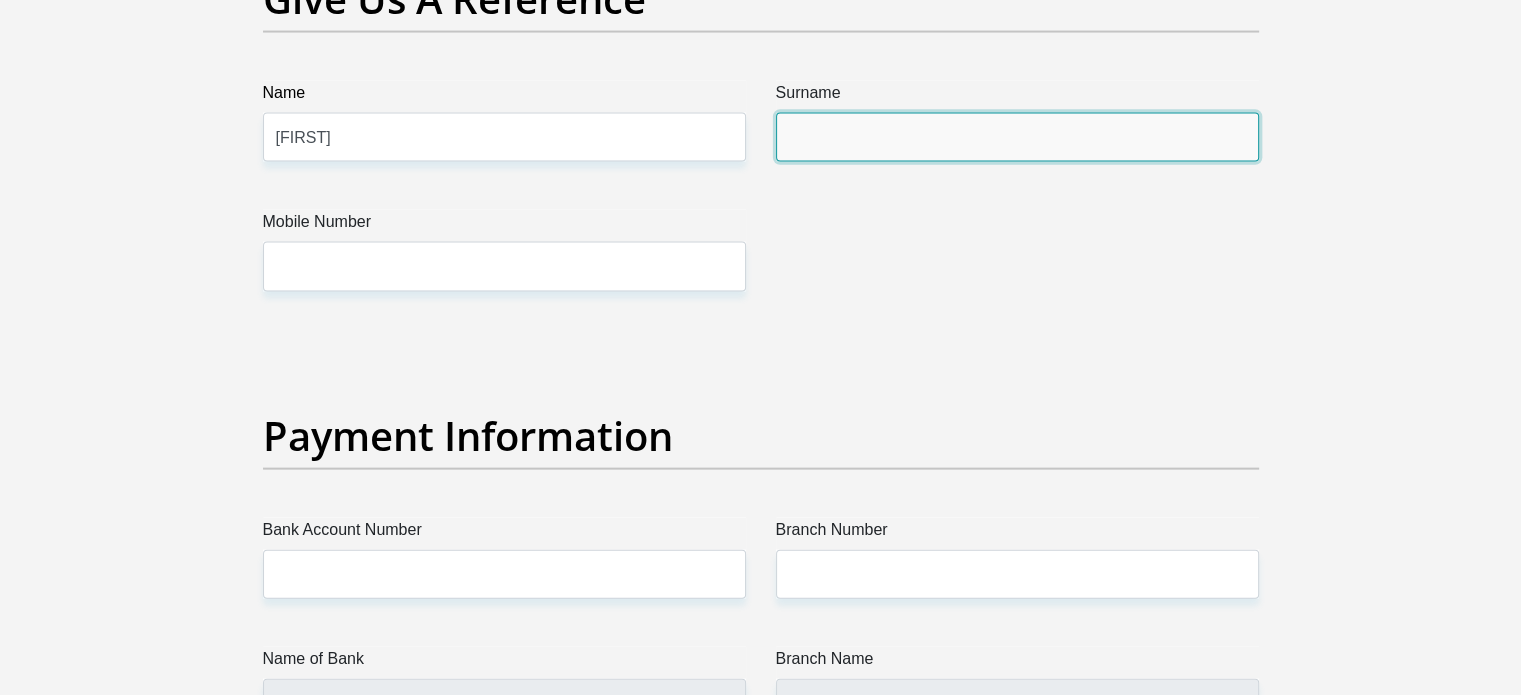 click on "Surname" at bounding box center (1017, 137) 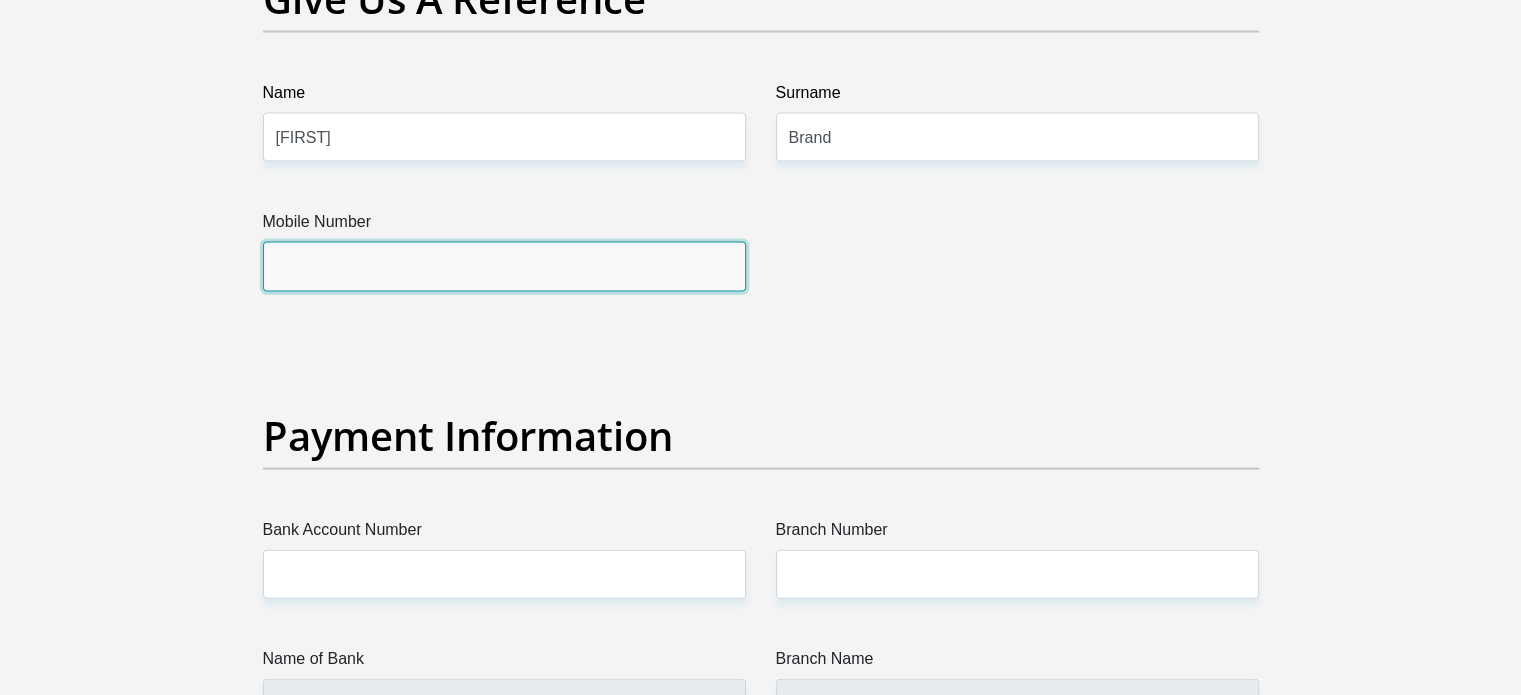 click on "Mobile Number" at bounding box center [504, 266] 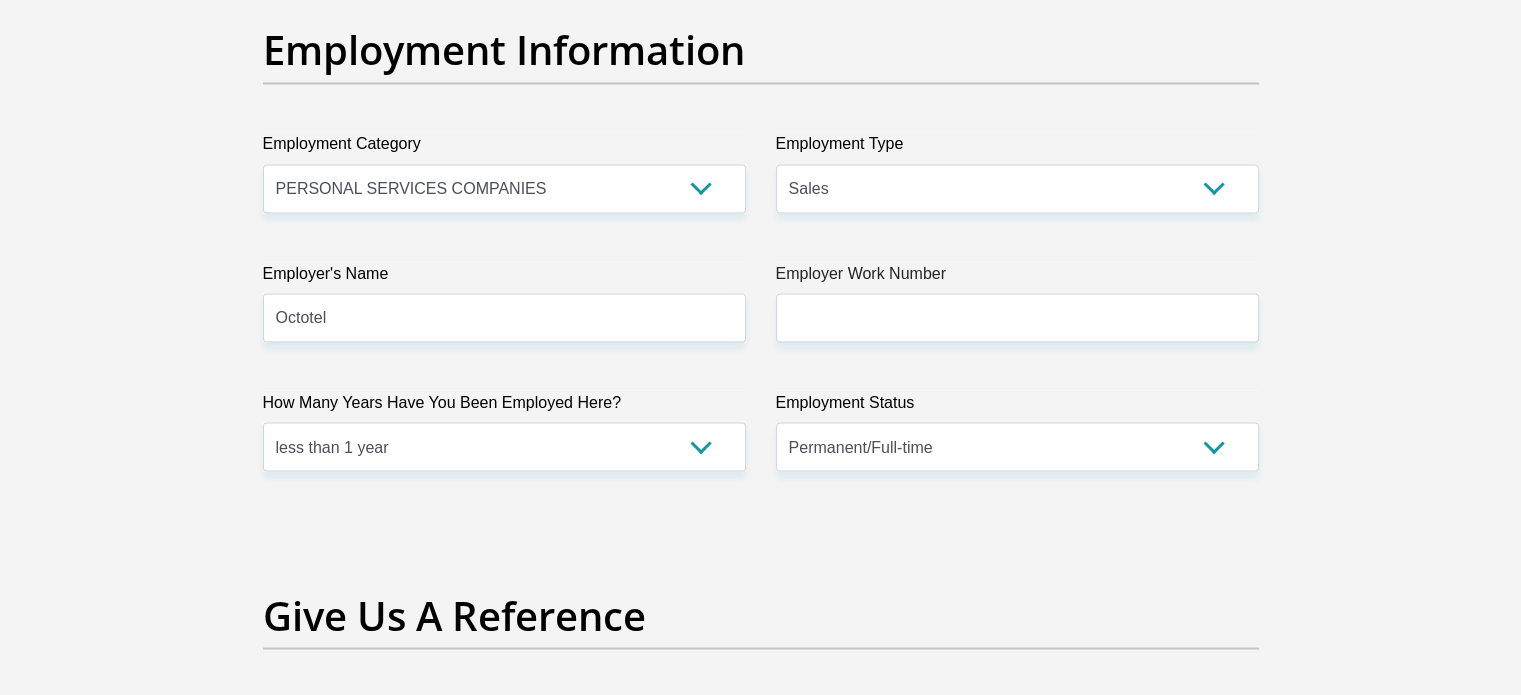 scroll, scrollTop: 3588, scrollLeft: 0, axis: vertical 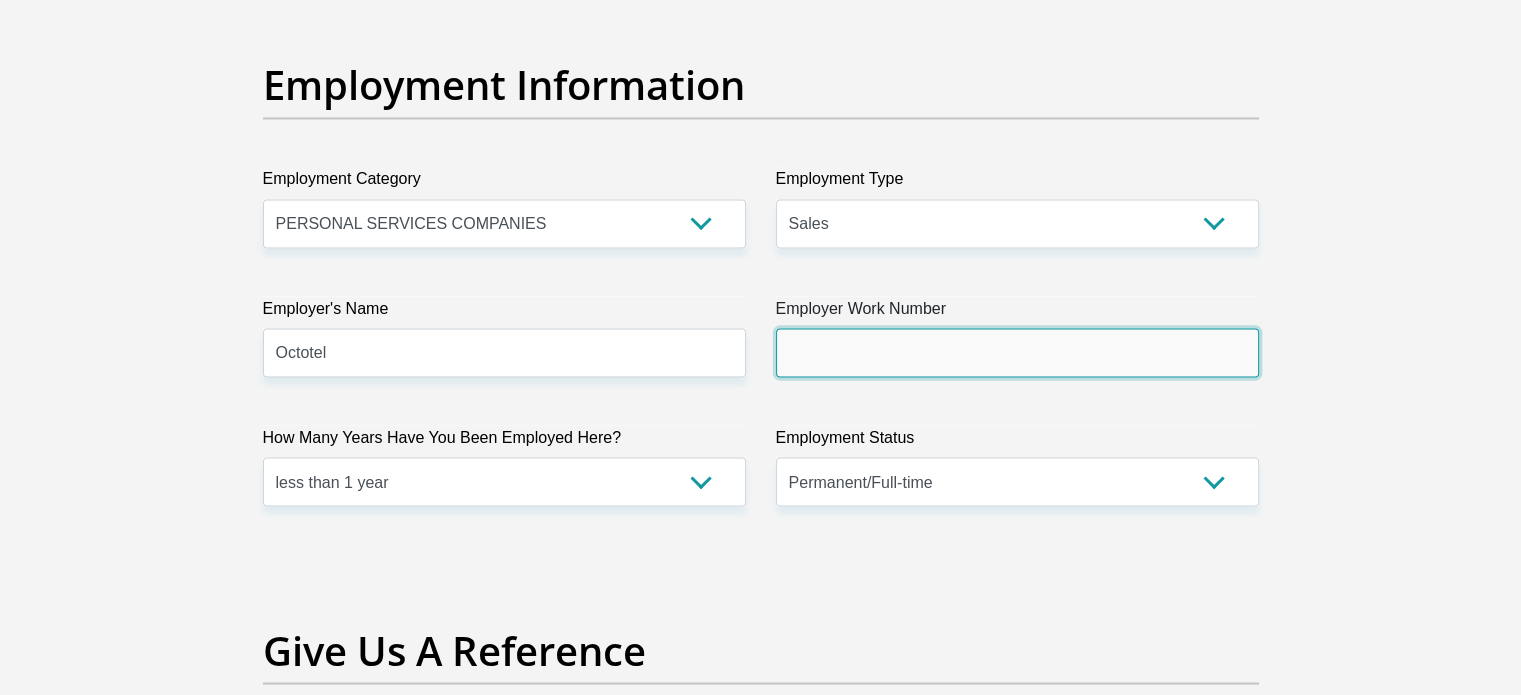 click on "Employer Work Number" at bounding box center (1017, 352) 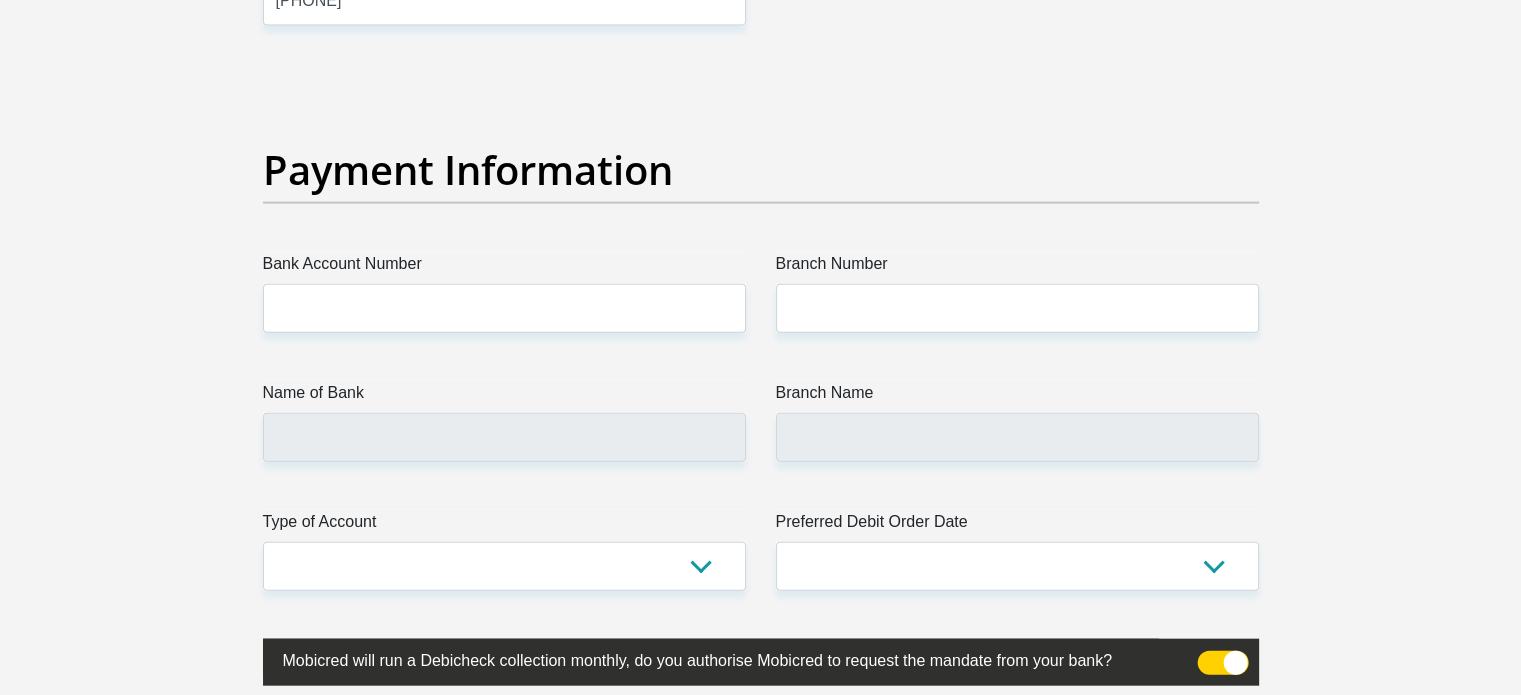 scroll, scrollTop: 4618, scrollLeft: 0, axis: vertical 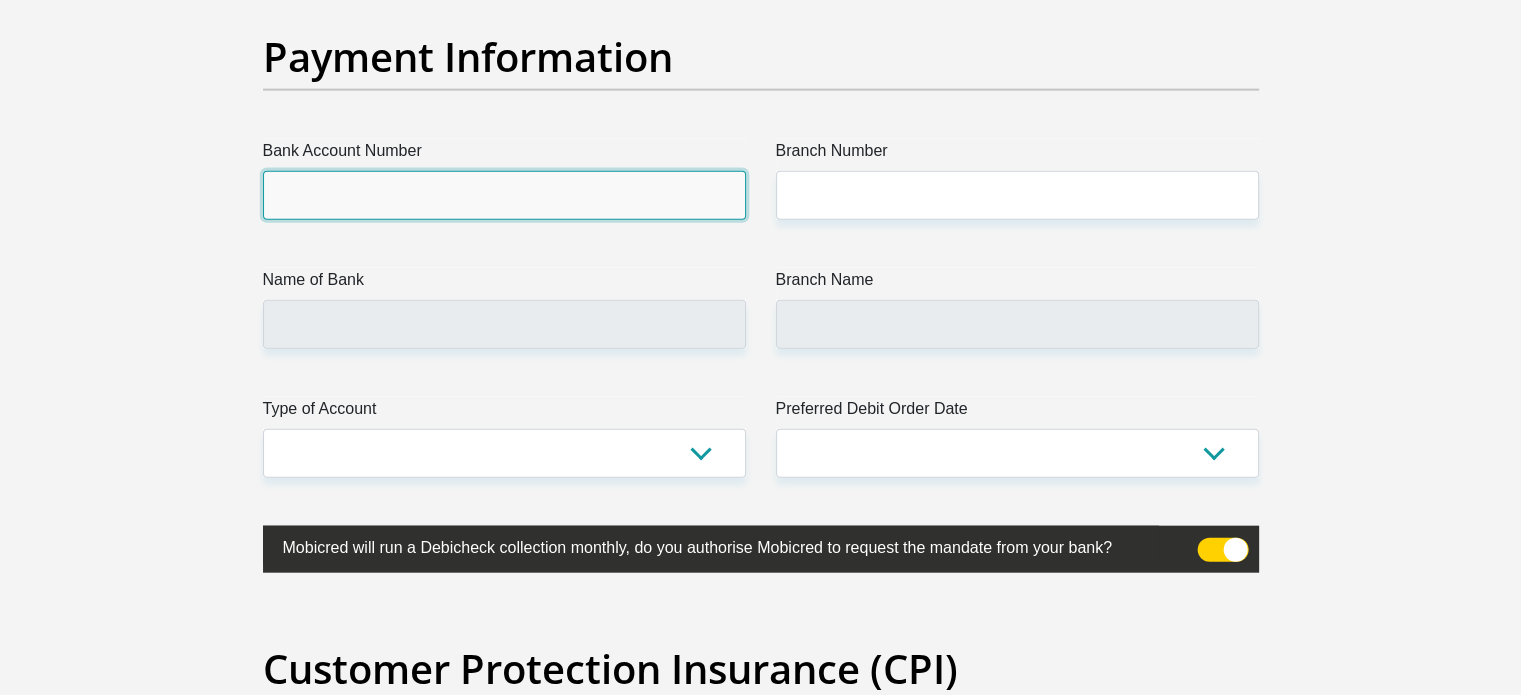 click on "Bank Account Number" at bounding box center [504, 195] 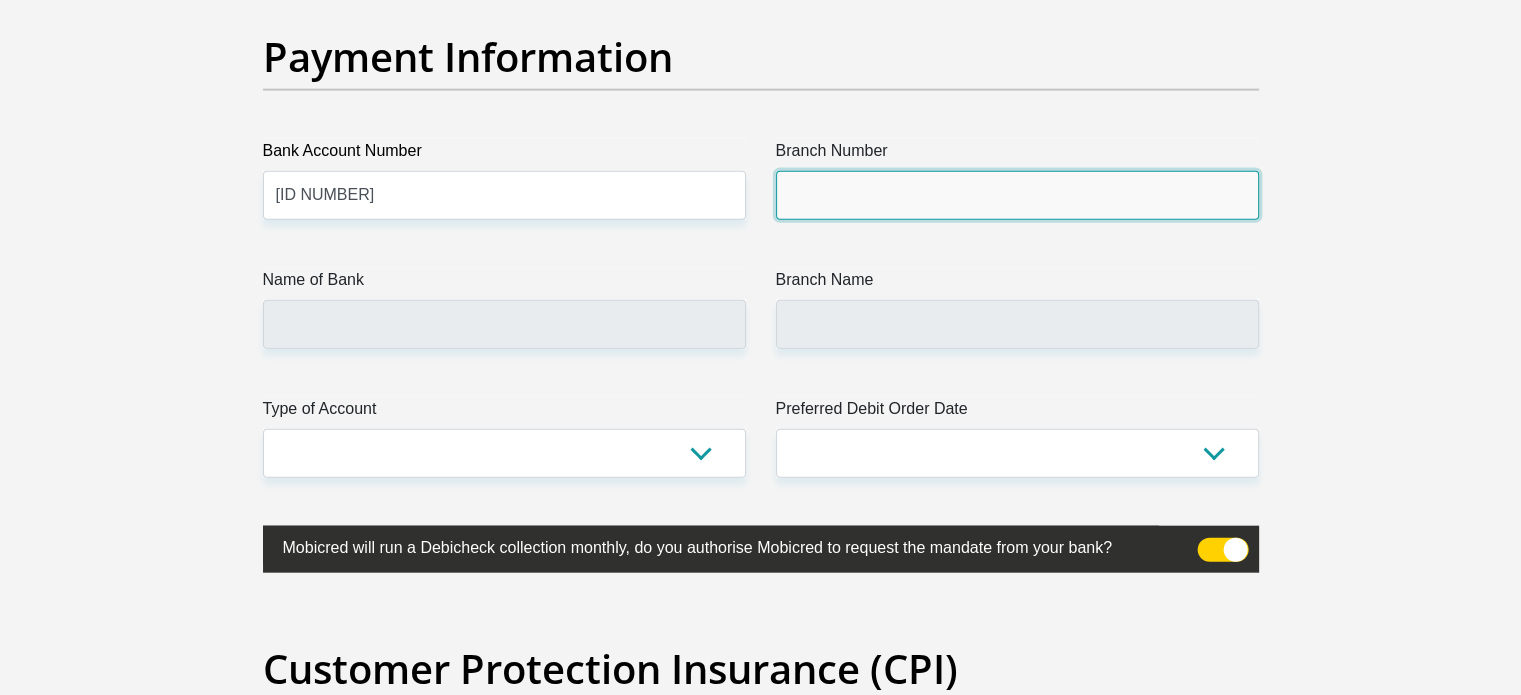 click on "Branch Number" at bounding box center [1017, 195] 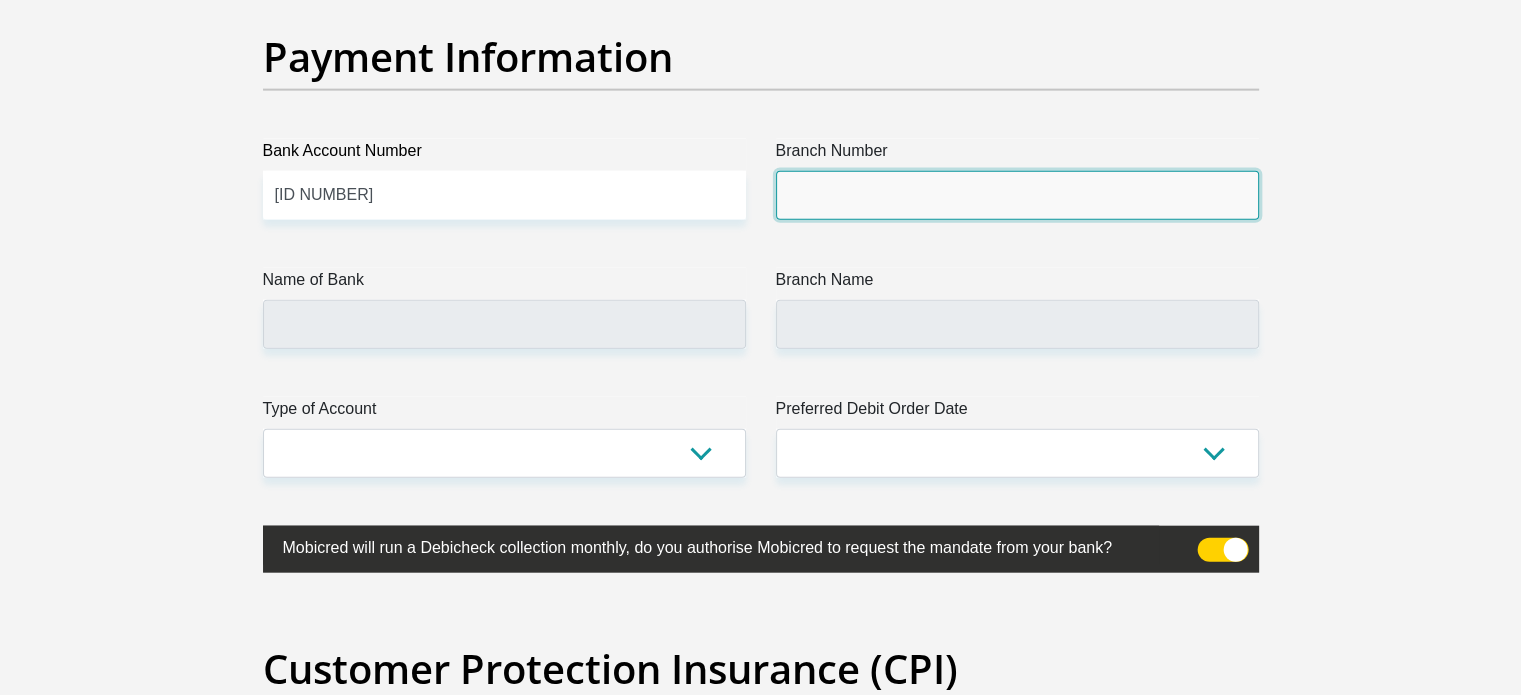 type on "198765" 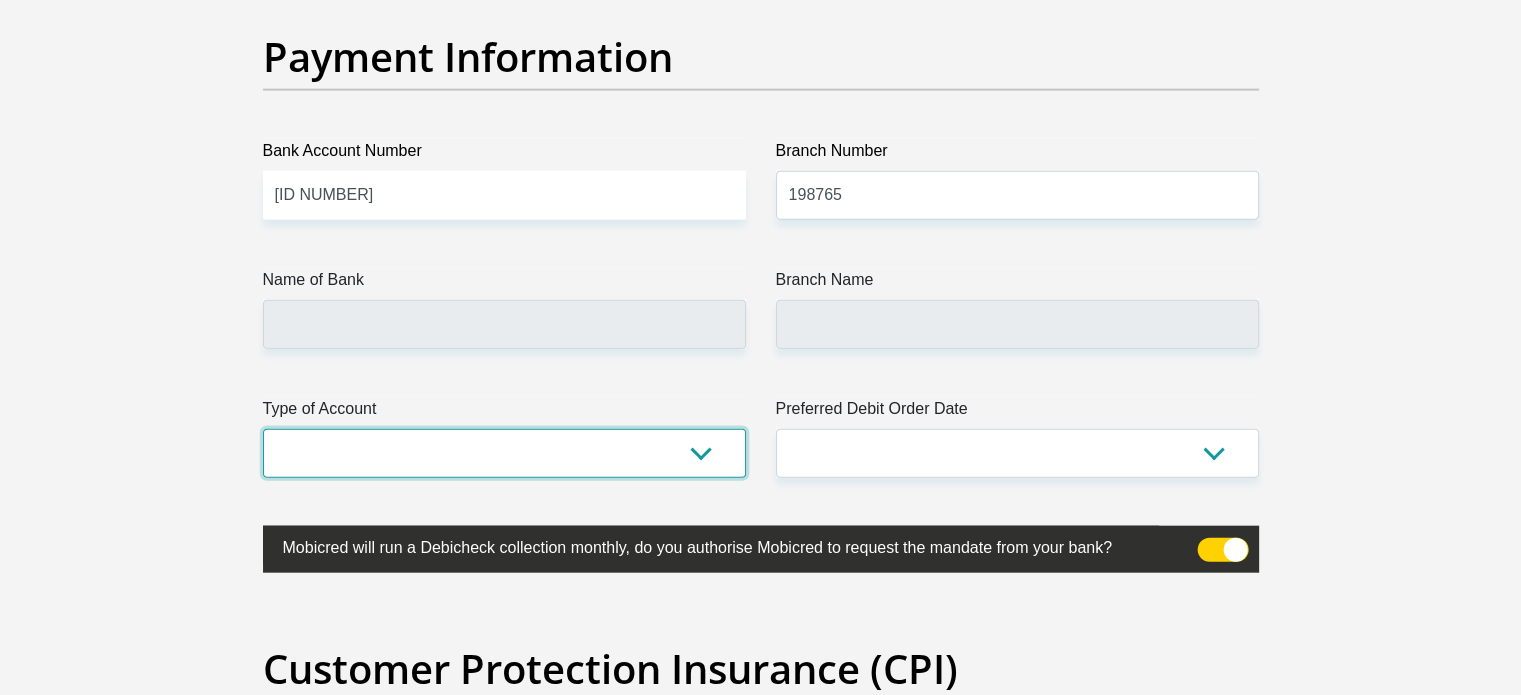 click on "Cheque
Savings" at bounding box center (504, 453) 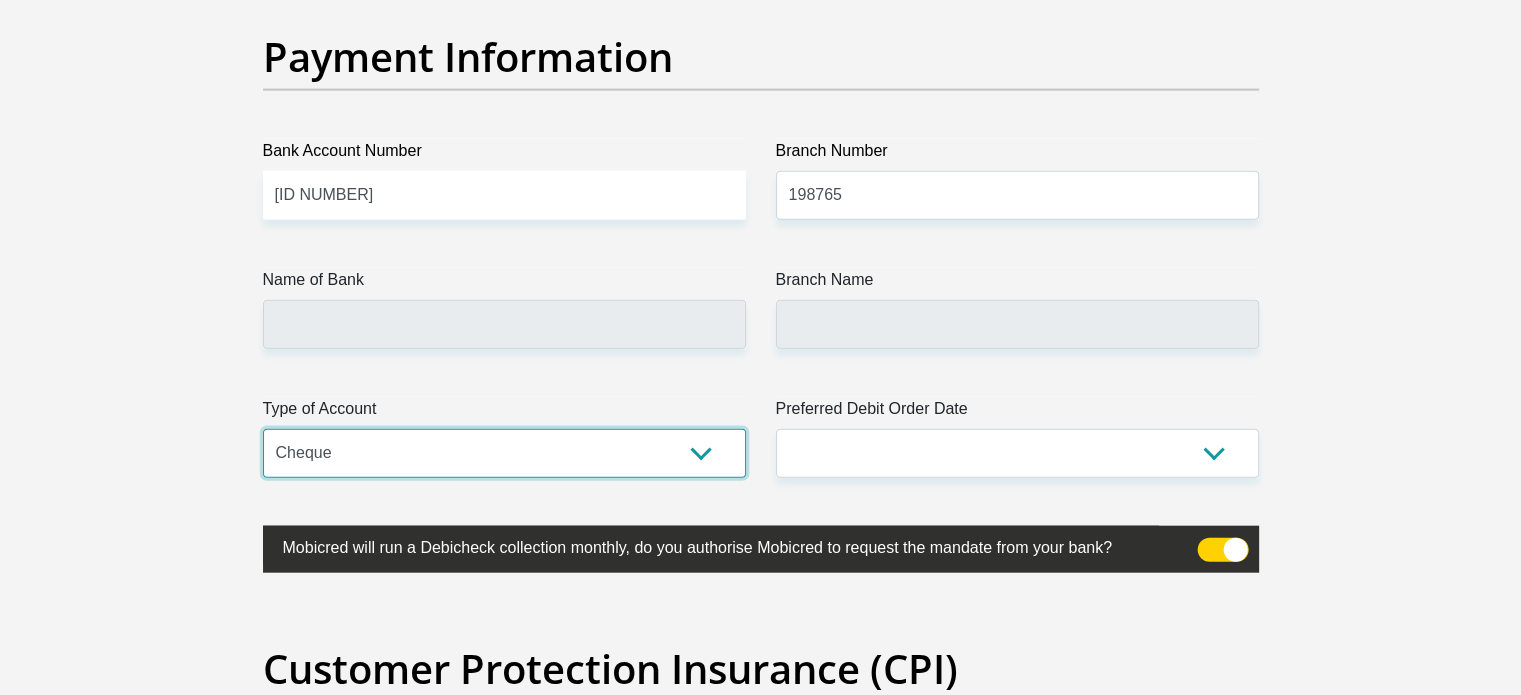 click on "Cheque
Savings" at bounding box center [504, 453] 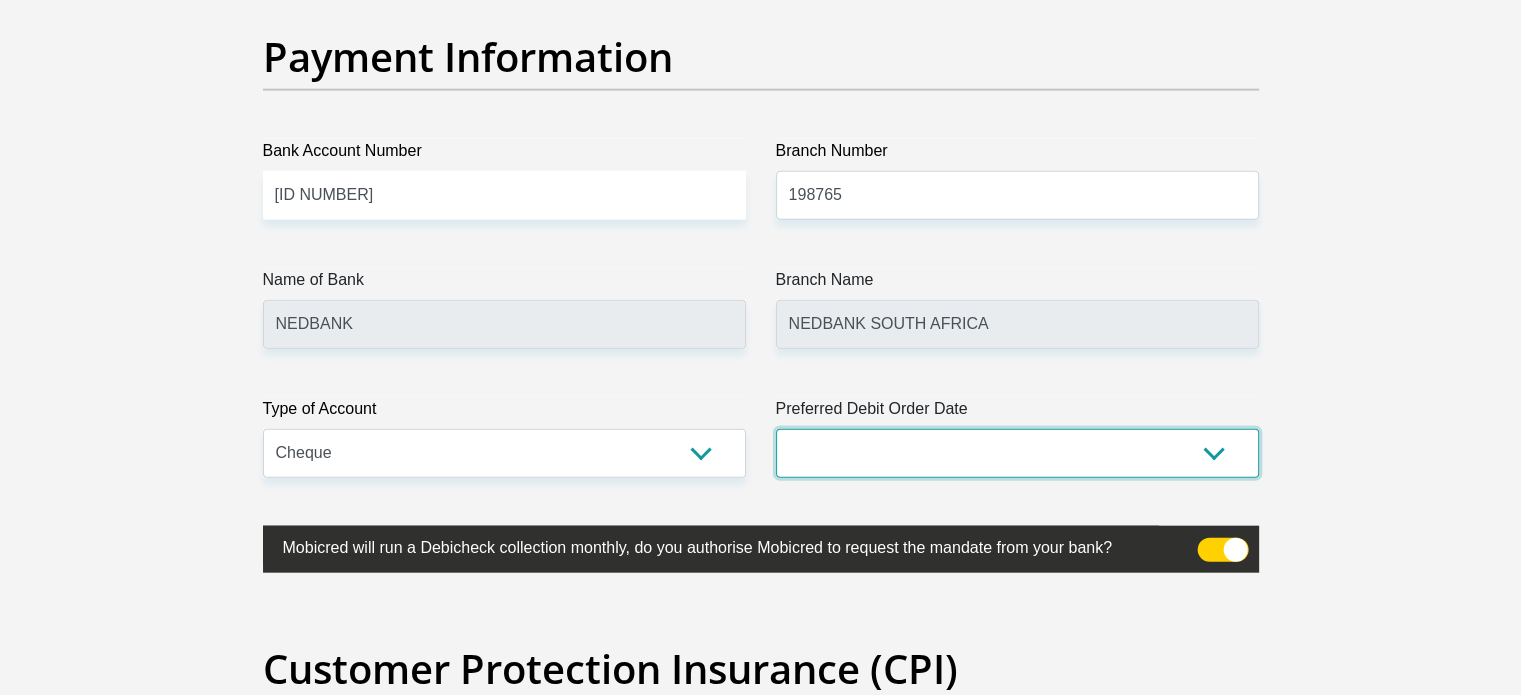 click on "1st
2nd
3rd
4th
5th
7th
18th
19th
20th
21st
22nd
23rd
24th
25th
26th
27th
28th
29th
30th" at bounding box center (1017, 453) 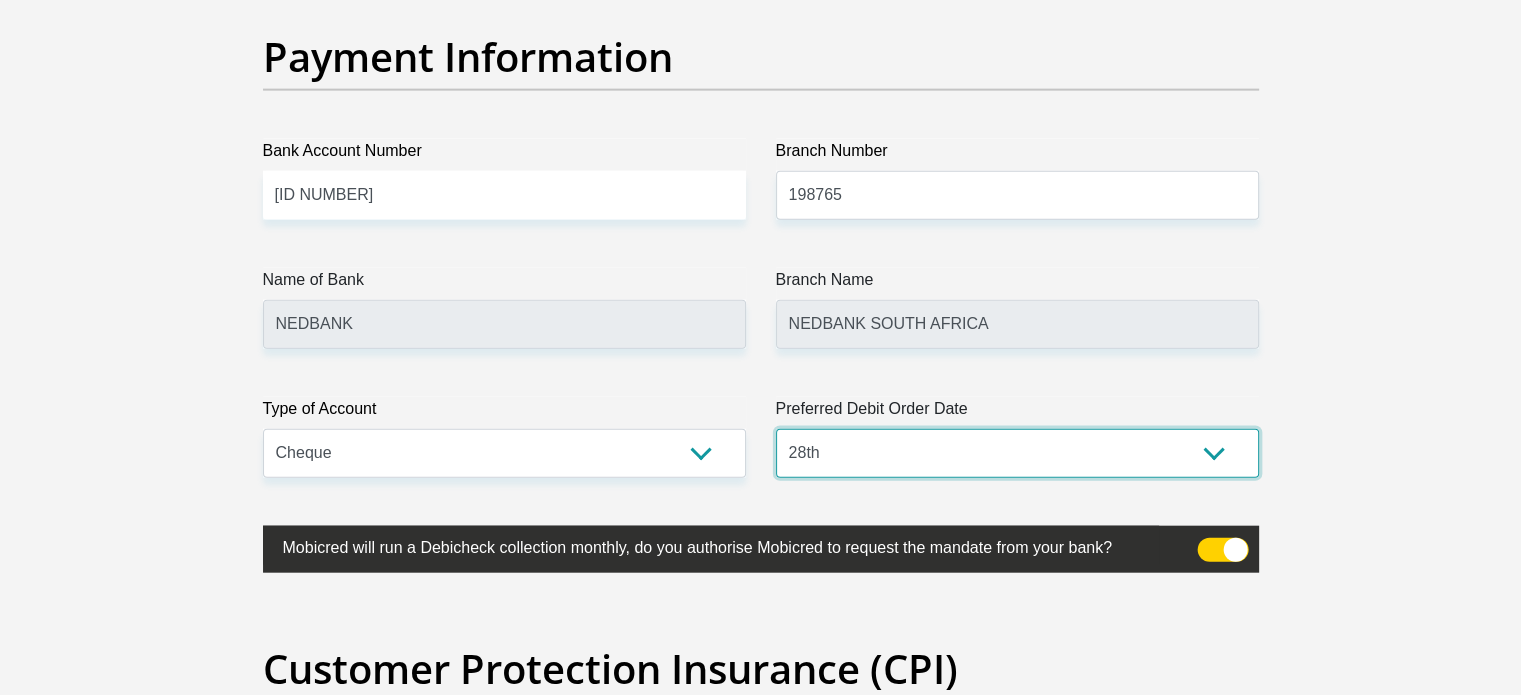 click on "1st
2nd
3rd
4th
5th
7th
18th
19th
20th
21st
22nd
23rd
24th
25th
26th
27th
28th
29th
30th" at bounding box center (1017, 453) 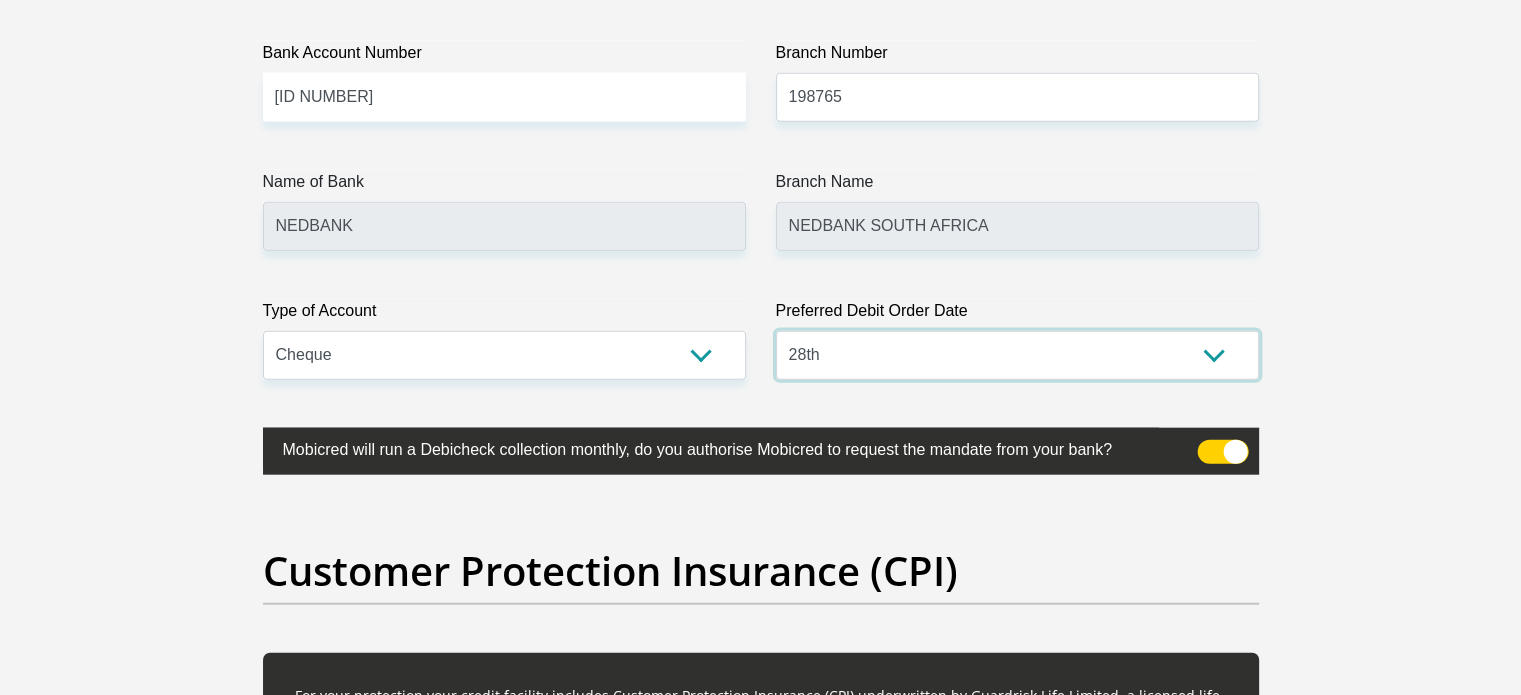 scroll, scrollTop: 4856, scrollLeft: 0, axis: vertical 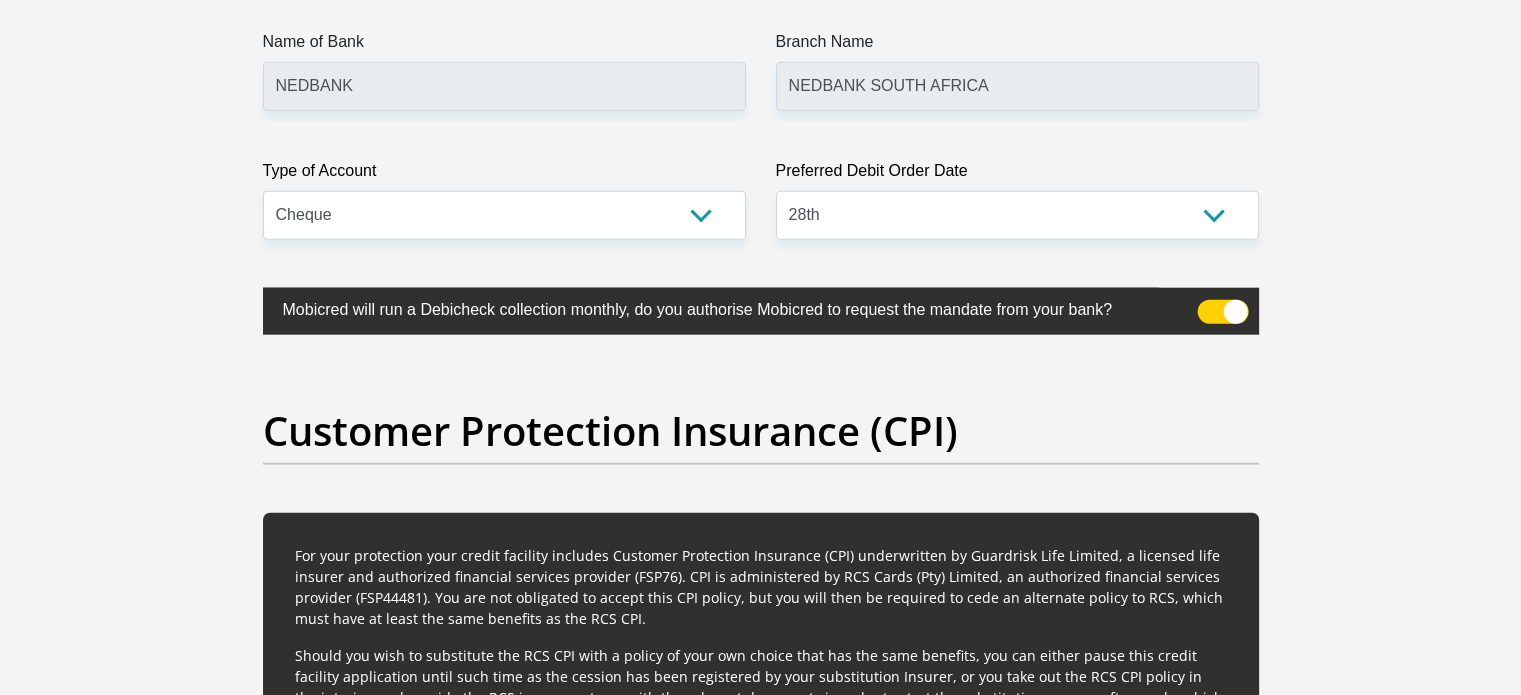 click at bounding box center (1222, 312) 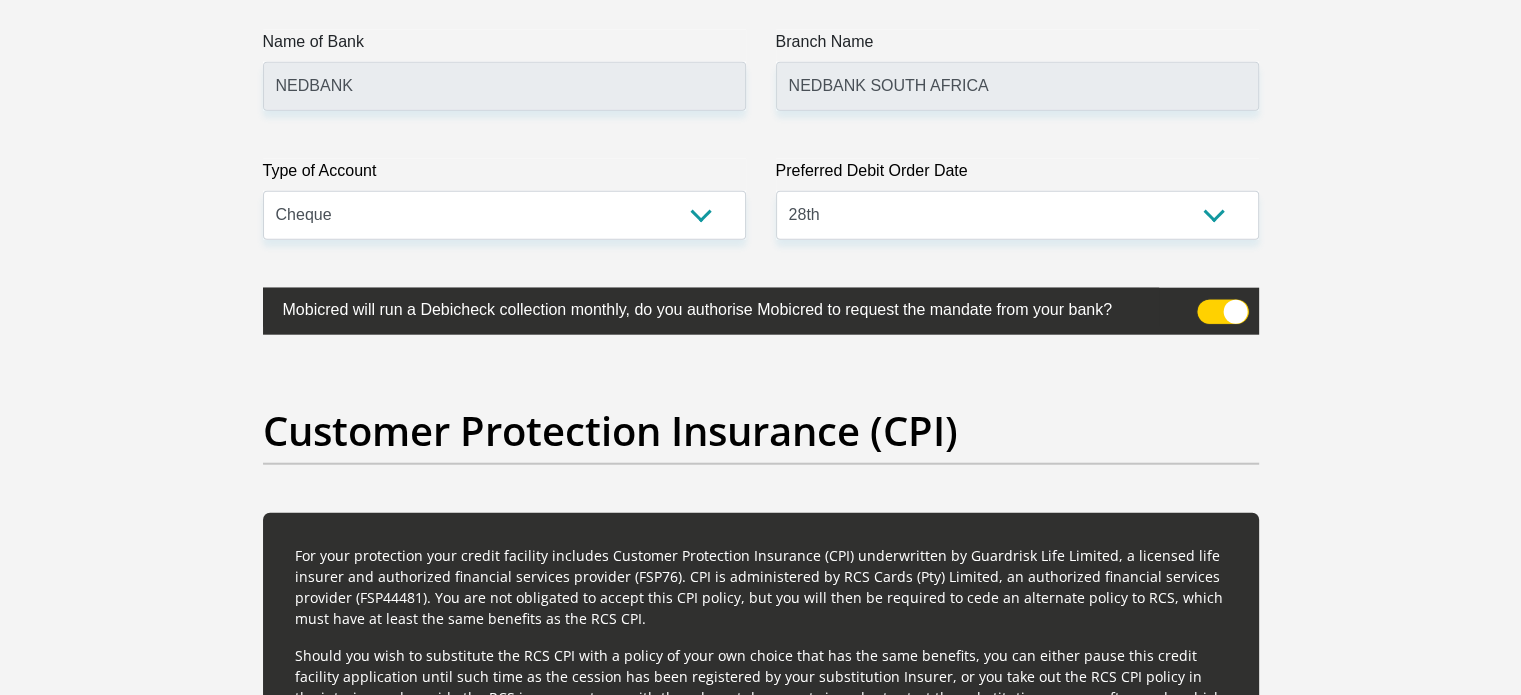 click at bounding box center (1209, 305) 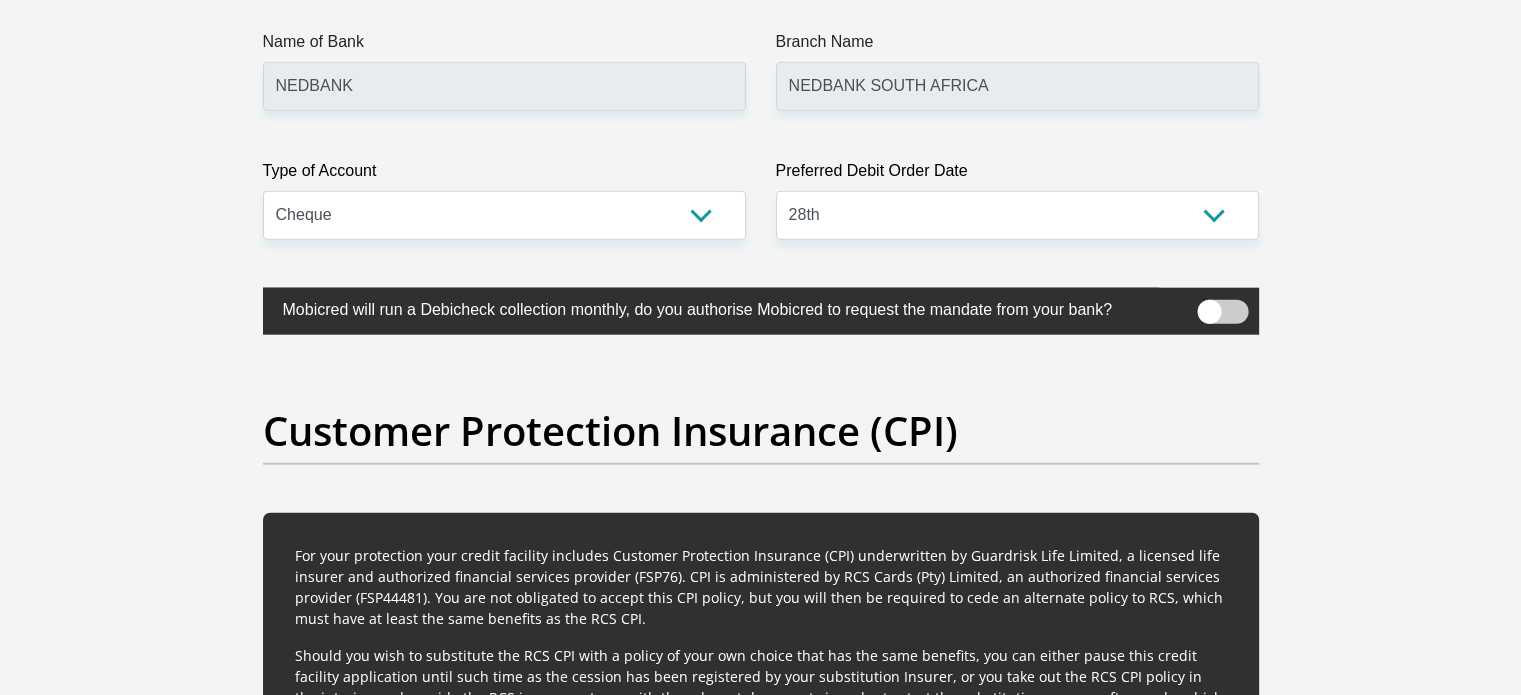 click at bounding box center (1222, 312) 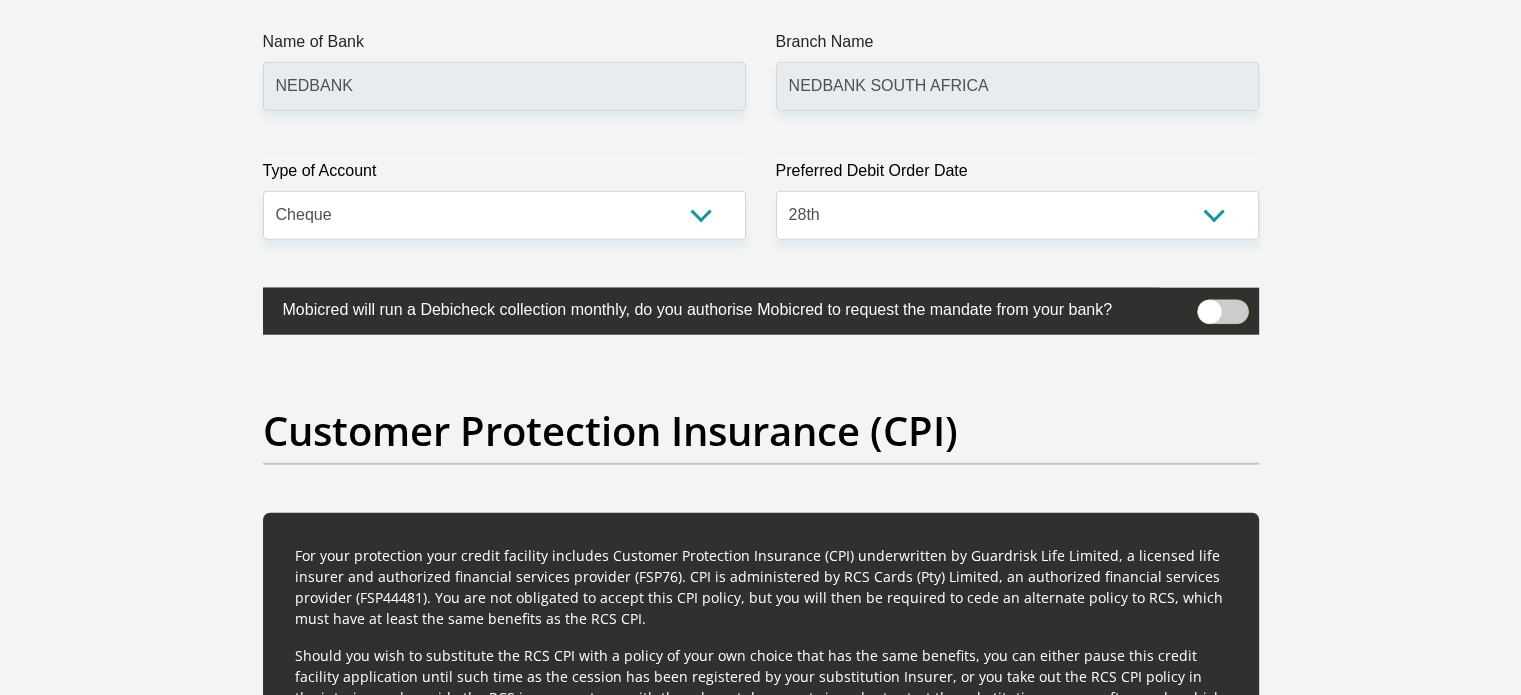 click at bounding box center [1209, 305] 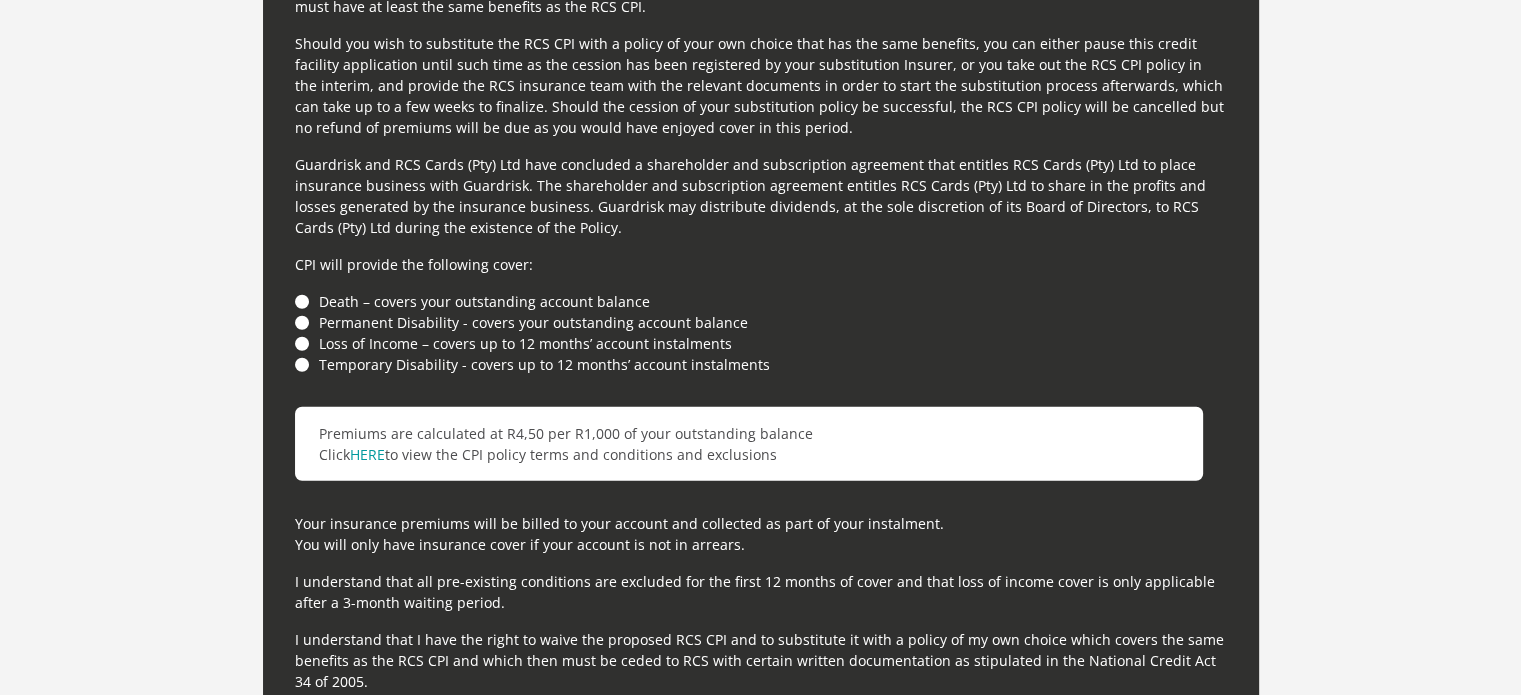 scroll, scrollTop: 5538, scrollLeft: 0, axis: vertical 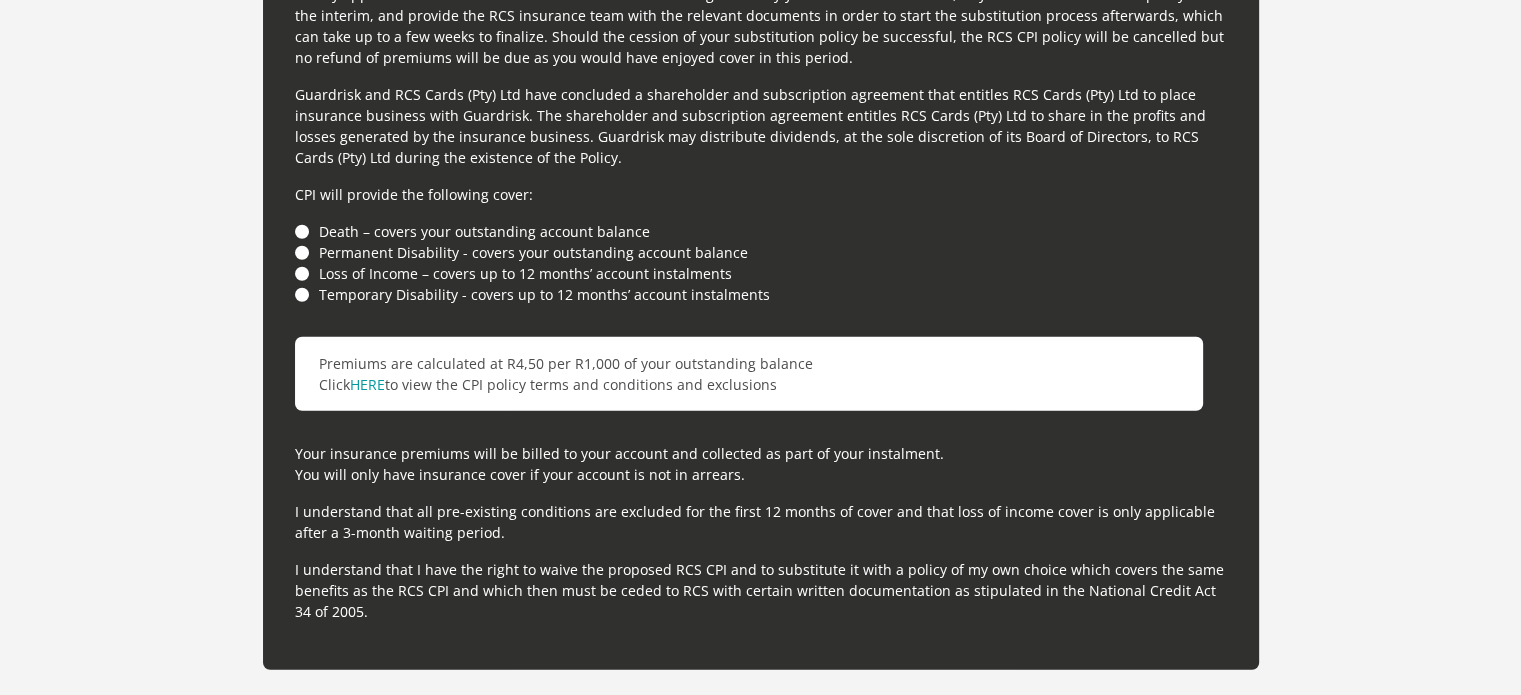 click on "Death – covers your outstanding account balance" at bounding box center (761, 231) 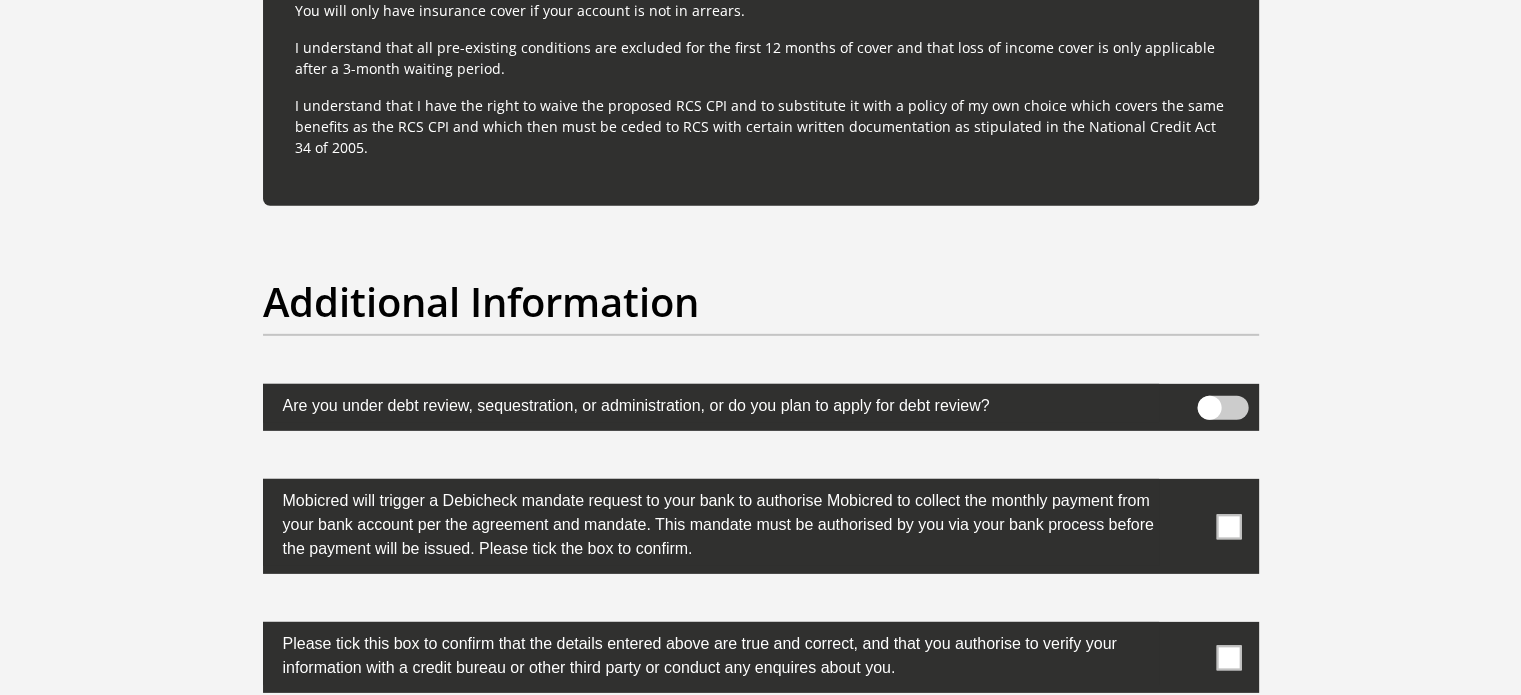 scroll, scrollTop: 6115, scrollLeft: 0, axis: vertical 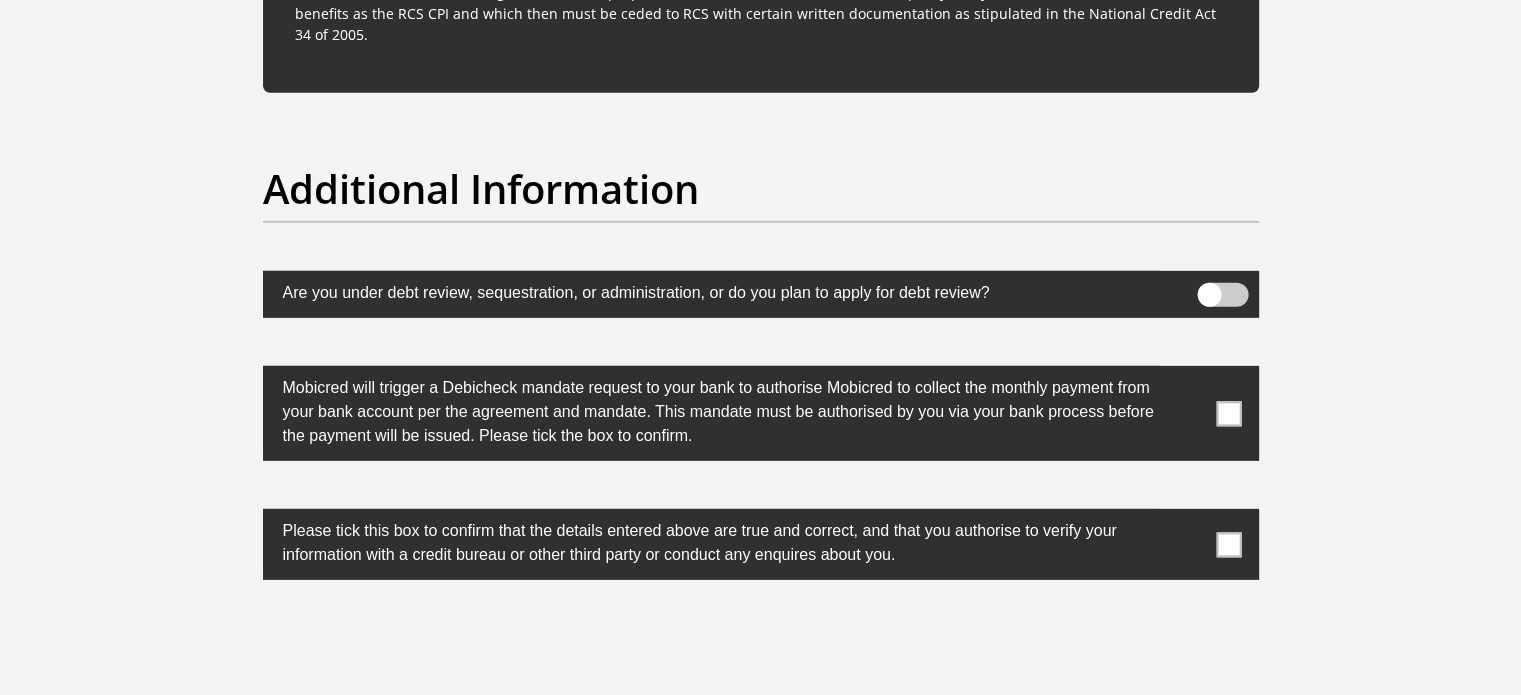 click at bounding box center (1228, 413) 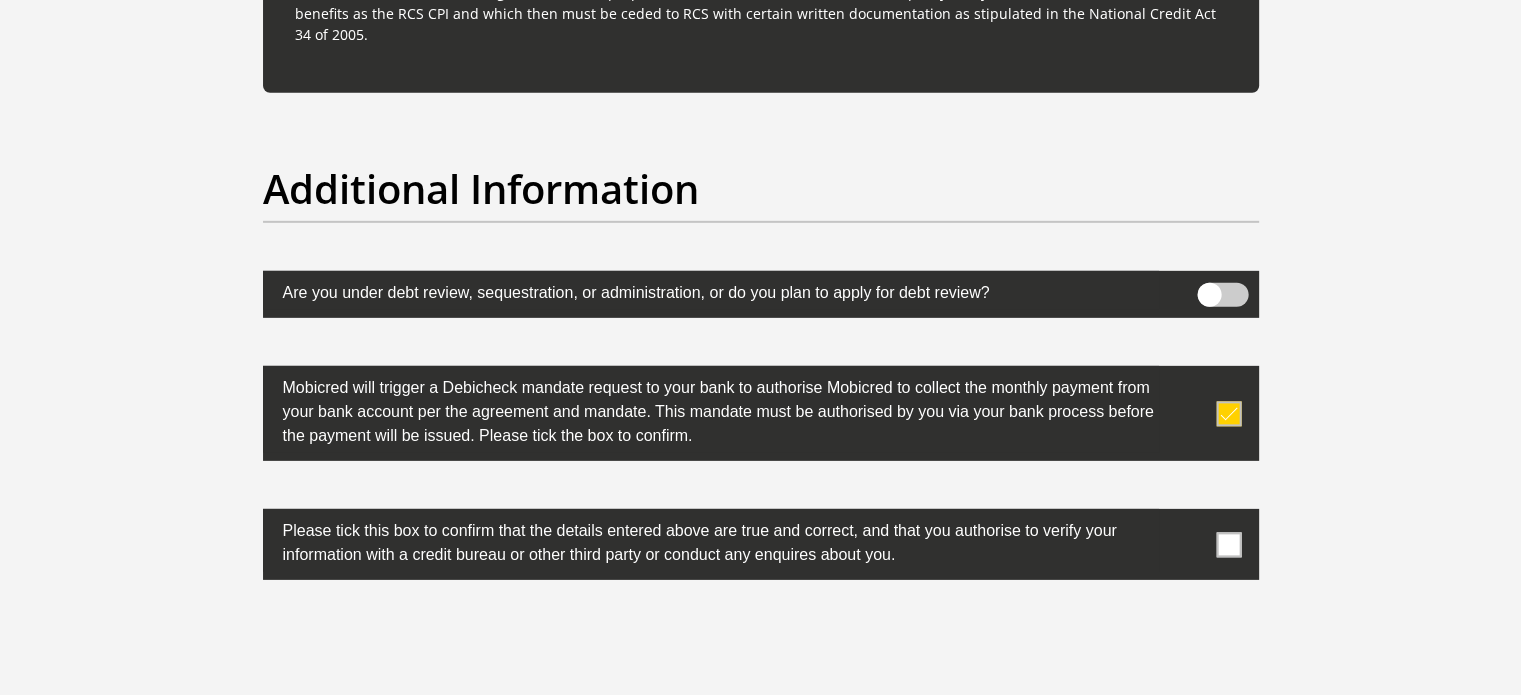 click at bounding box center [1228, 544] 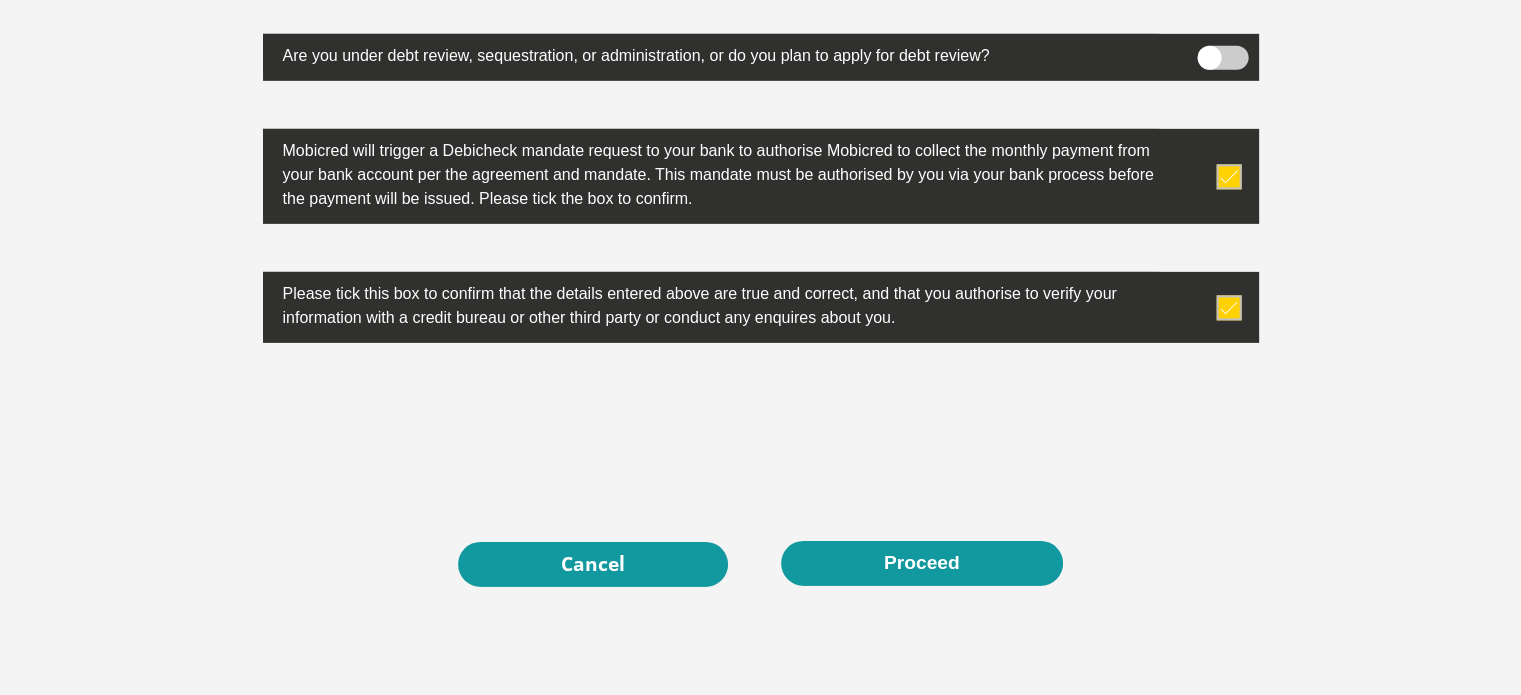 scroll, scrollTop: 6476, scrollLeft: 0, axis: vertical 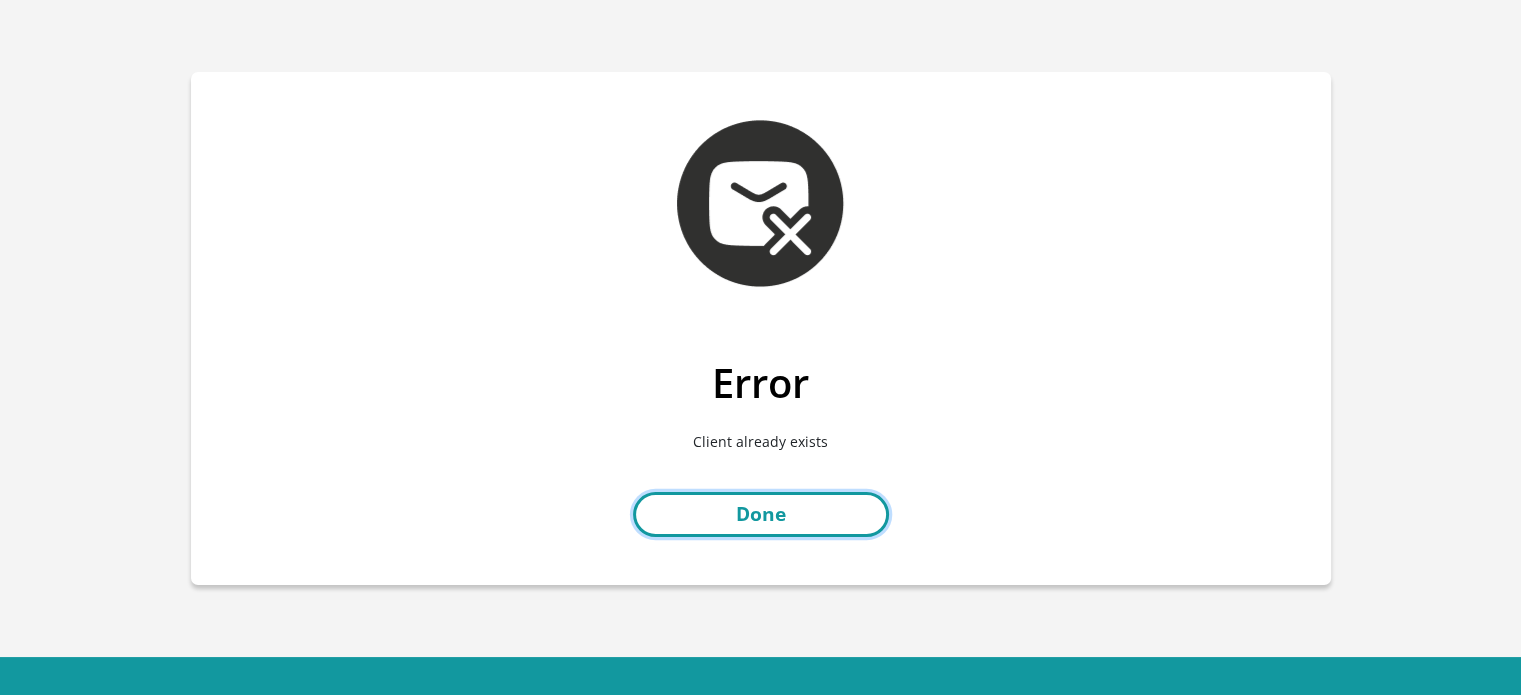 click on "Done" at bounding box center (761, 514) 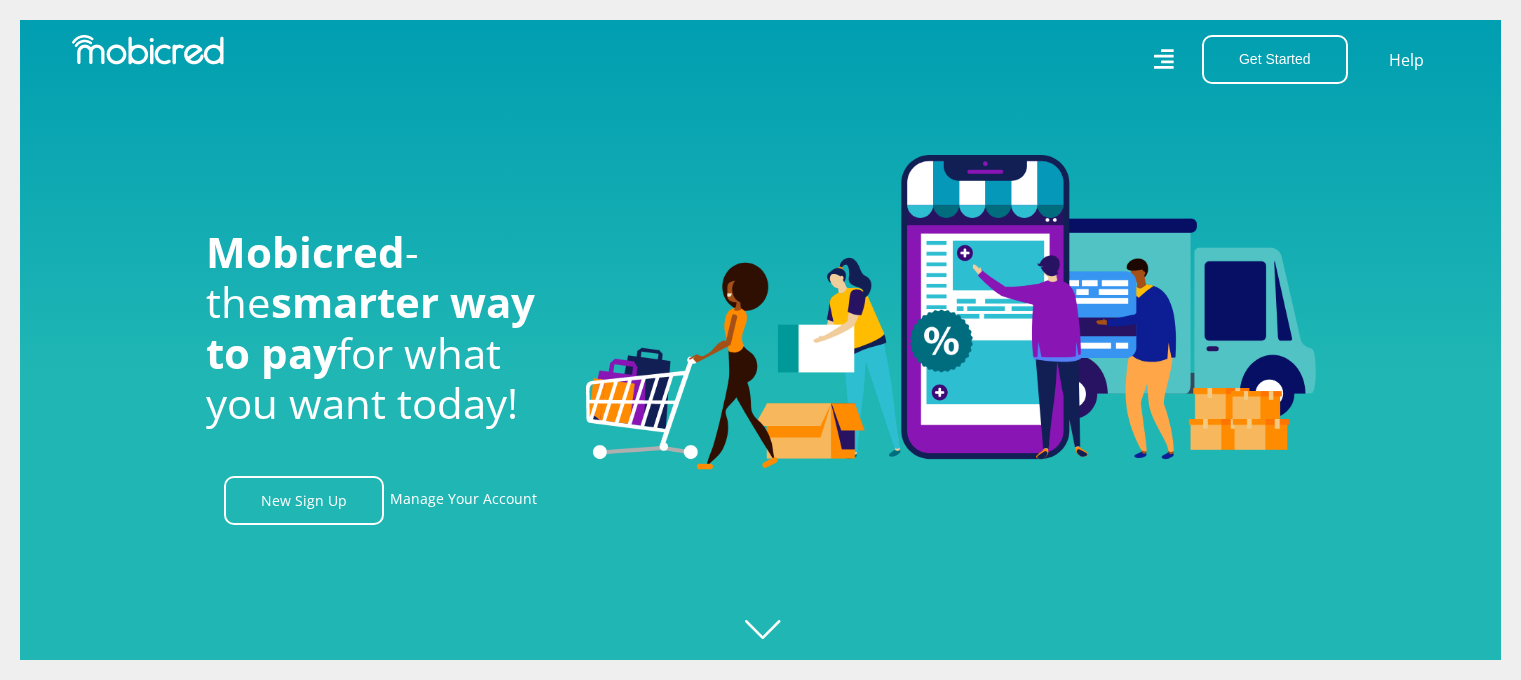 scroll, scrollTop: 0, scrollLeft: 0, axis: both 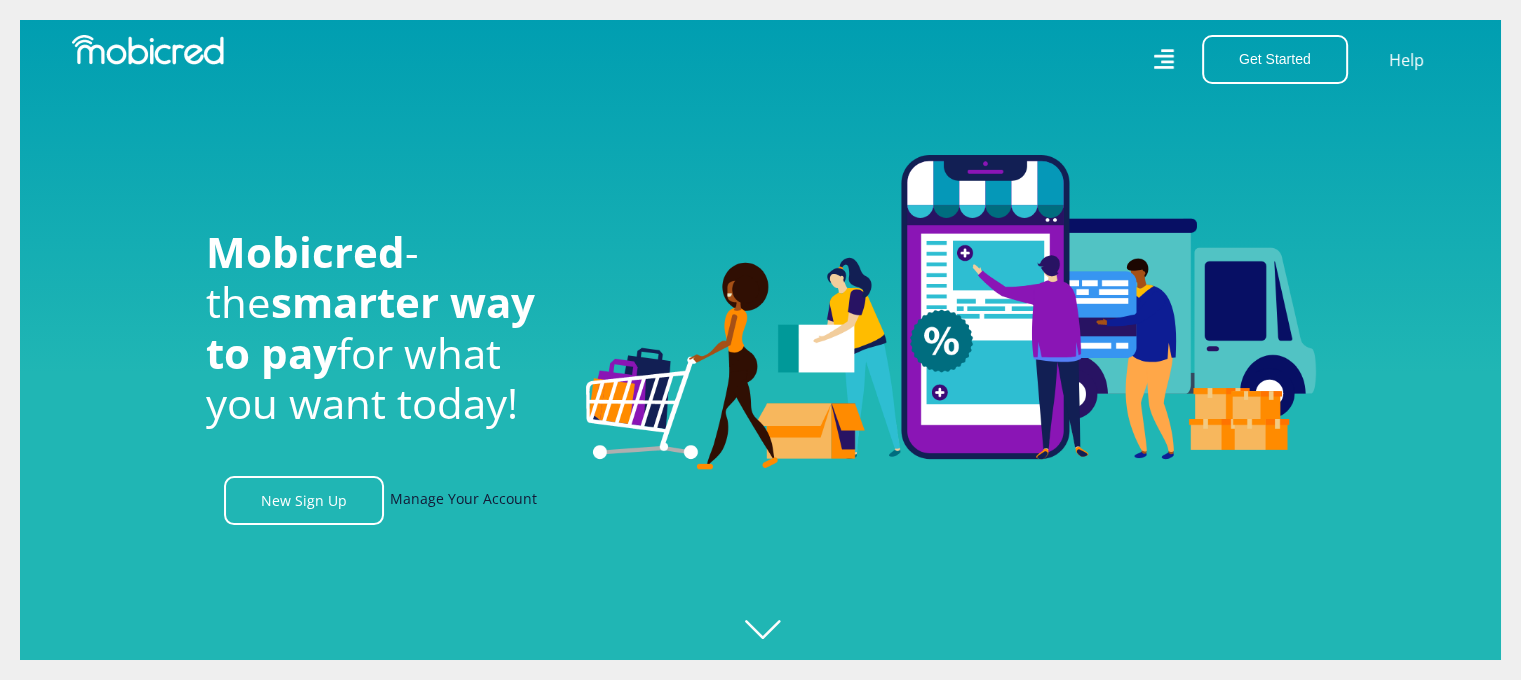 click on "Manage Your Account" at bounding box center [463, 500] 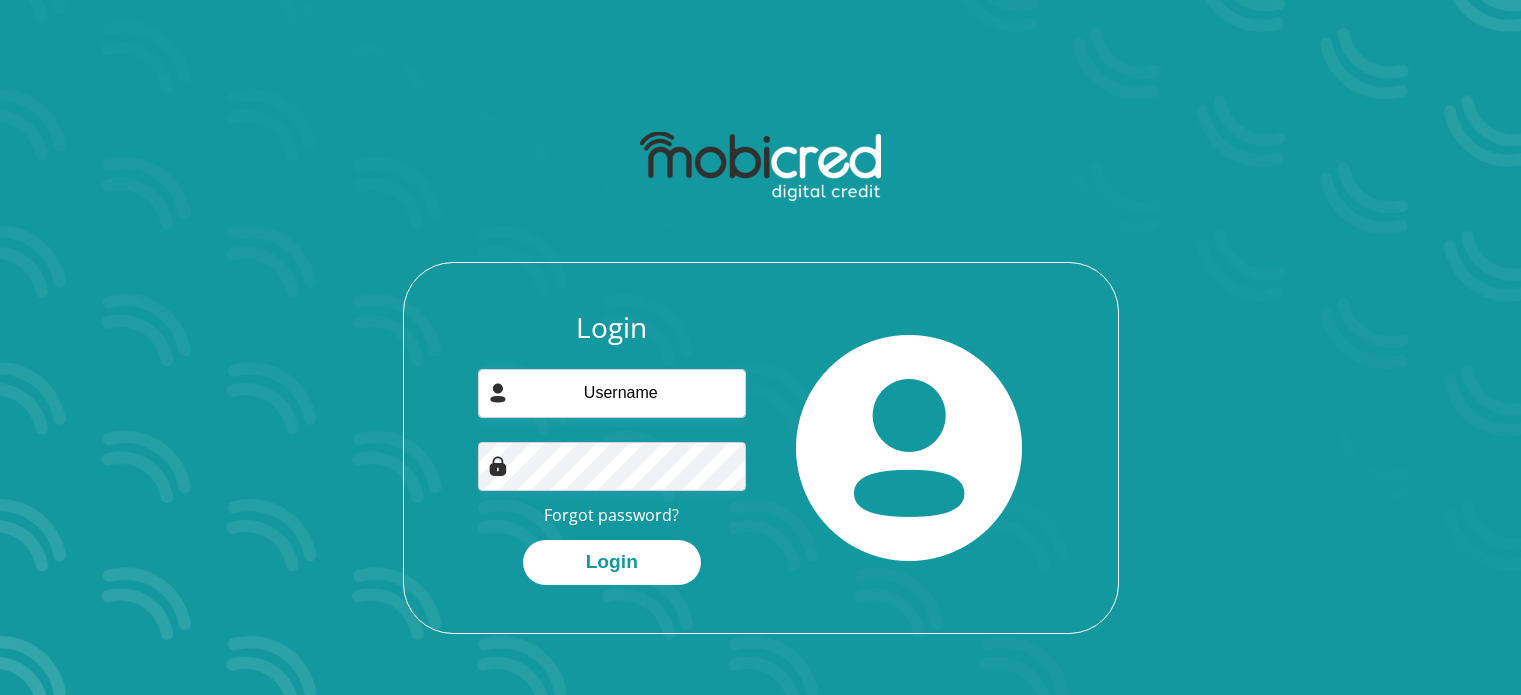 scroll, scrollTop: 0, scrollLeft: 0, axis: both 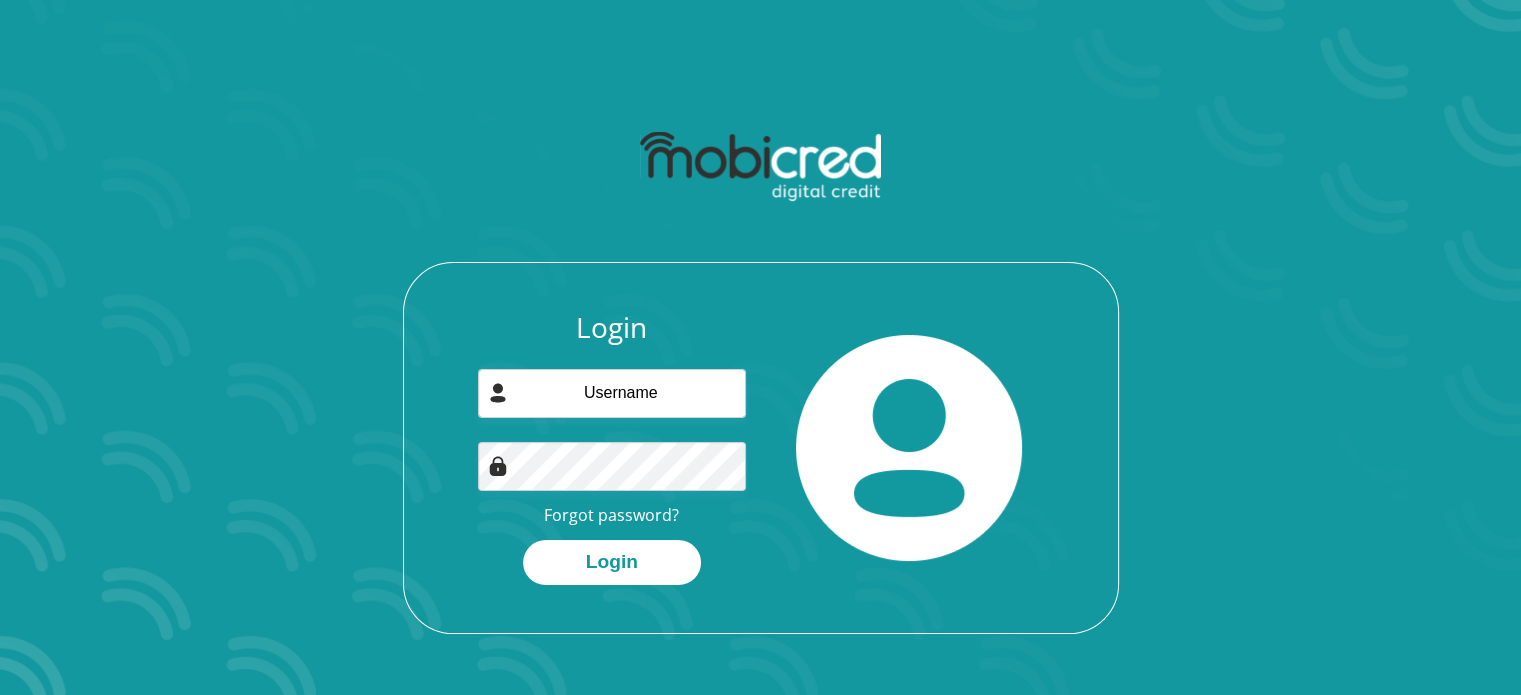 type on "[EMAIL]" 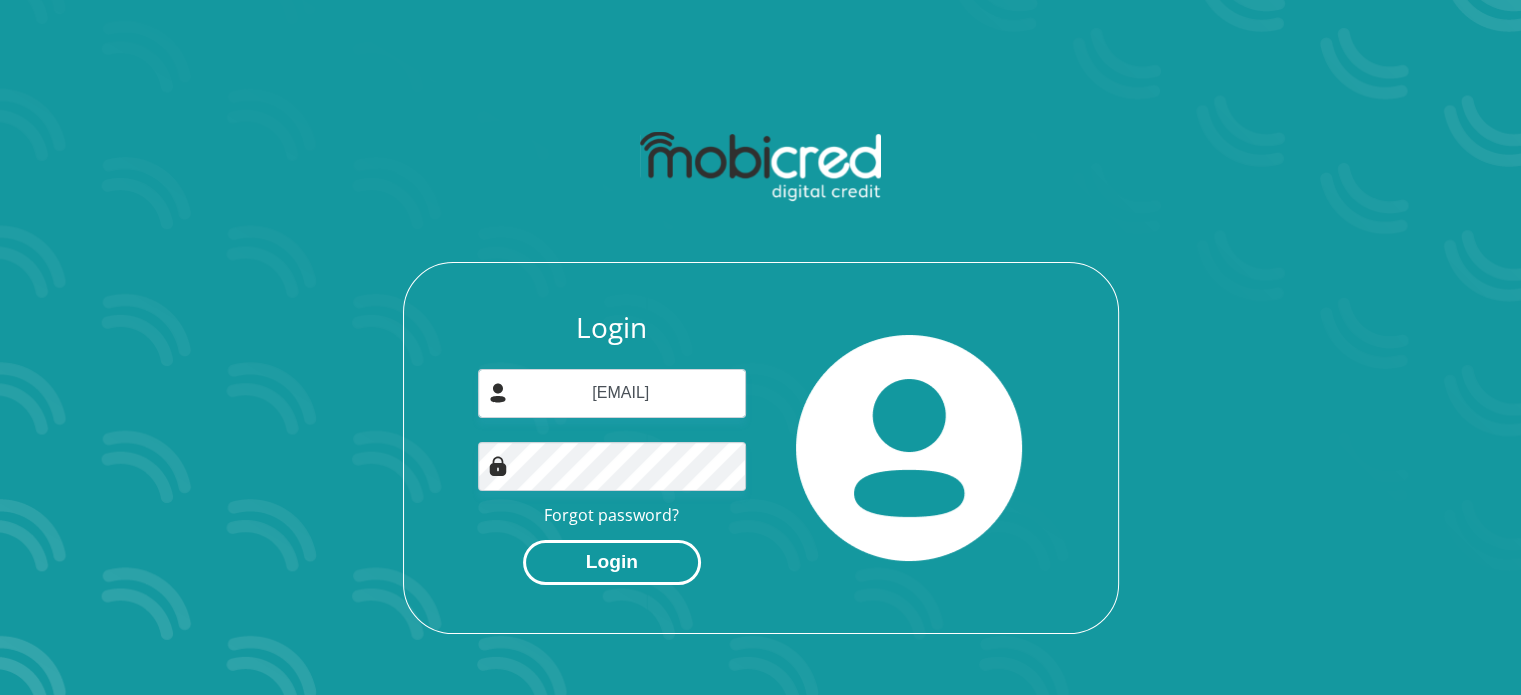 click on "Login" at bounding box center [612, 562] 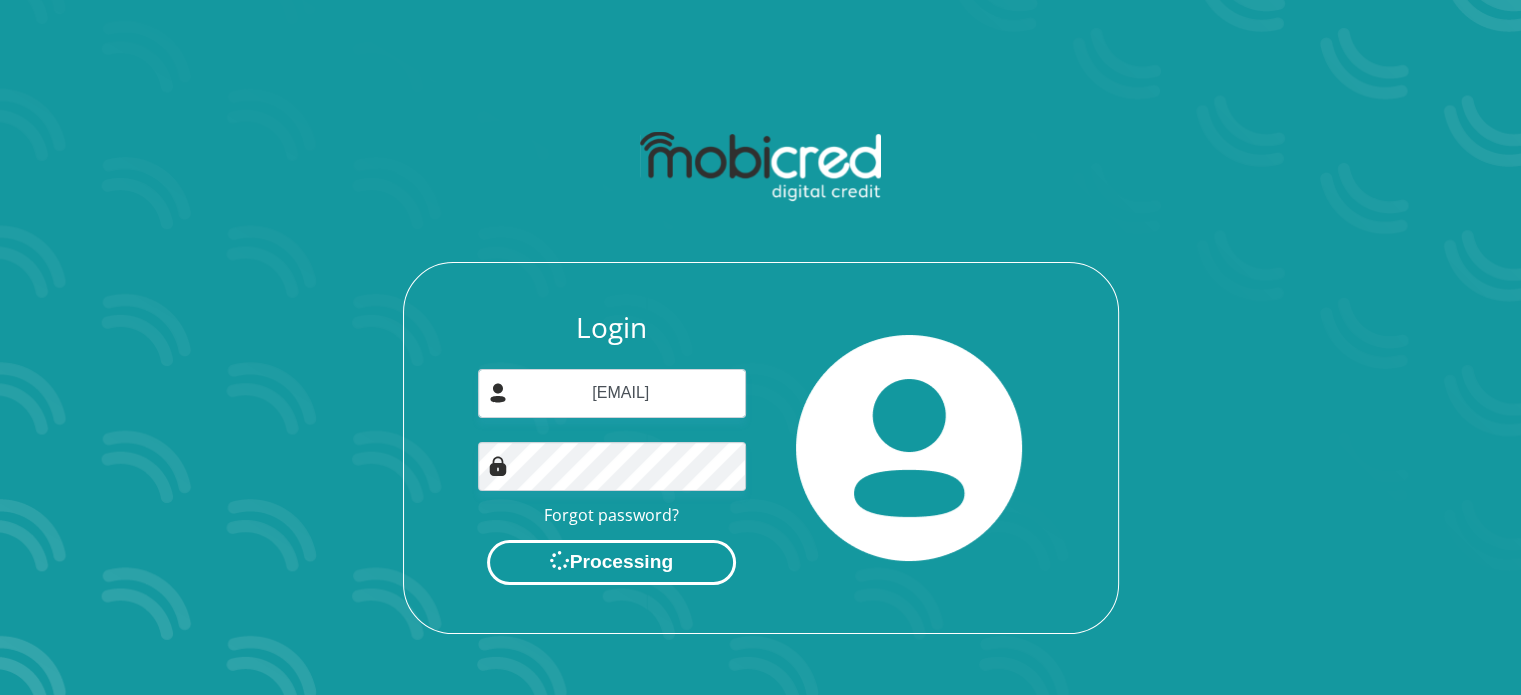 scroll, scrollTop: 0, scrollLeft: 0, axis: both 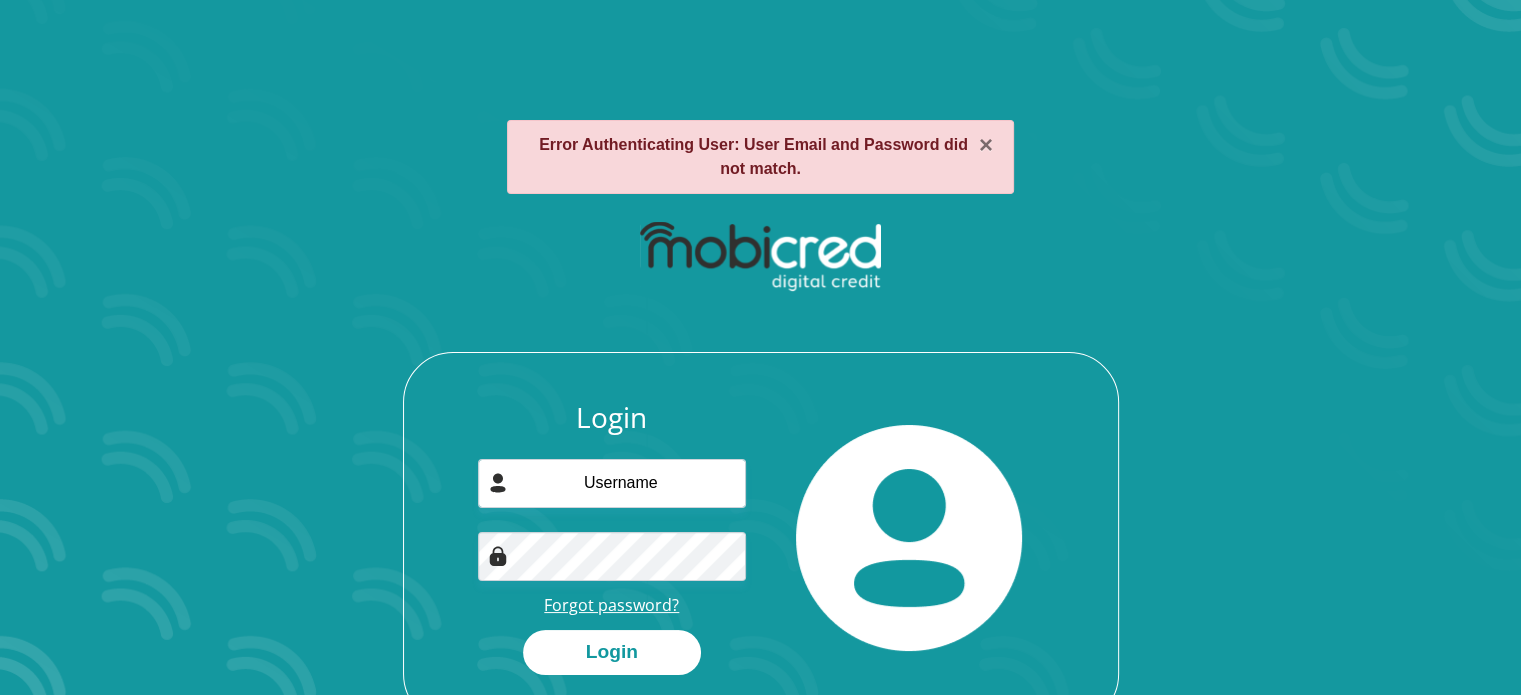 click on "Forgot password?" at bounding box center (611, 605) 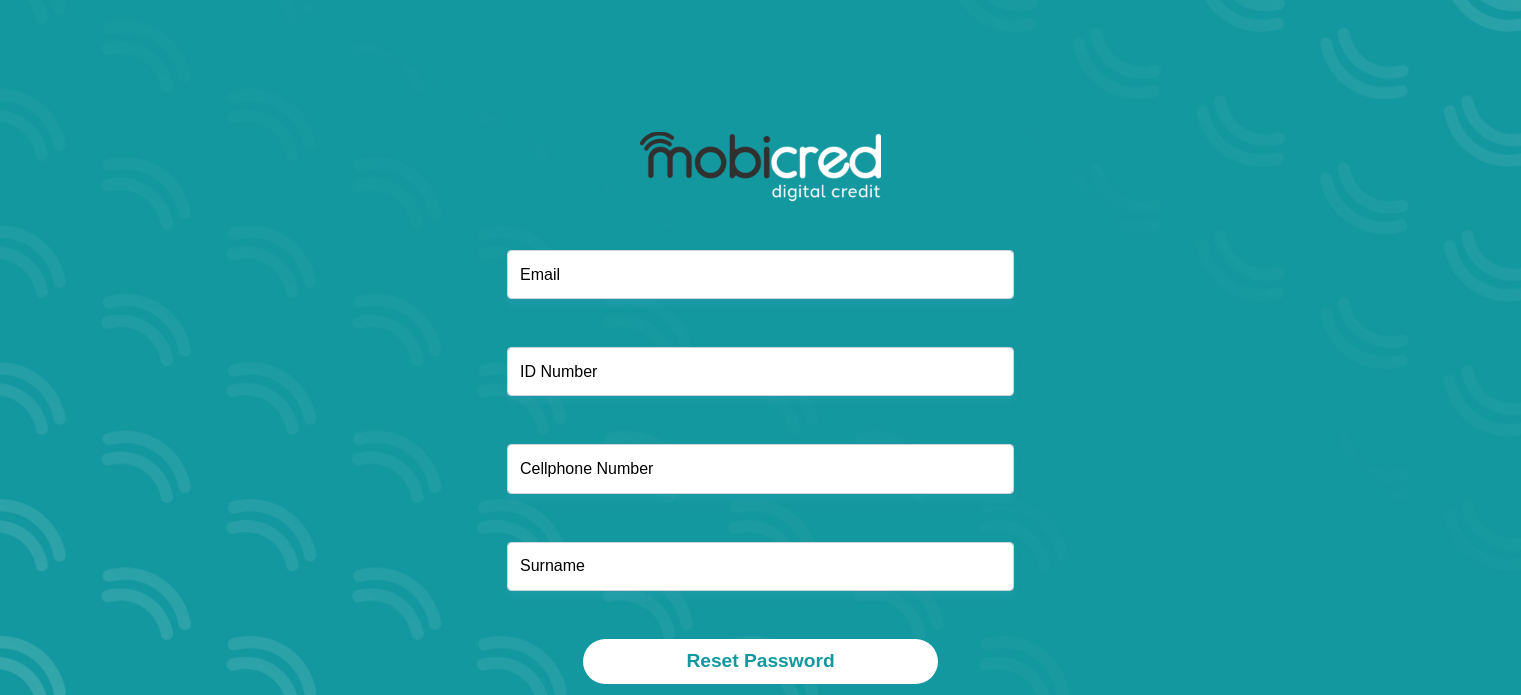 scroll, scrollTop: 0, scrollLeft: 0, axis: both 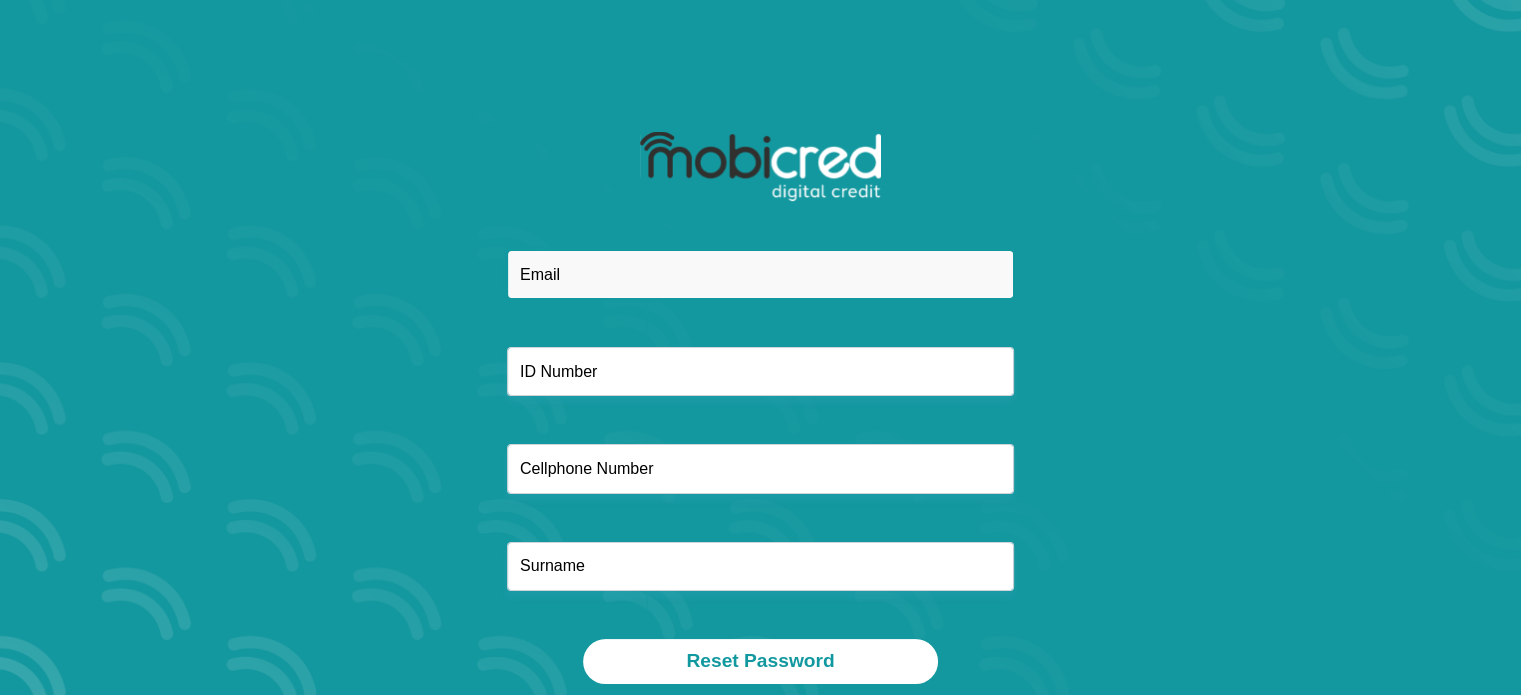click at bounding box center (760, 274) 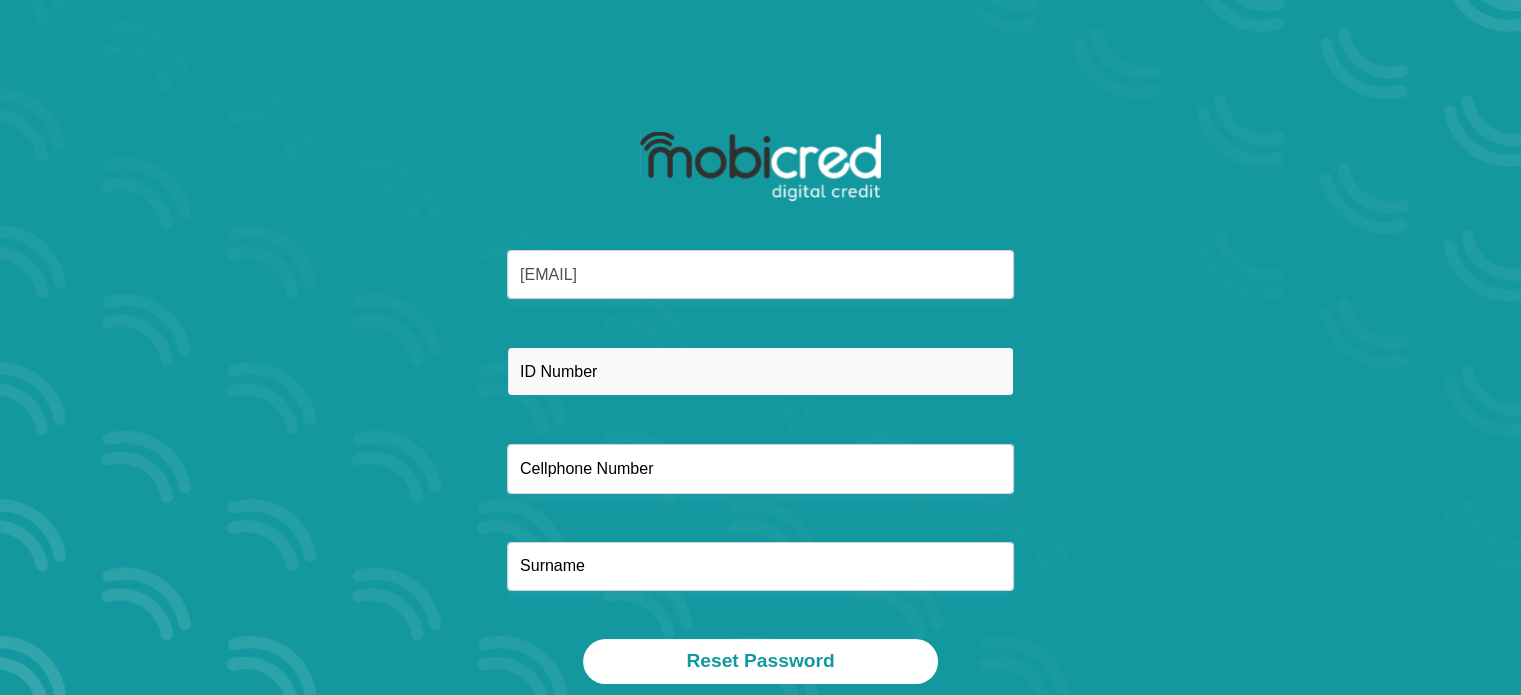 click at bounding box center (760, 371) 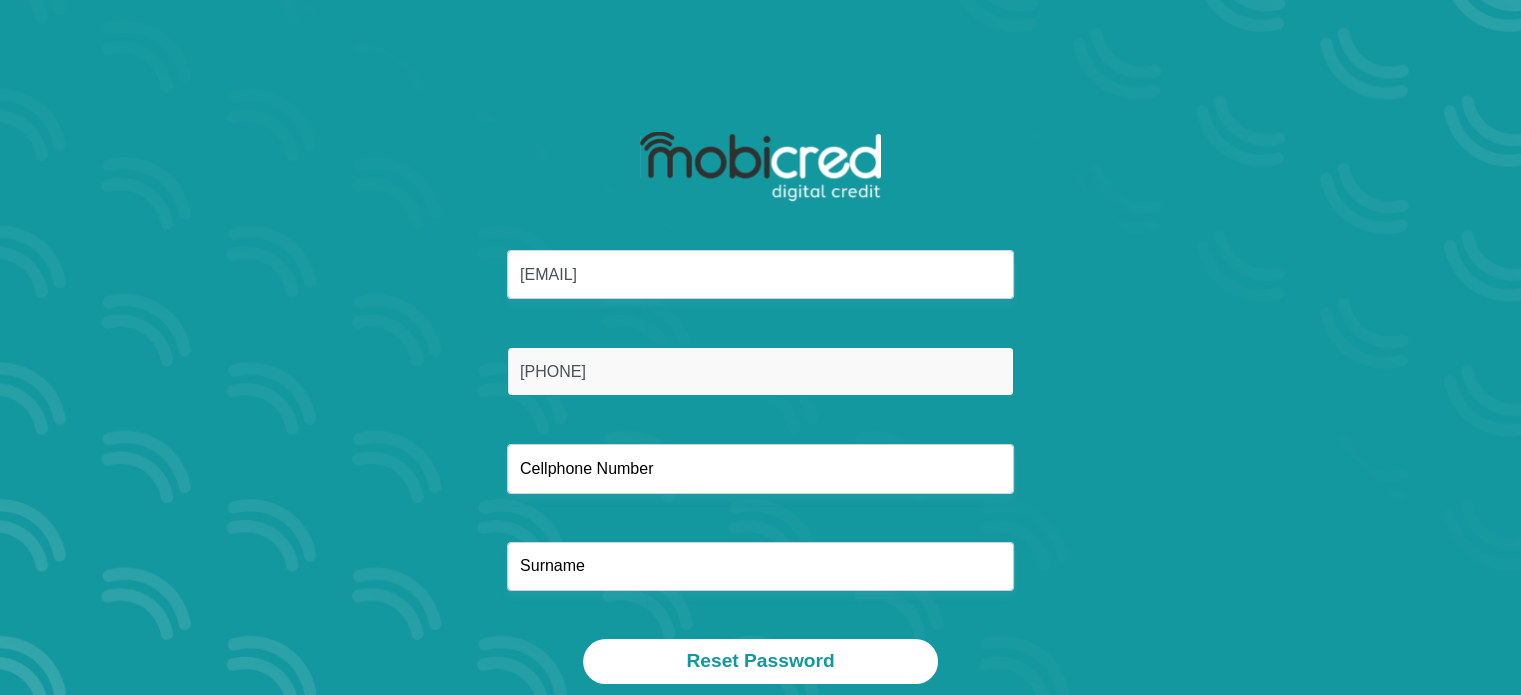 type on "7909265118088" 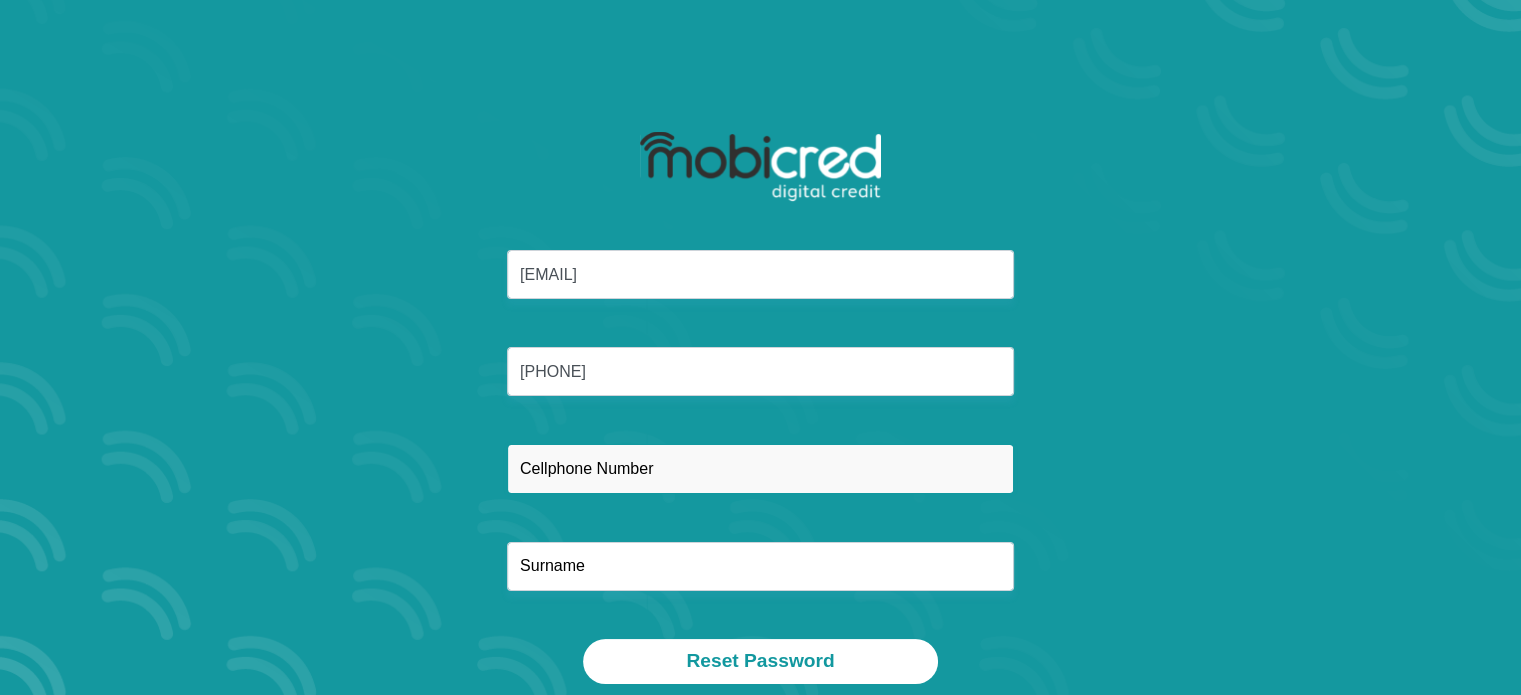 click at bounding box center (760, 468) 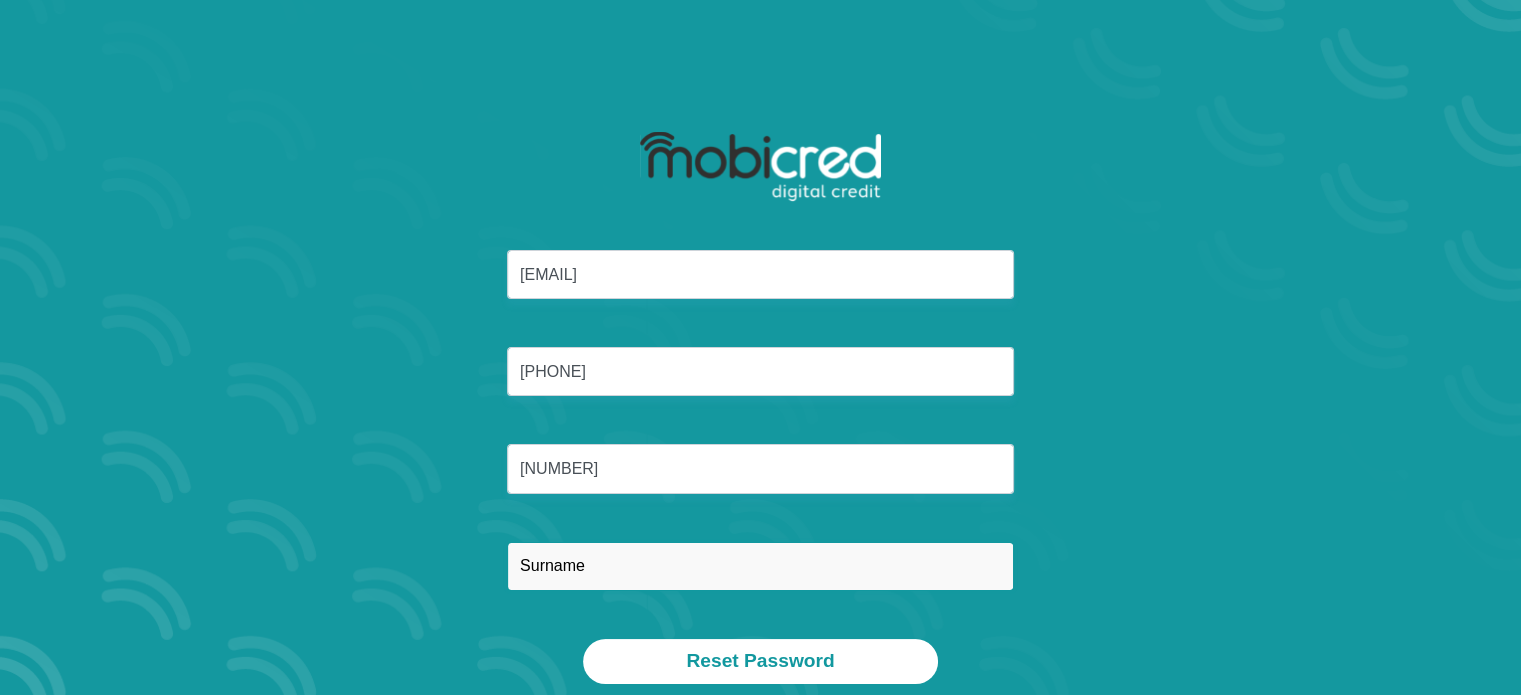 click at bounding box center [760, 566] 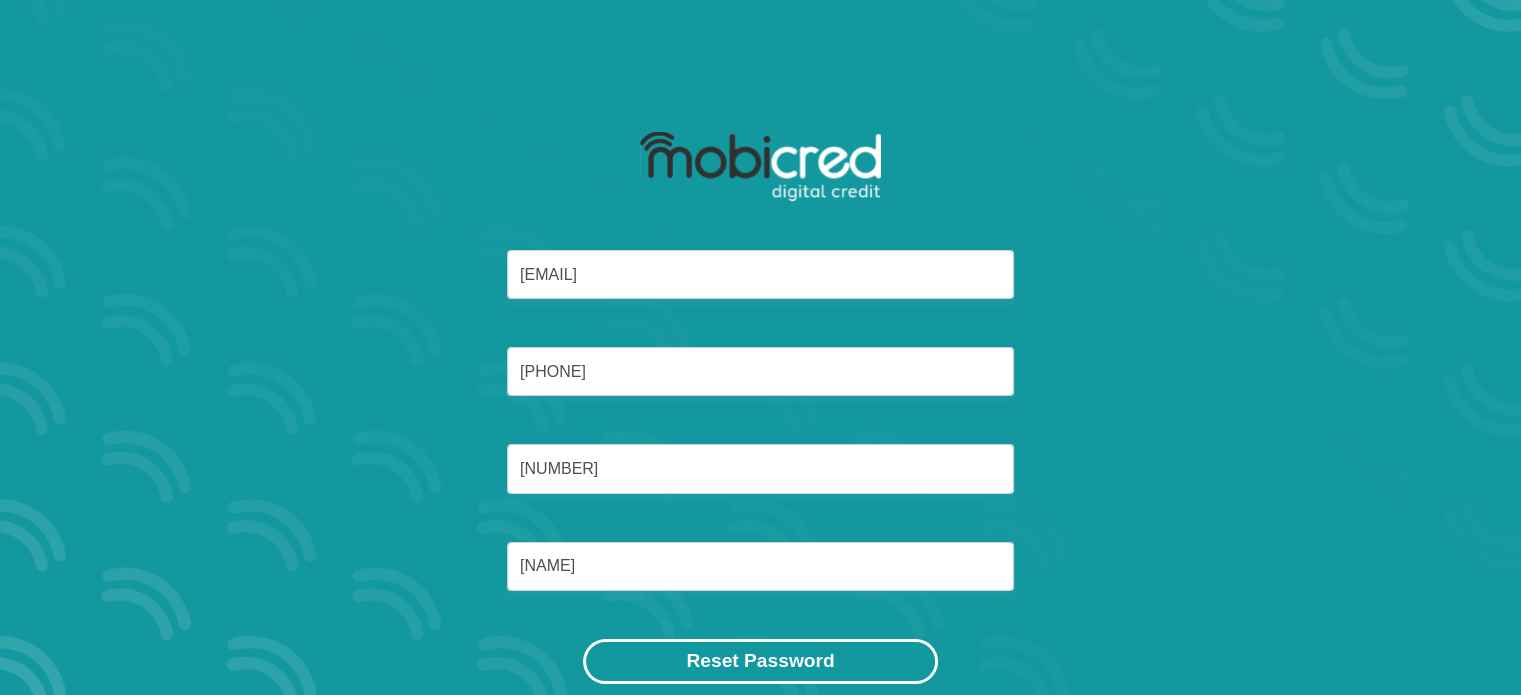 click on "Reset Password" at bounding box center (760, 661) 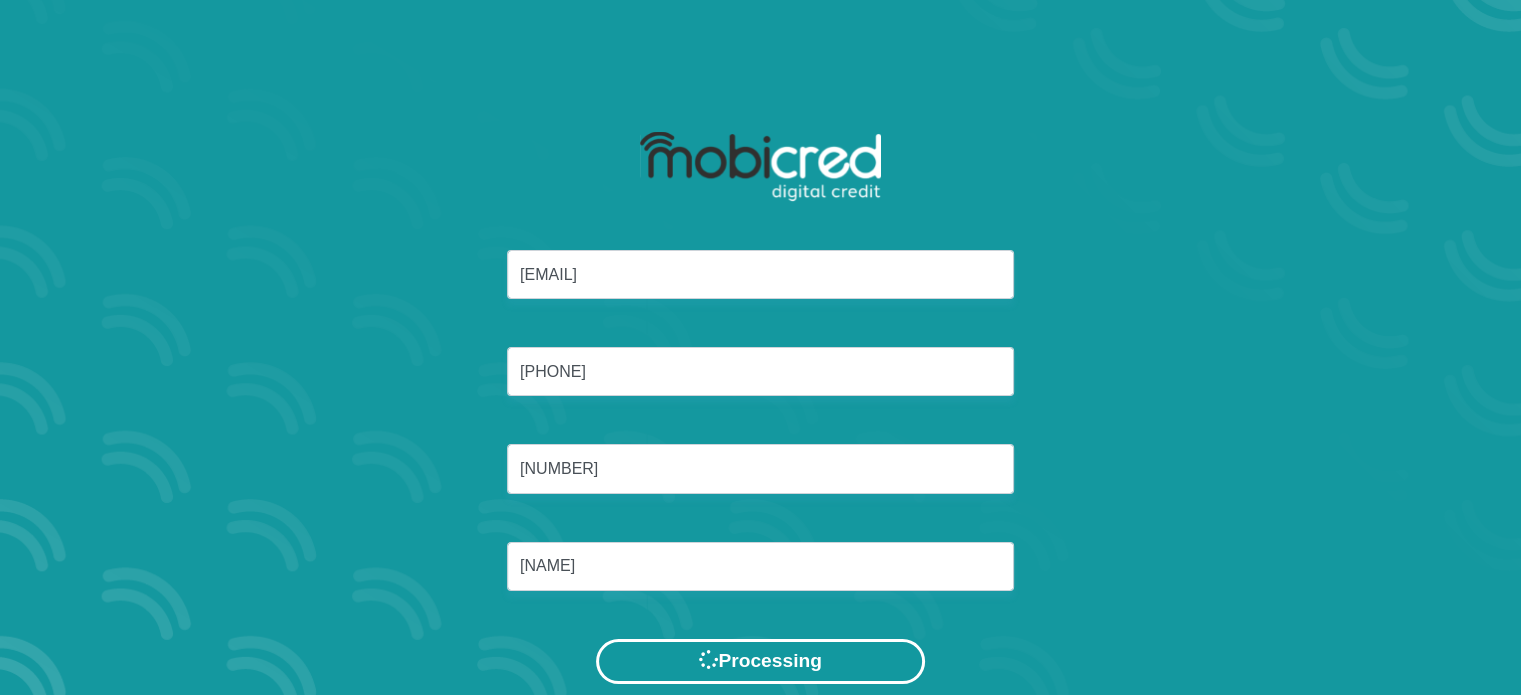 scroll, scrollTop: 0, scrollLeft: 0, axis: both 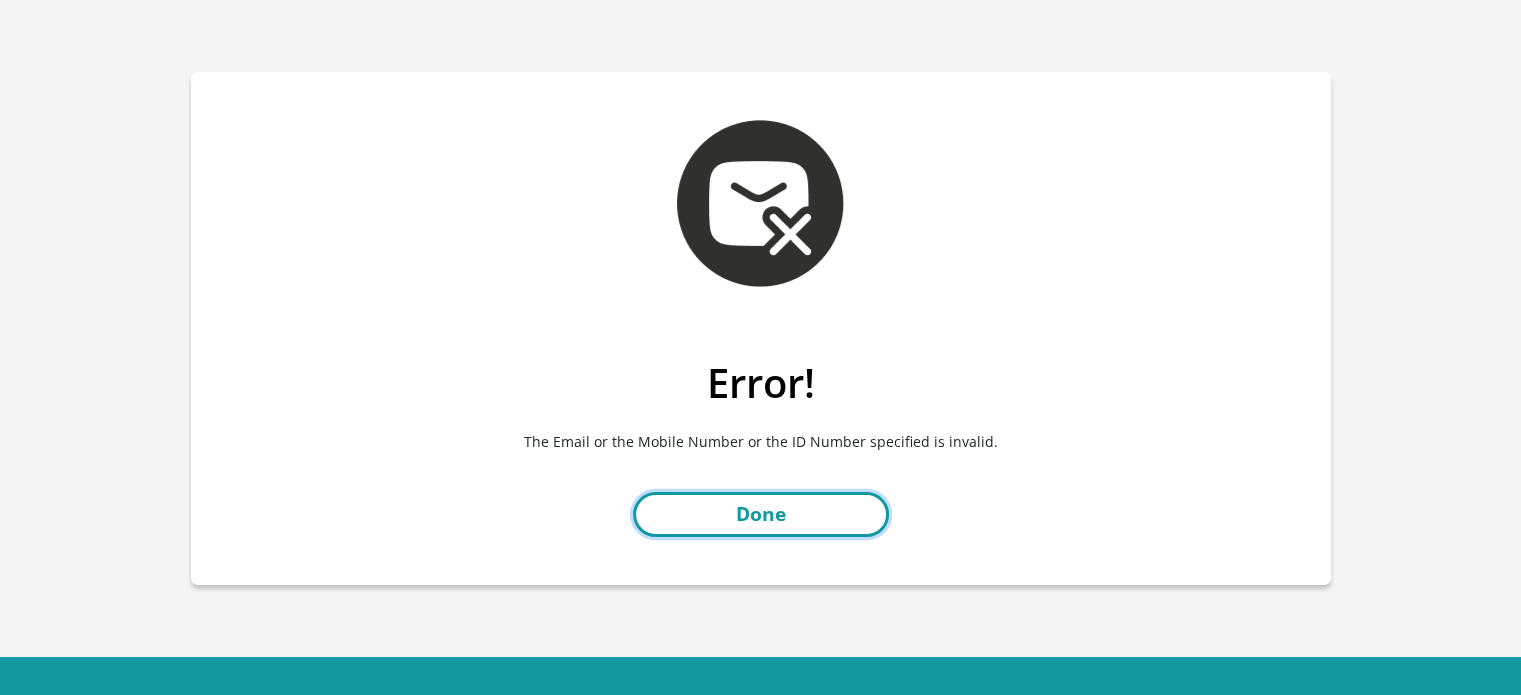 click on "Done" at bounding box center [761, 514] 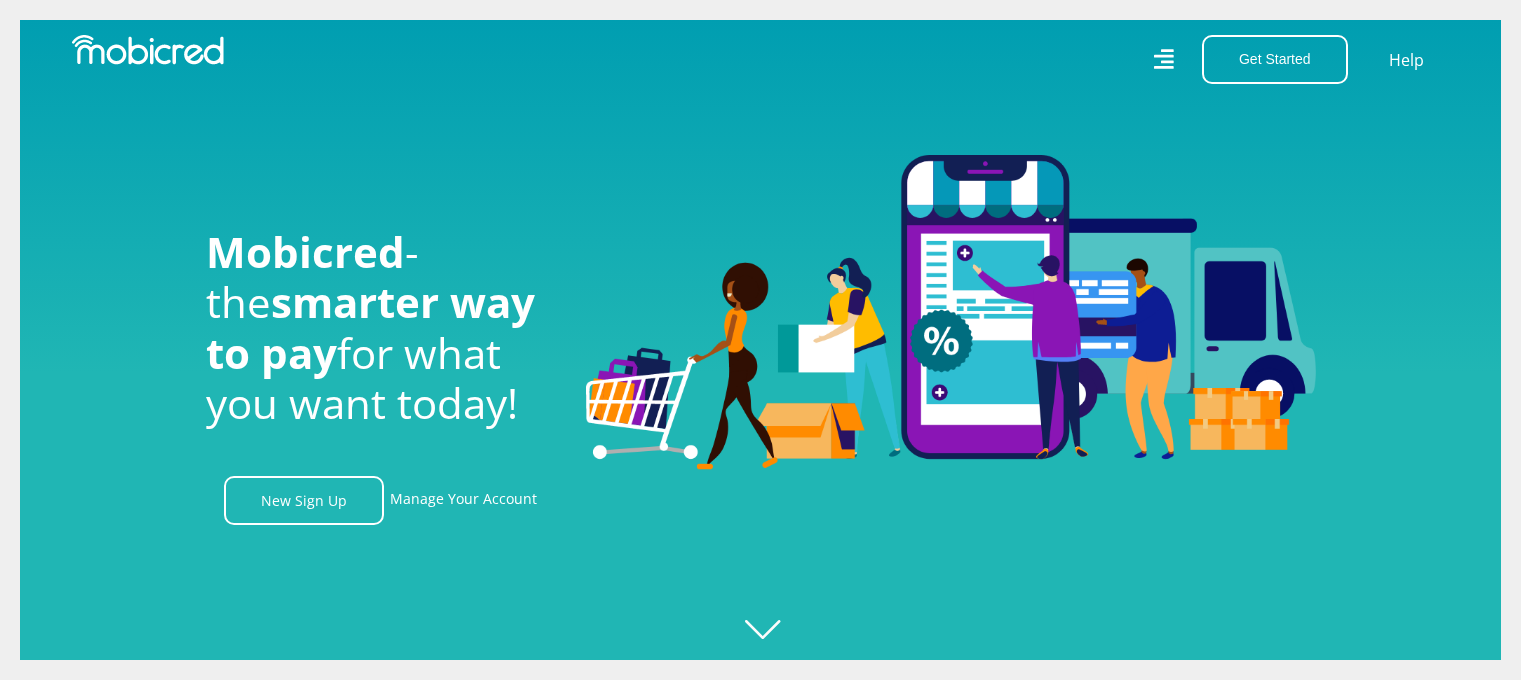 scroll, scrollTop: 0, scrollLeft: 0, axis: both 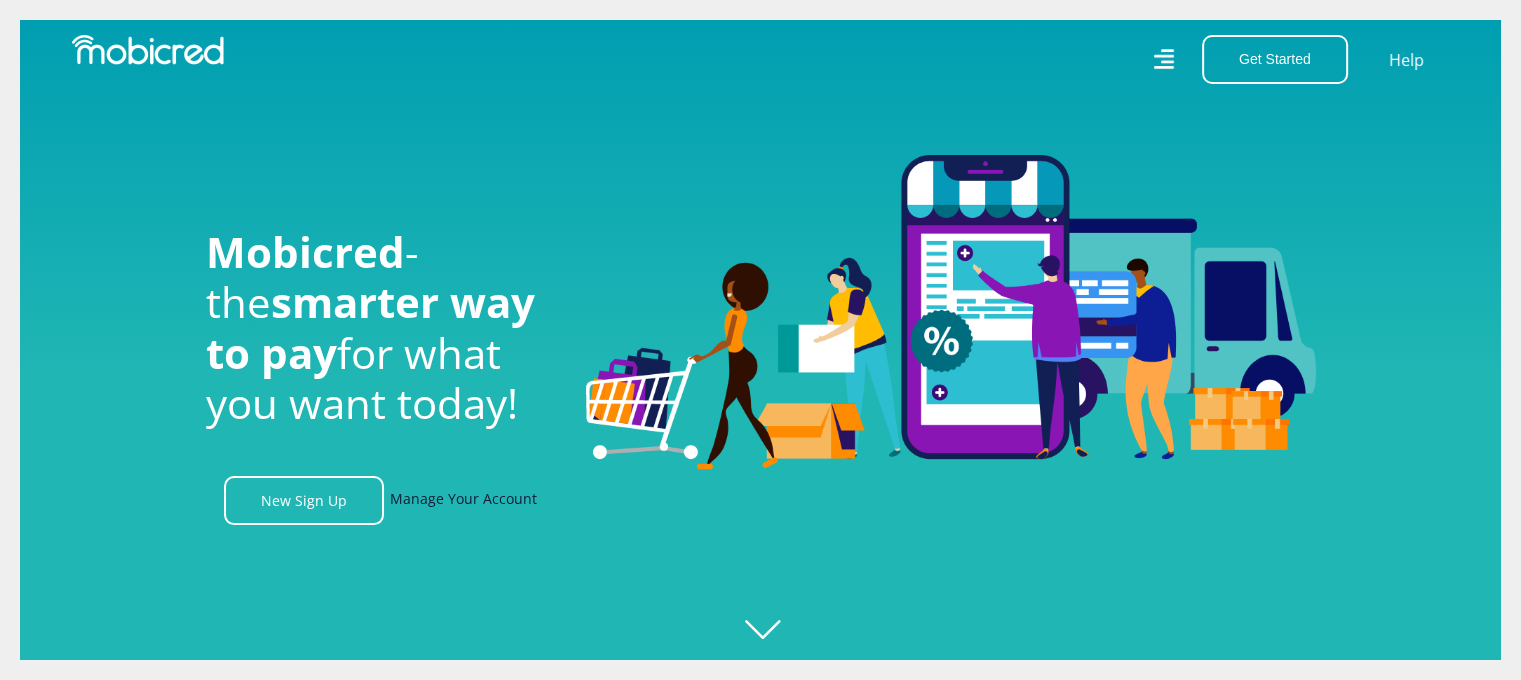 click on "Manage Your Account" at bounding box center (463, 500) 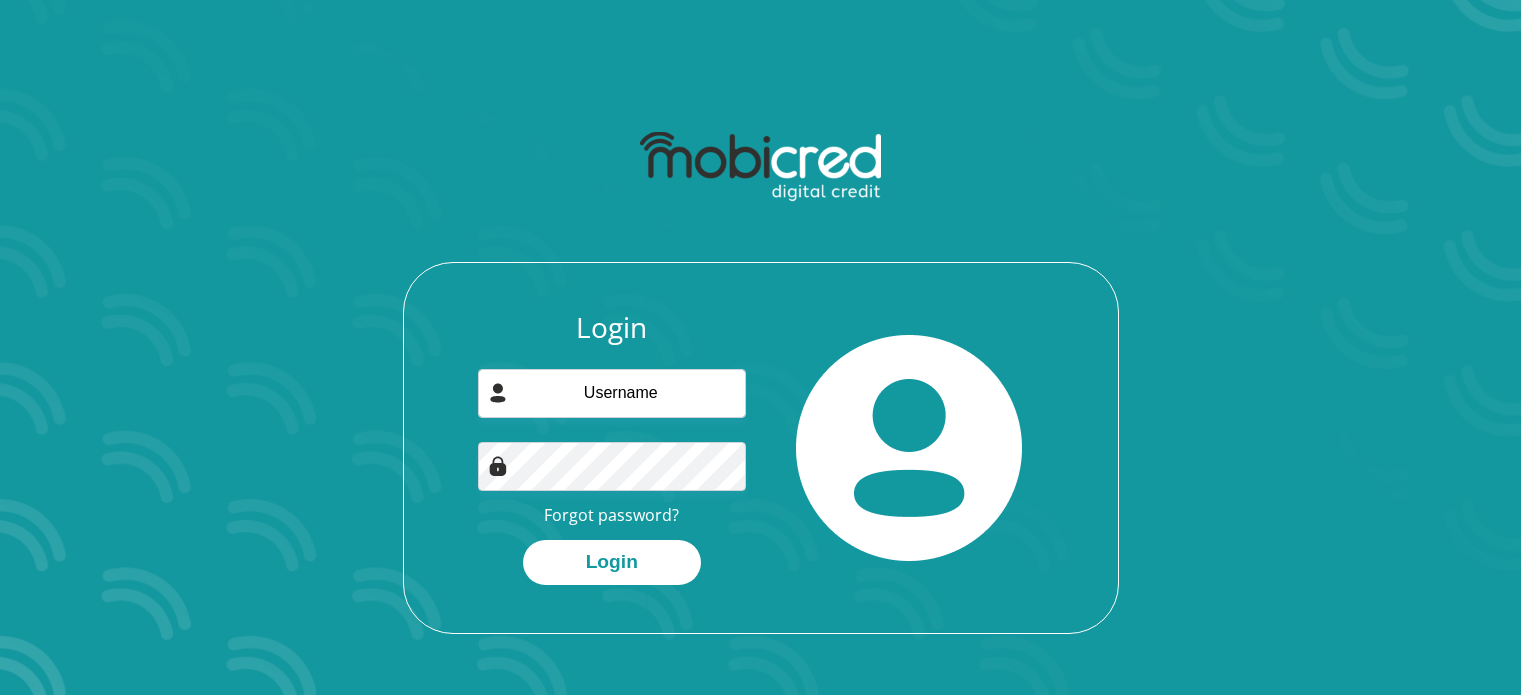 scroll, scrollTop: 0, scrollLeft: 0, axis: both 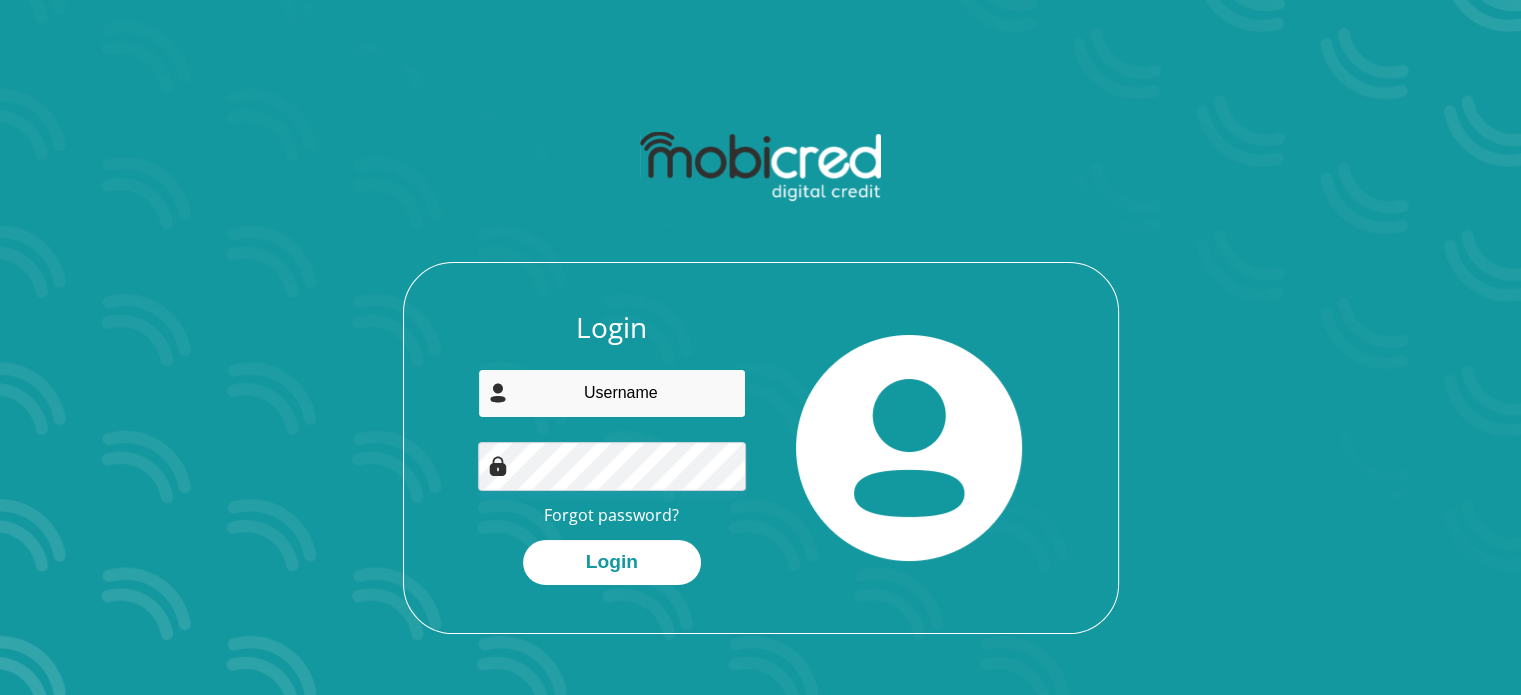 click at bounding box center [612, 393] 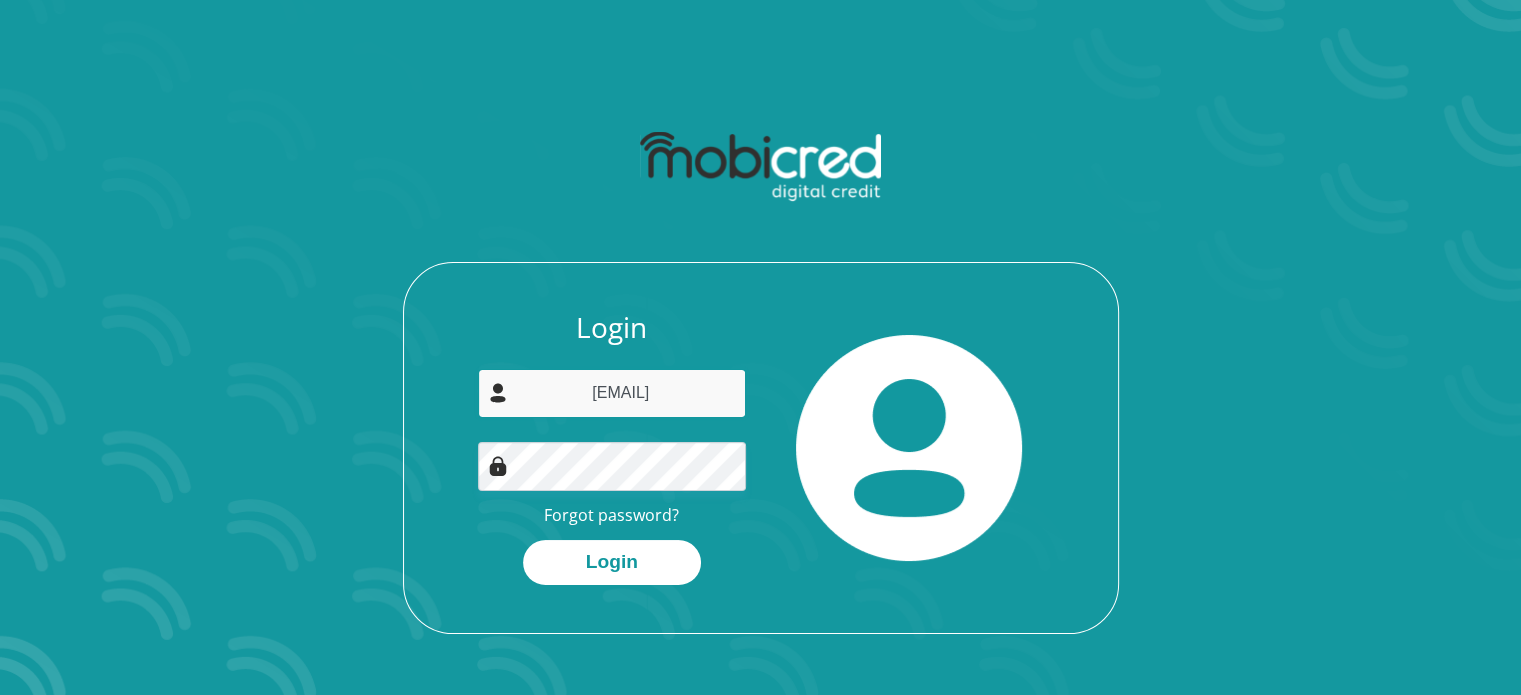 type on "[EMAIL]" 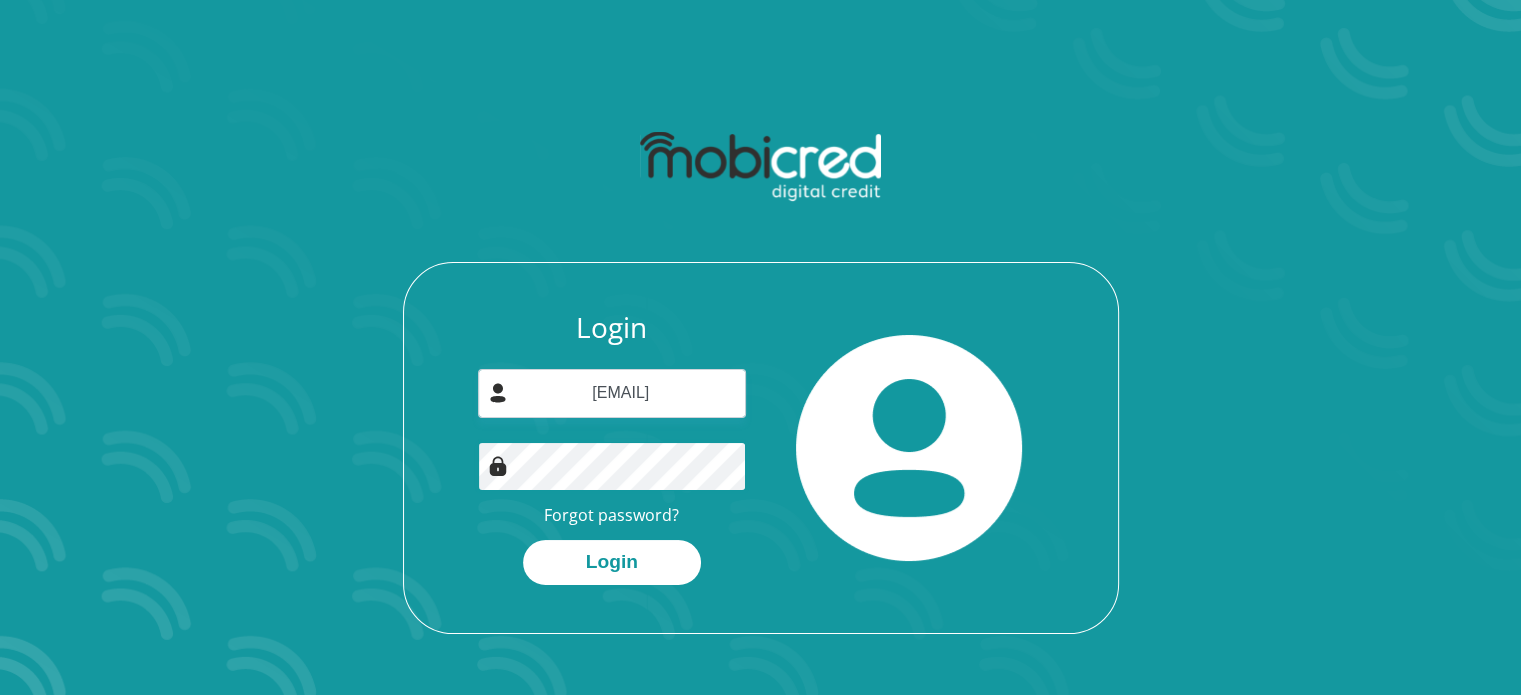 click on "Login" at bounding box center [612, 562] 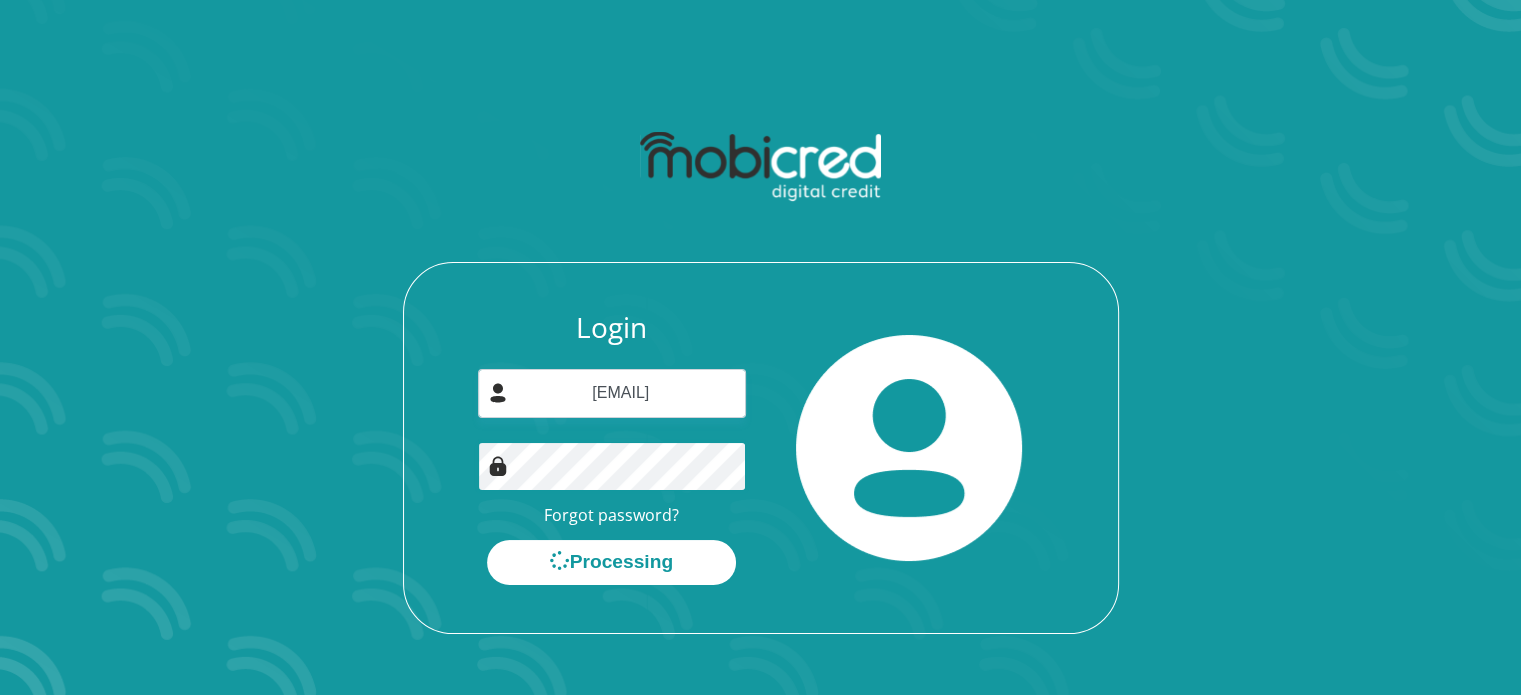 scroll, scrollTop: 0, scrollLeft: 0, axis: both 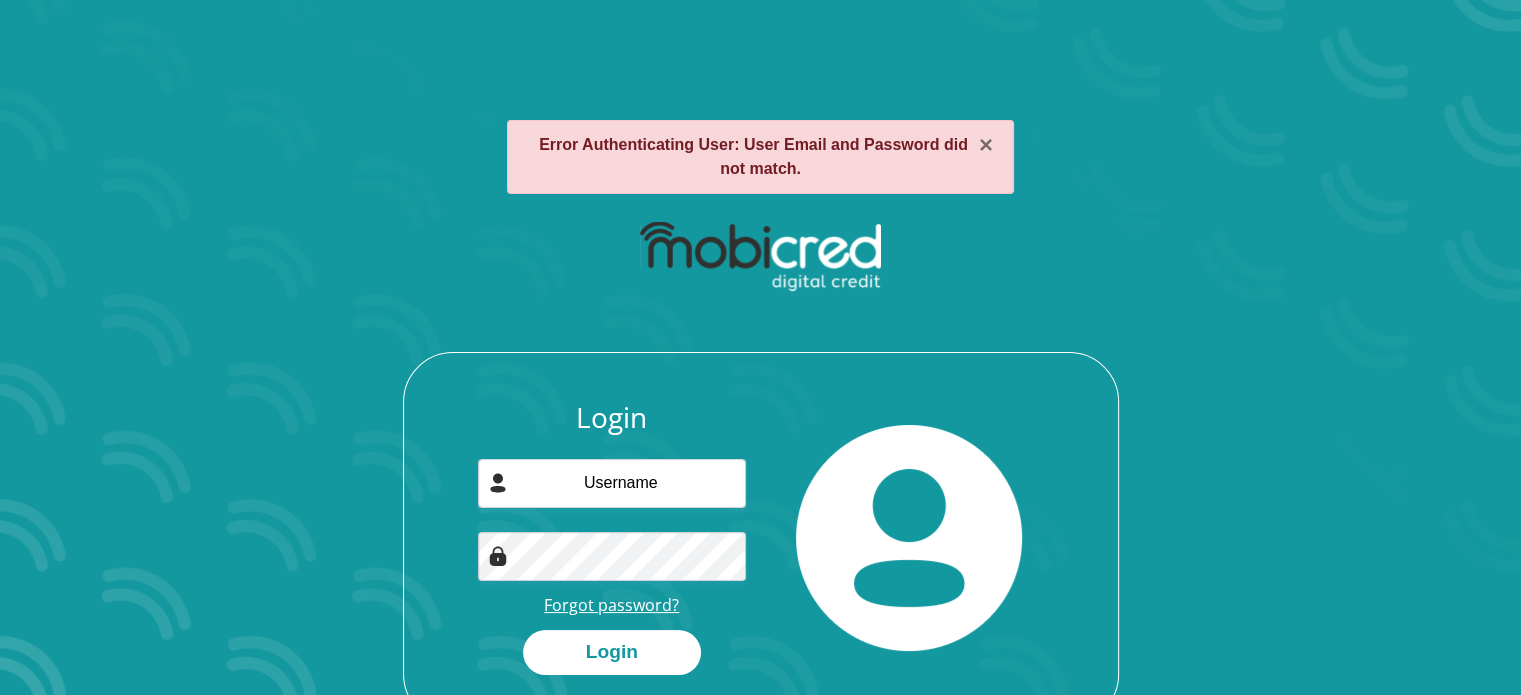 click on "Forgot password?" at bounding box center (611, 605) 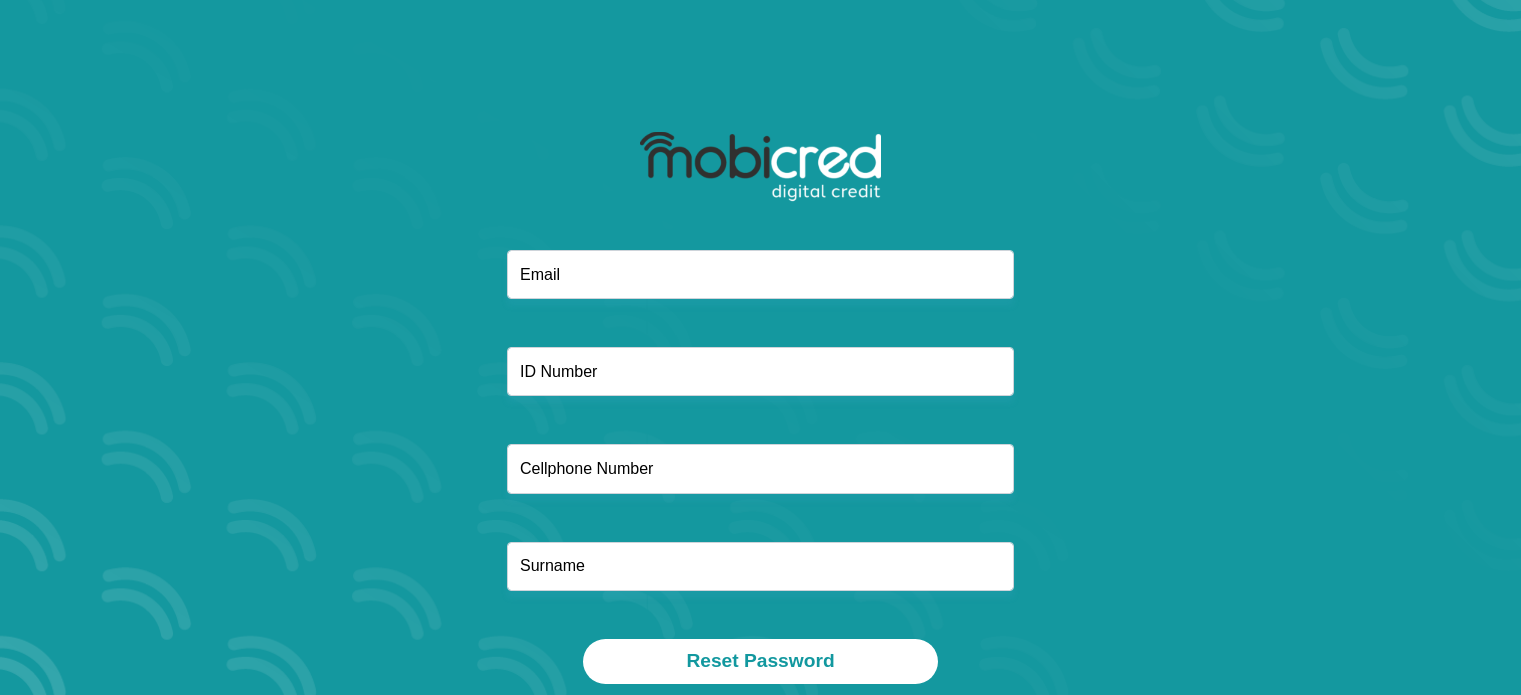 scroll, scrollTop: 0, scrollLeft: 0, axis: both 